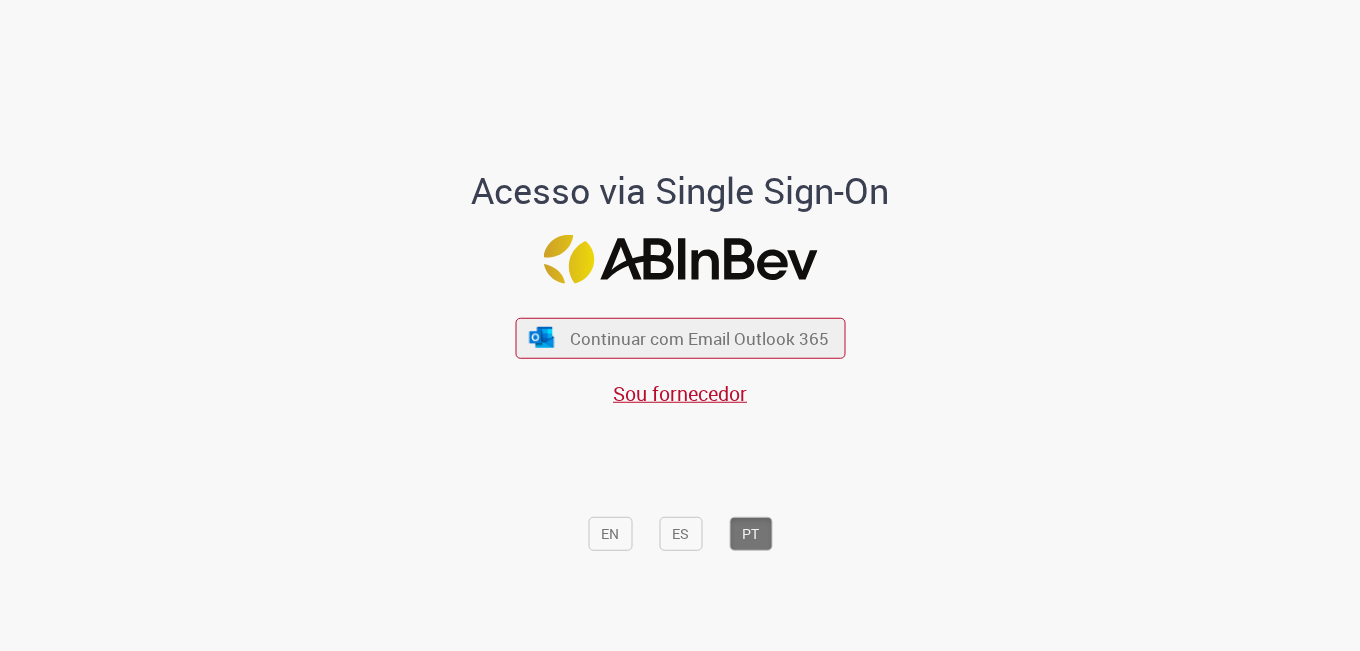 scroll, scrollTop: 0, scrollLeft: 0, axis: both 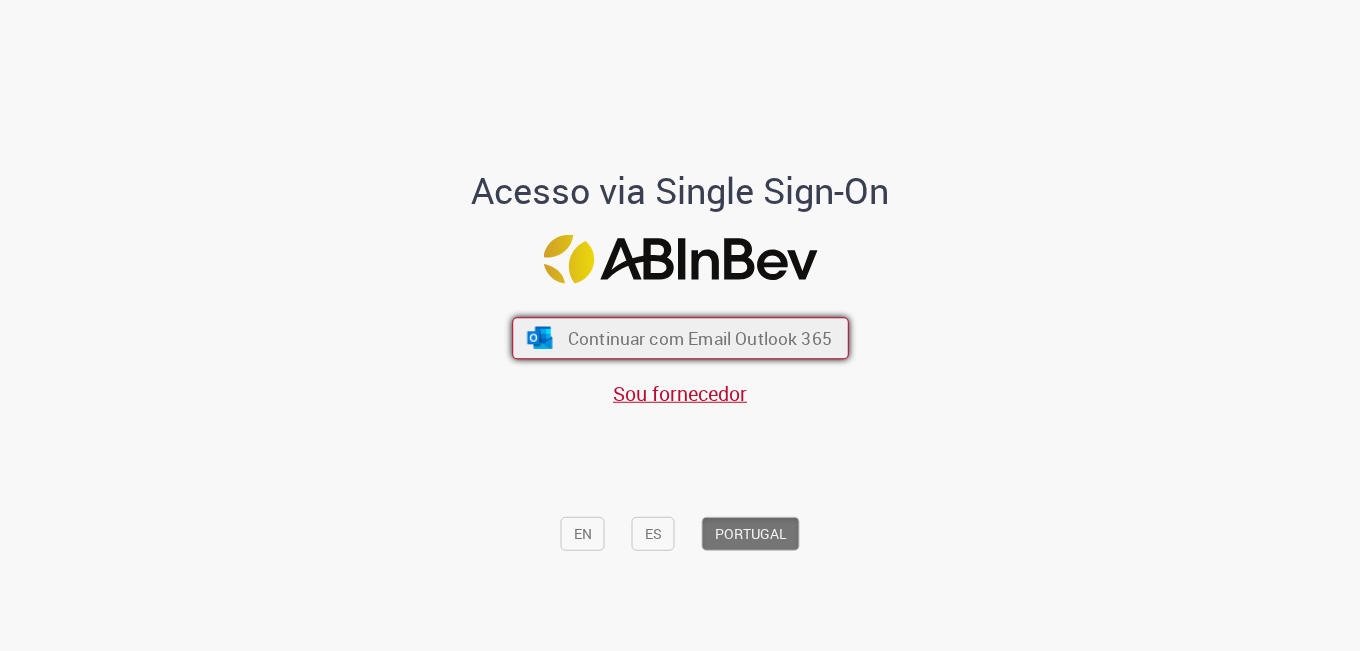 click on "Continuar com Email Outlook 365" at bounding box center [699, 337] 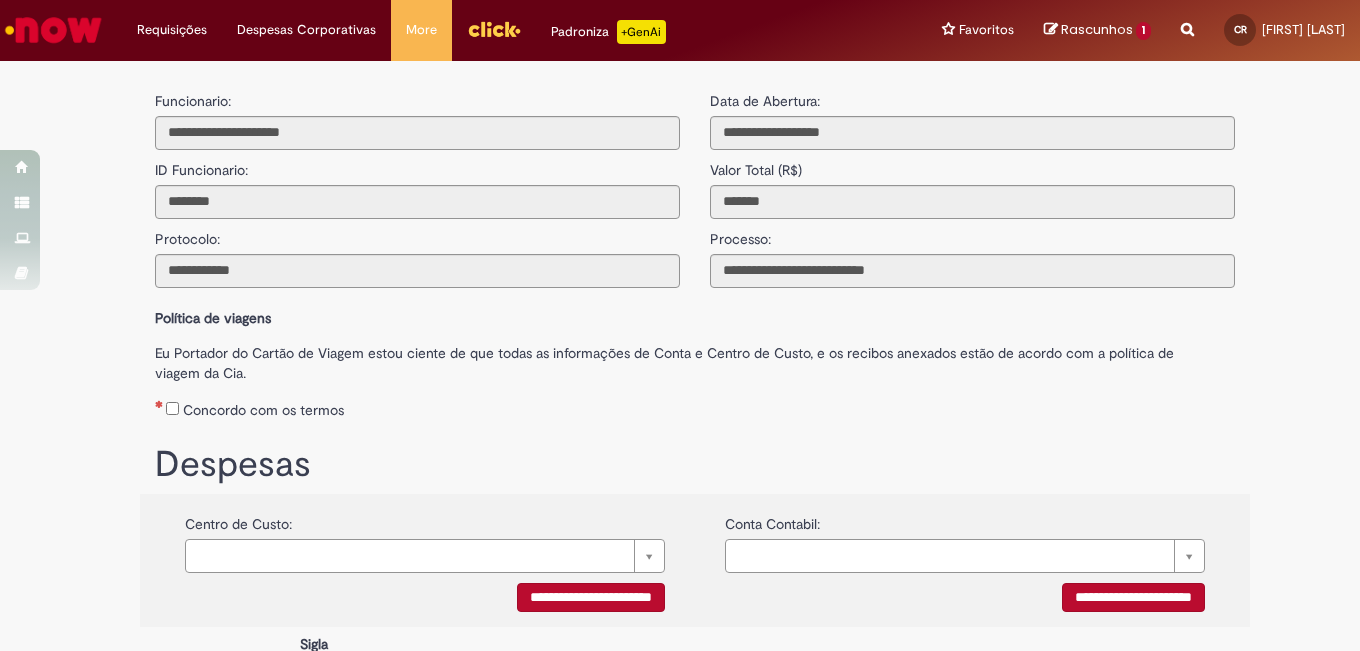 scroll, scrollTop: 0, scrollLeft: 0, axis: both 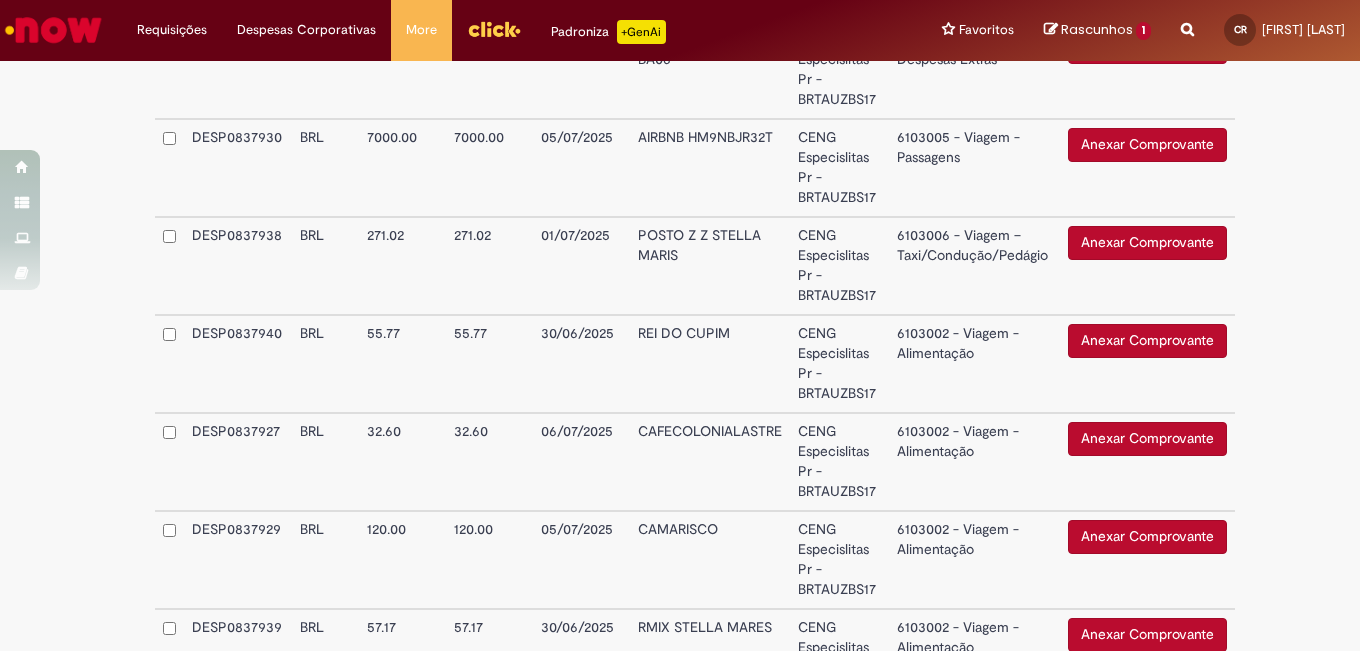 click on "AIRBNB   HM9NBJR32T" at bounding box center (710, 168) 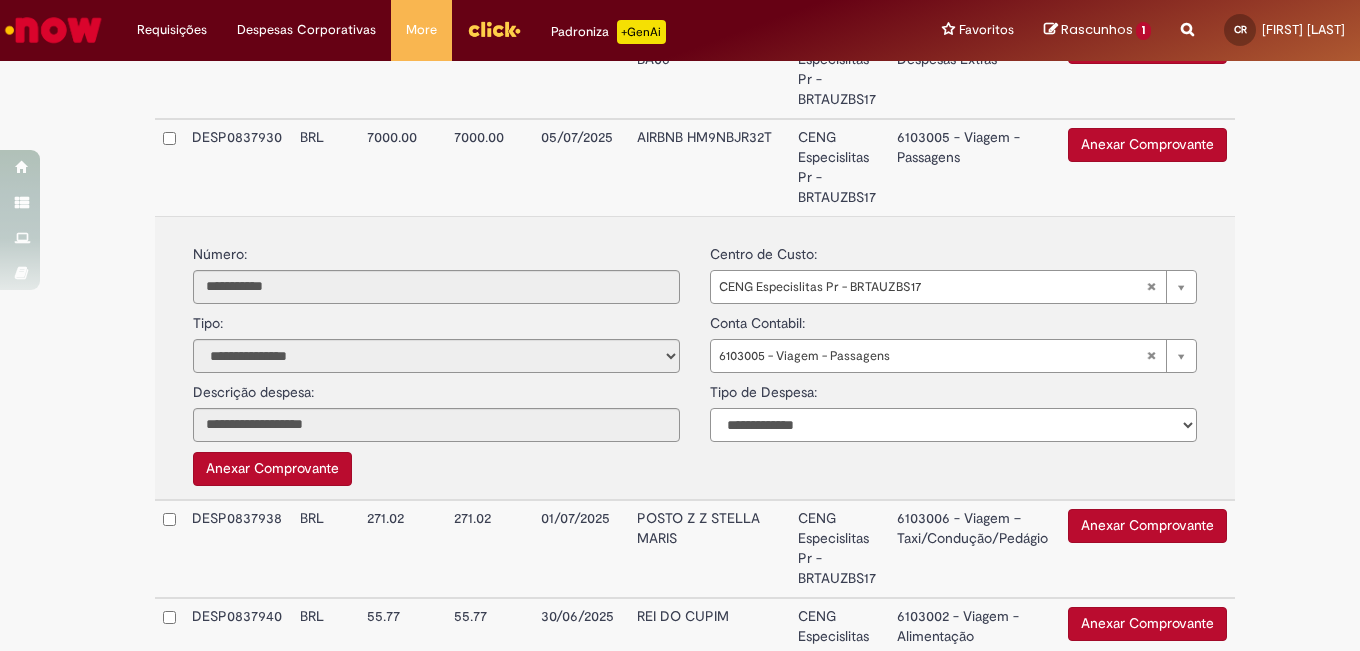 click on "**********" at bounding box center [953, 425] 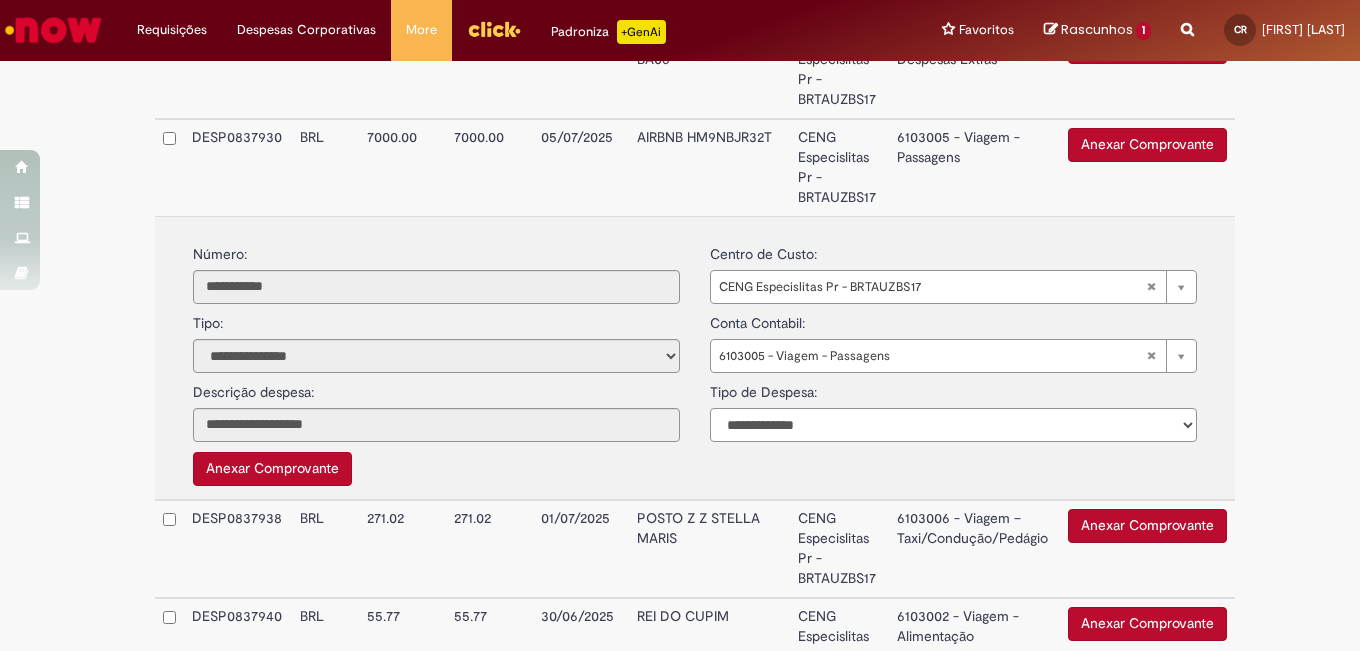 select on "*" 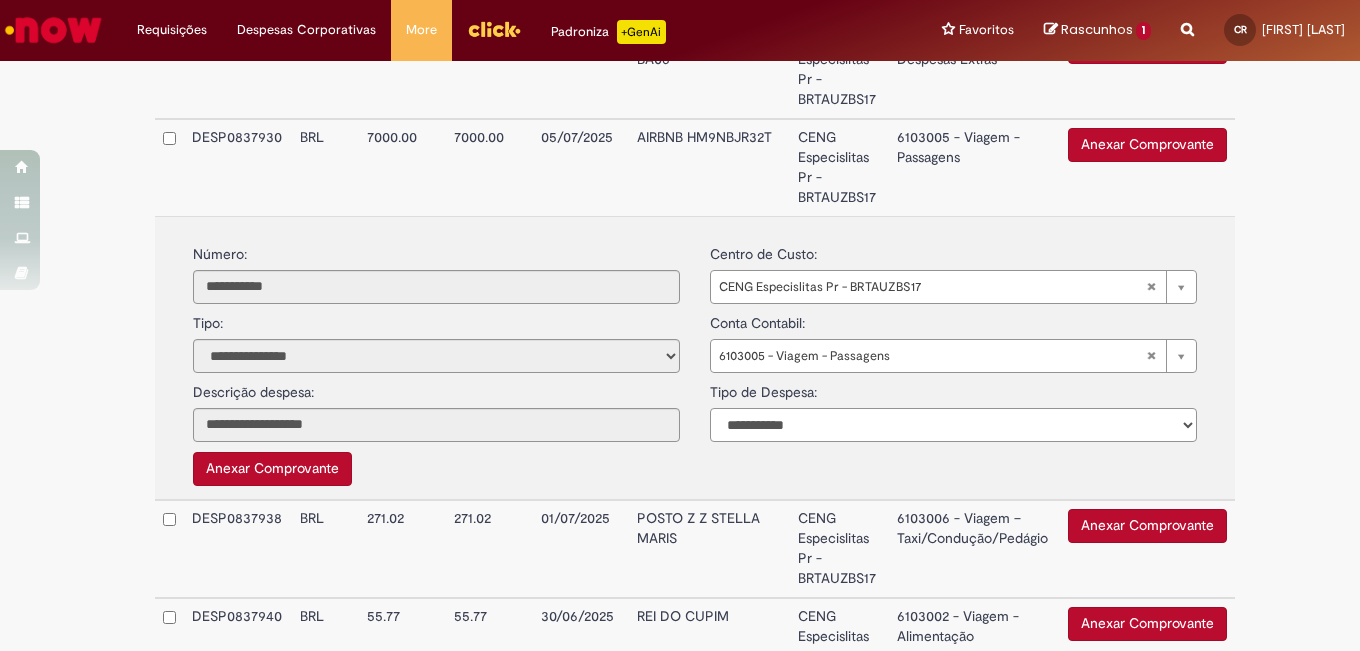 click on "**********" at bounding box center (953, 425) 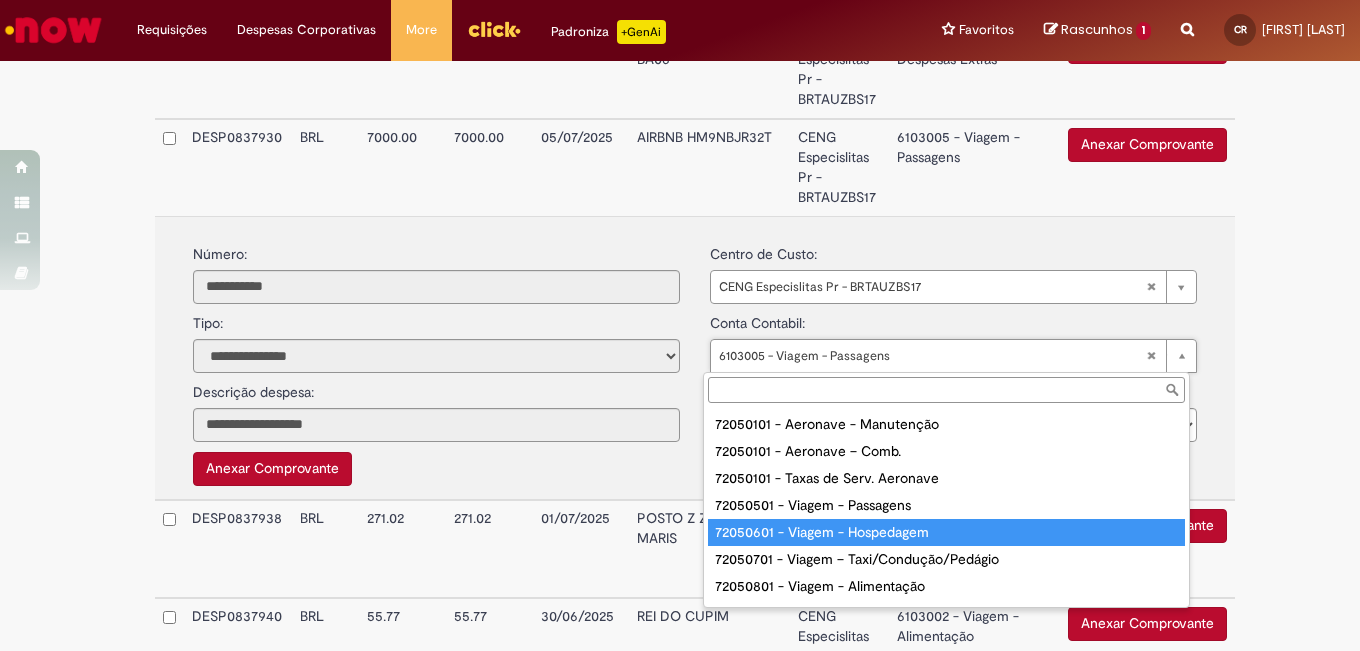 scroll, scrollTop: 100, scrollLeft: 0, axis: vertical 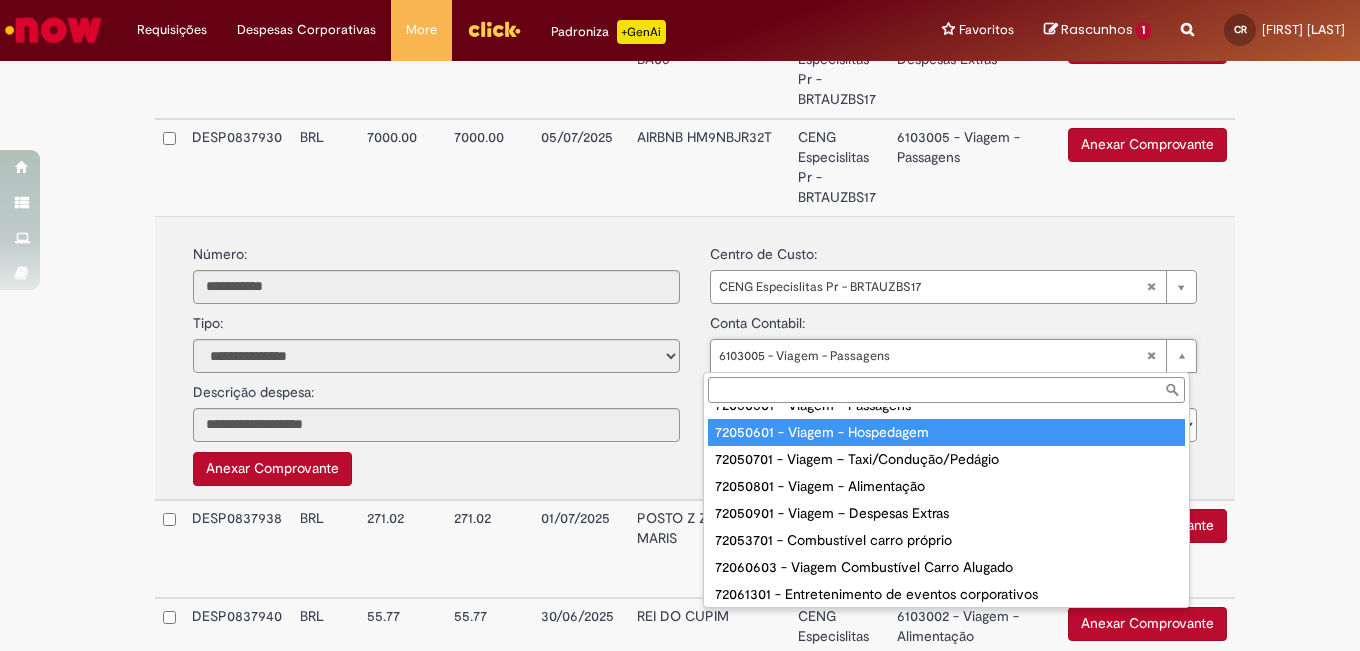 type on "**********" 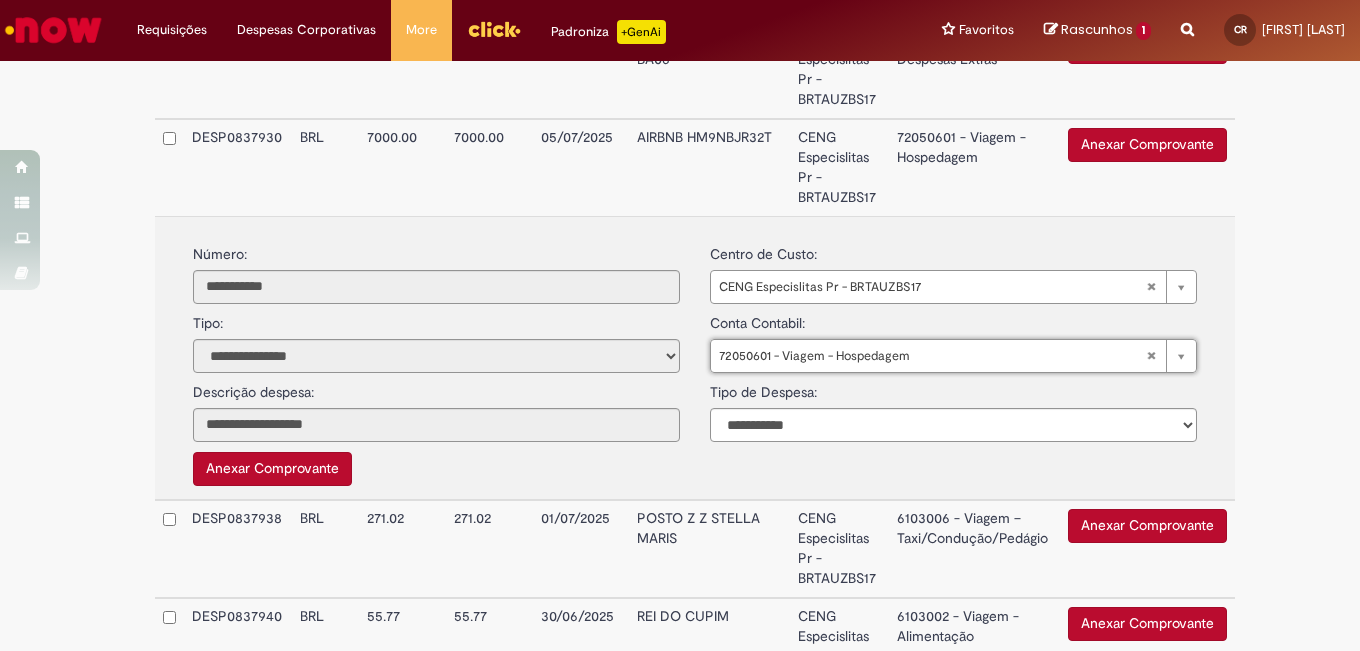 click on "Anexar Comprovante" at bounding box center [272, 469] 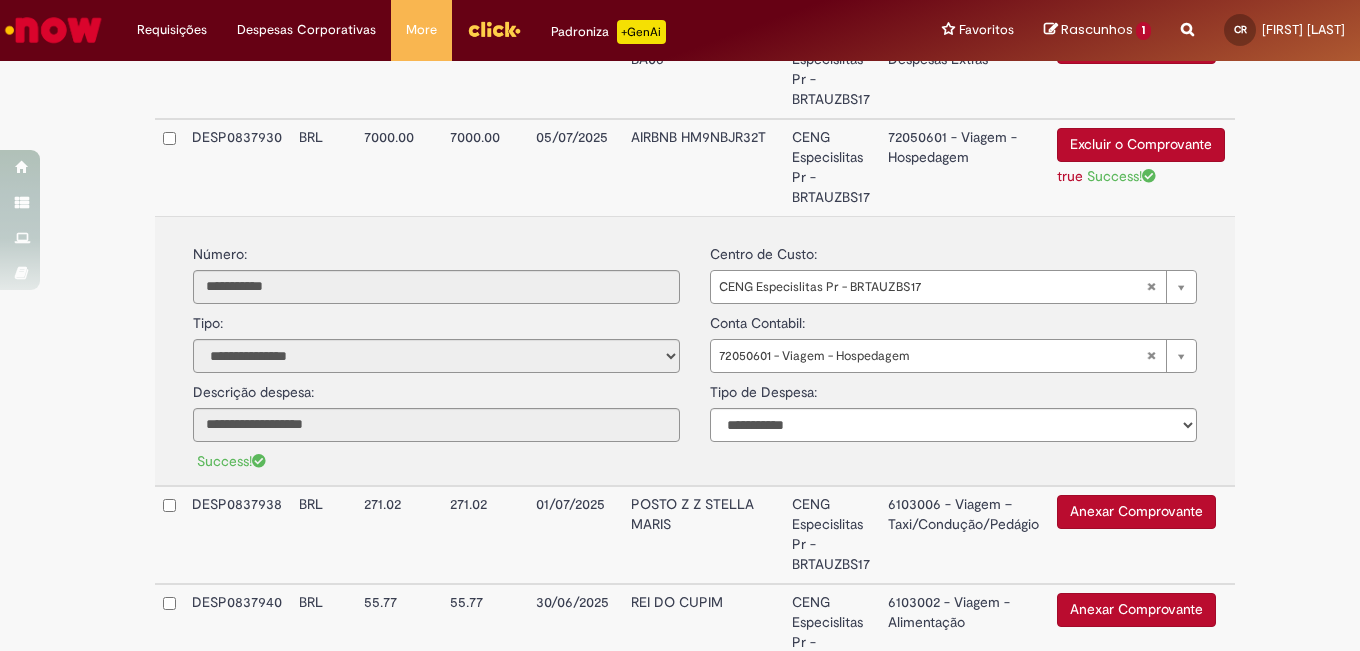 click on "**********" at bounding box center [680, -554] 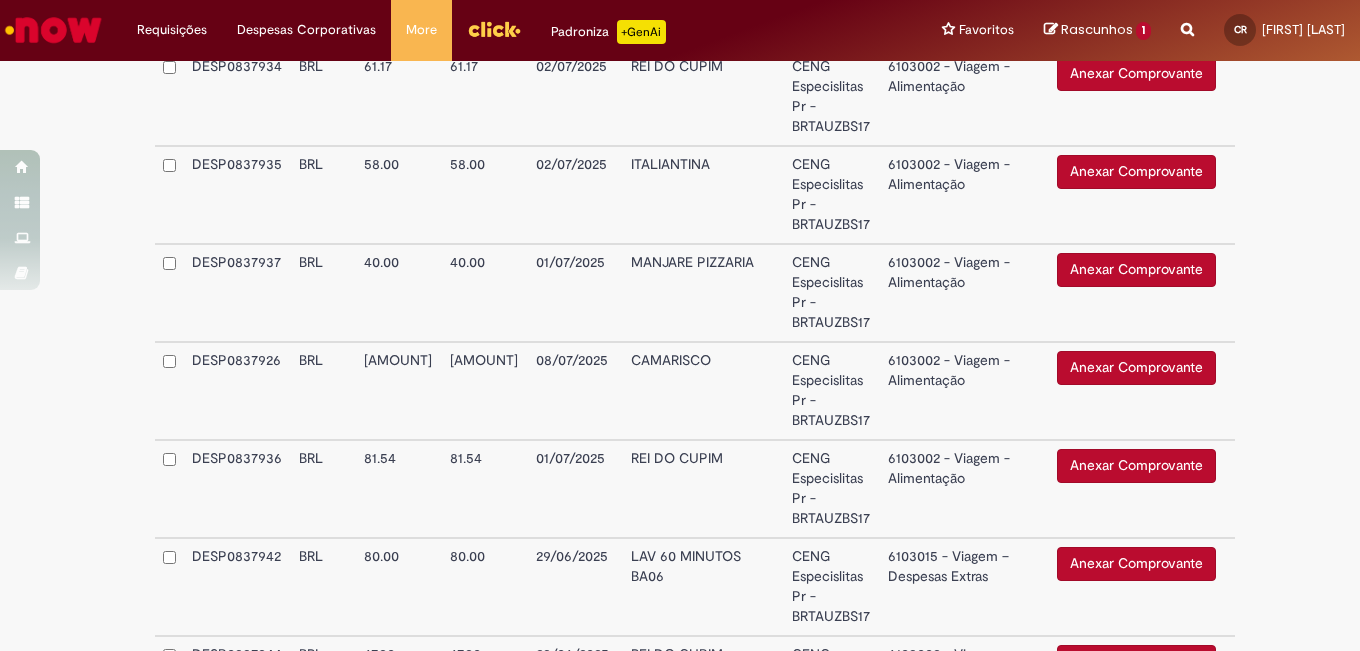 scroll, scrollTop: 1202, scrollLeft: 0, axis: vertical 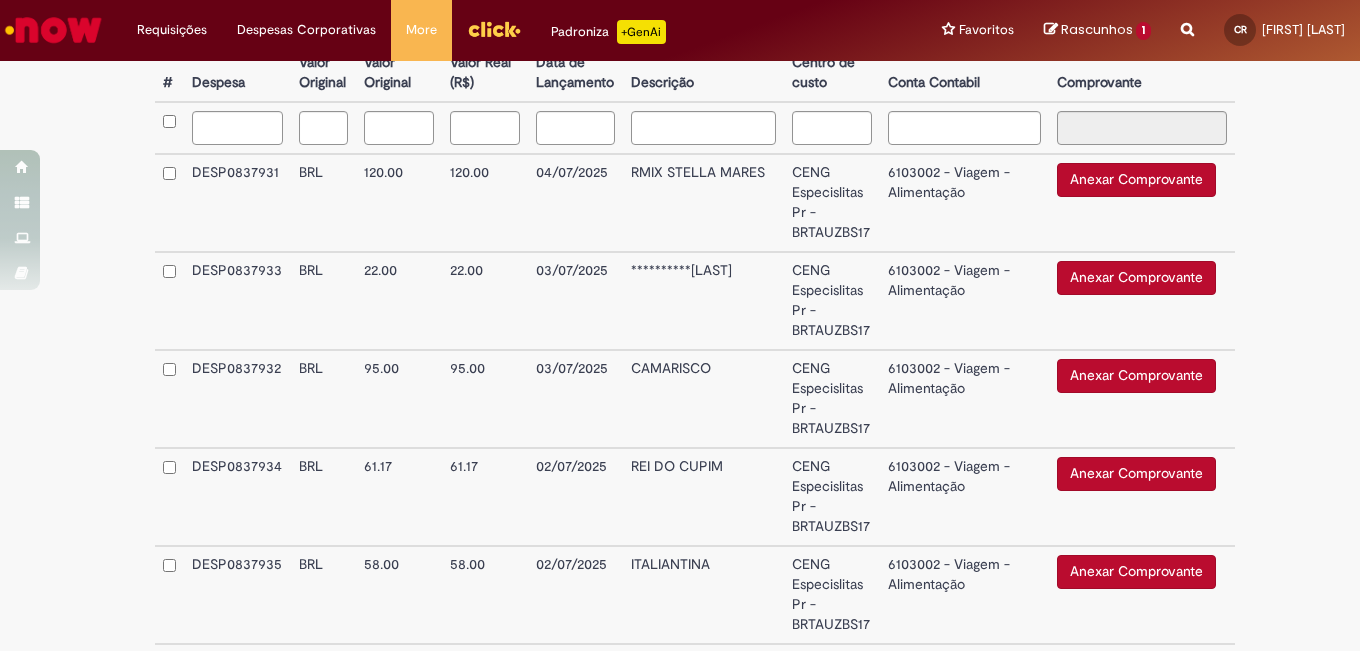 click on "Anexar Comprovante" at bounding box center (1136, 180) 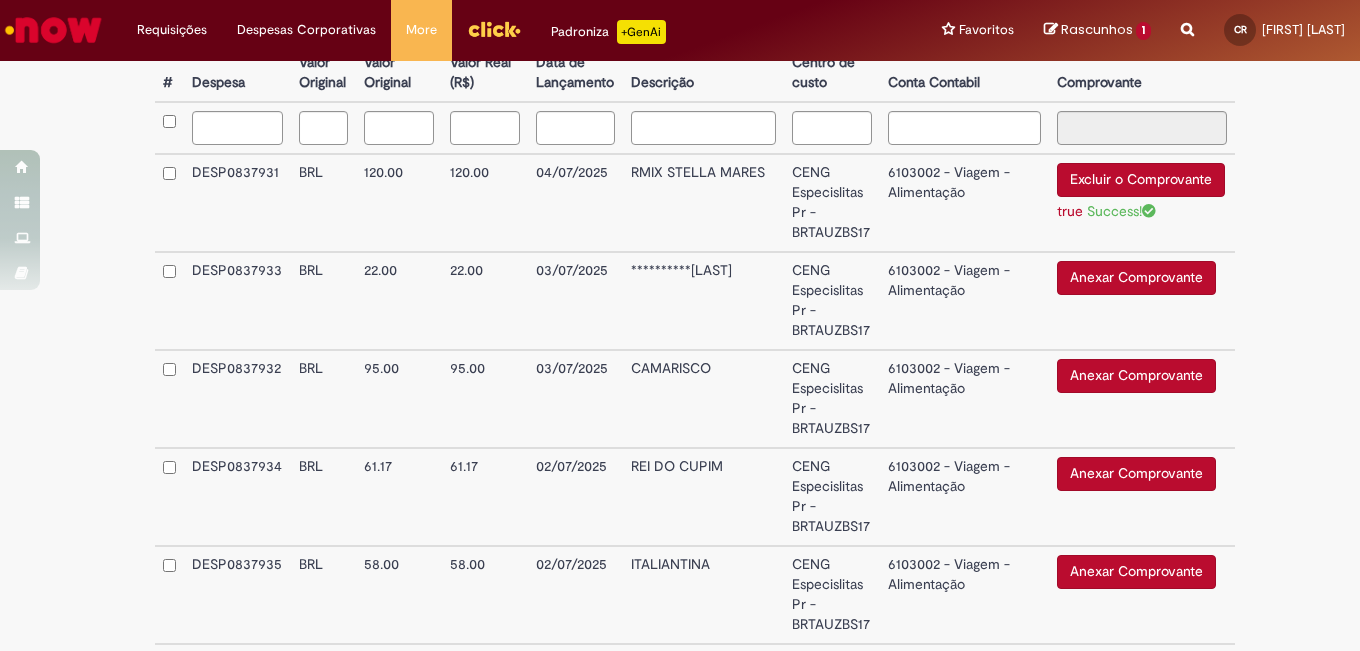 click on "Anexar Comprovante" at bounding box center [1136, 278] 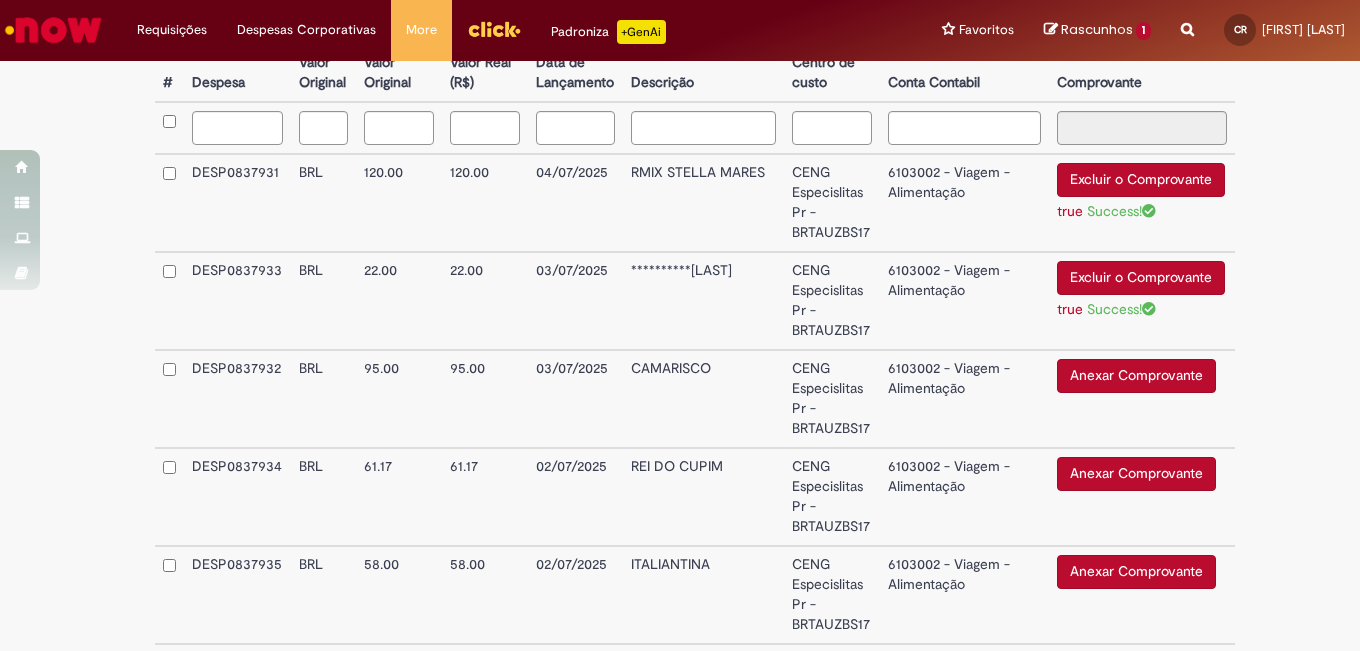 click on "Anexar Comprovante" at bounding box center [1136, 376] 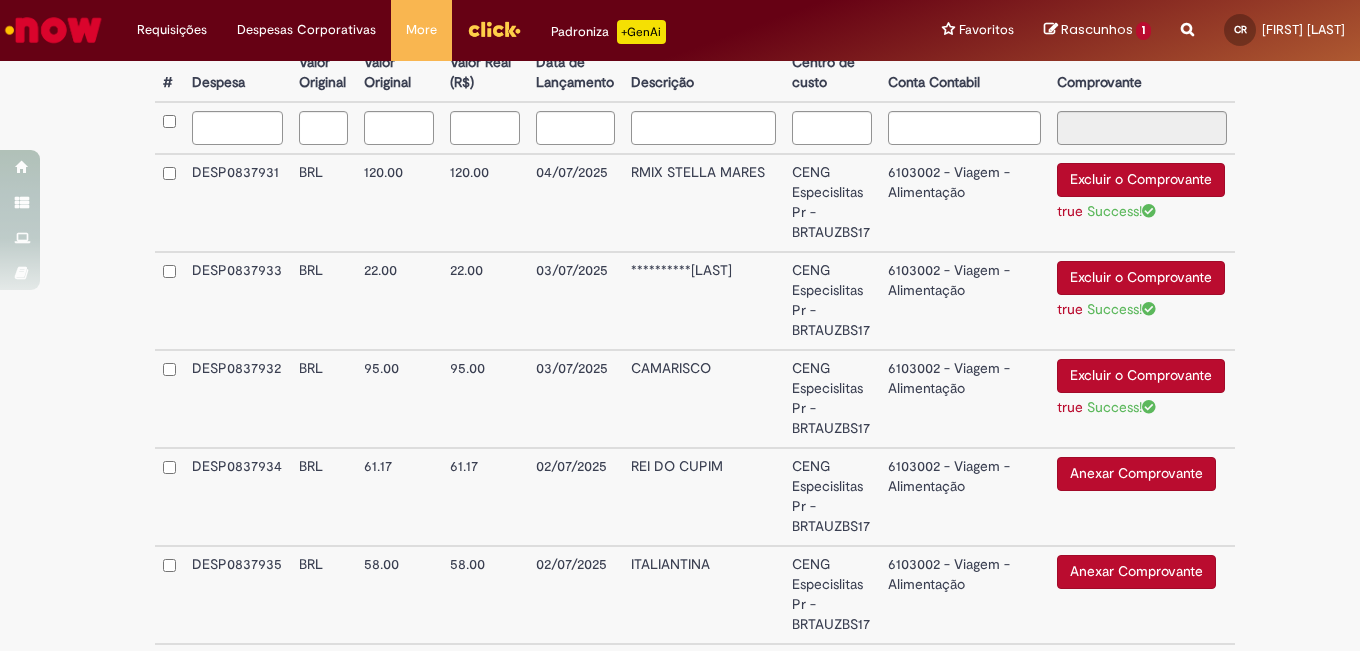 click on "Anexar Comprovante" at bounding box center [1136, 474] 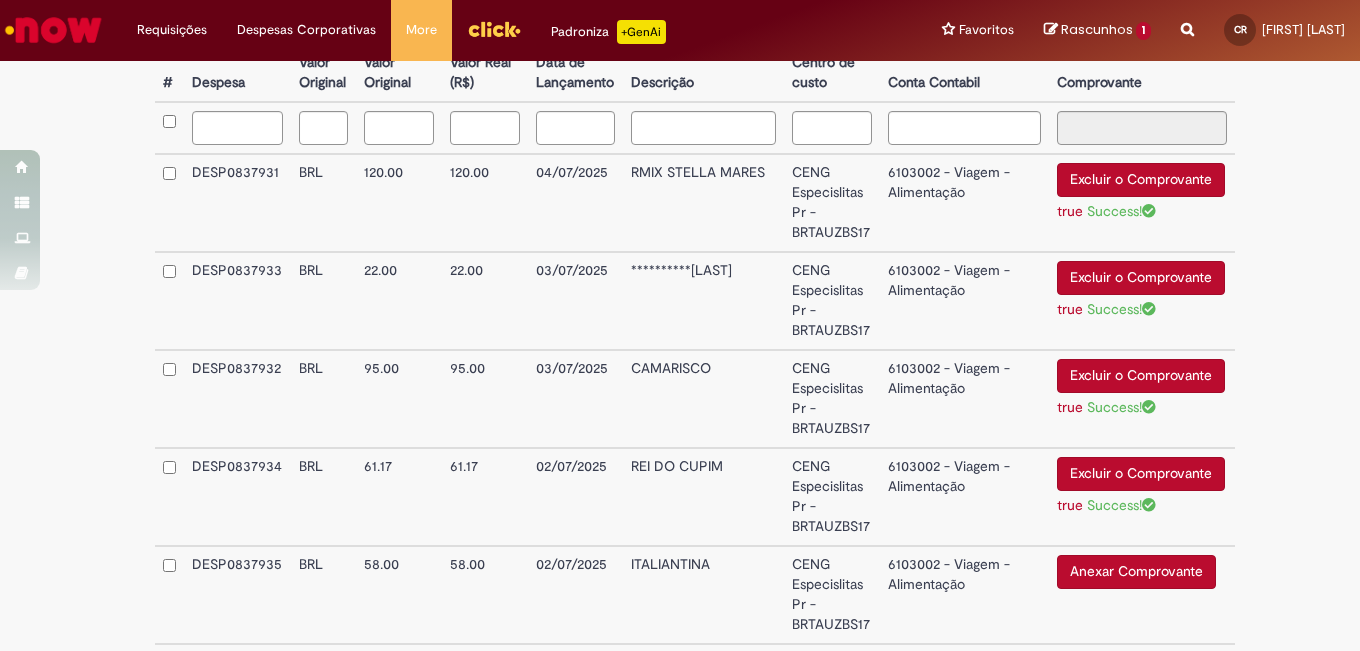 click on "Anexar Comprovante" at bounding box center (1136, 572) 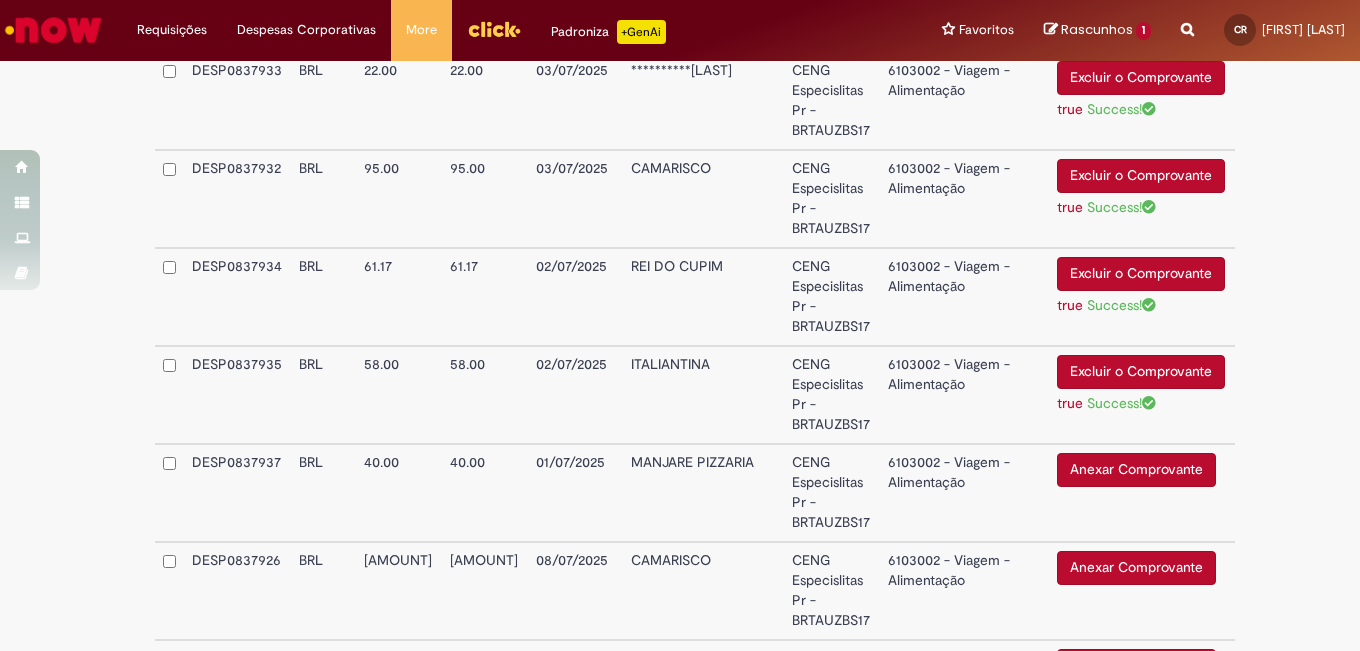 scroll, scrollTop: 902, scrollLeft: 0, axis: vertical 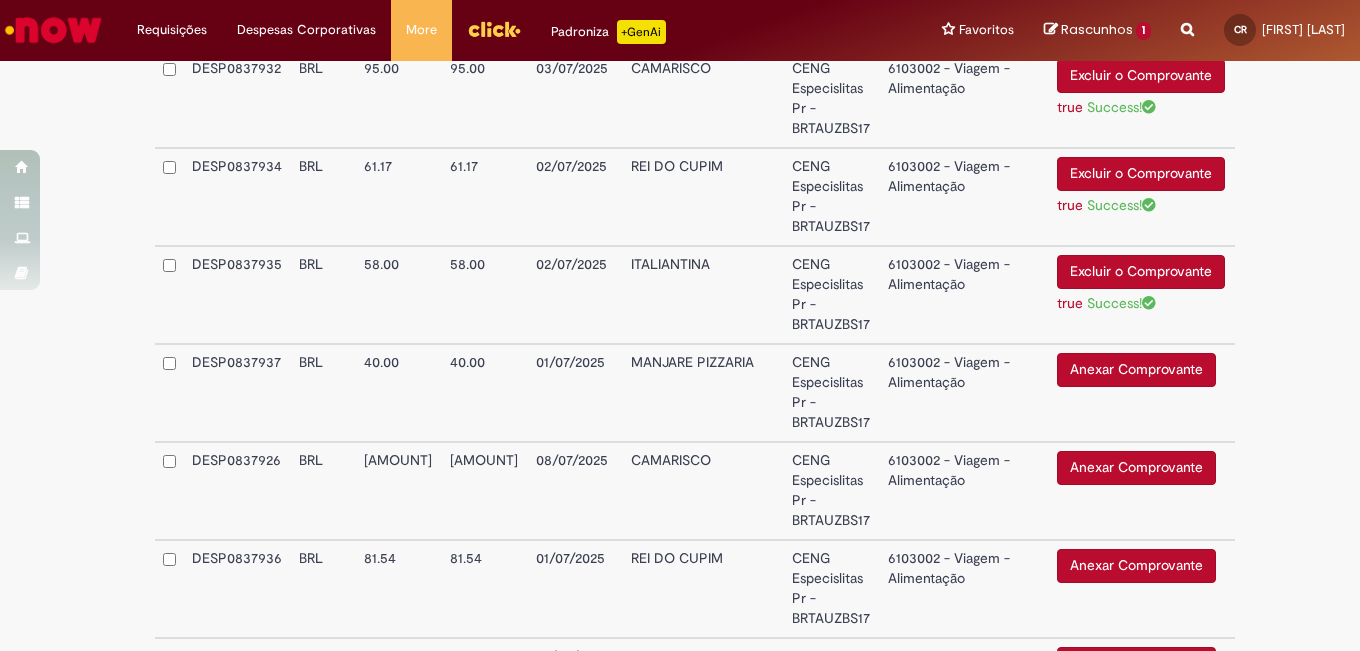 click on "Anexar Comprovante" at bounding box center [1136, 566] 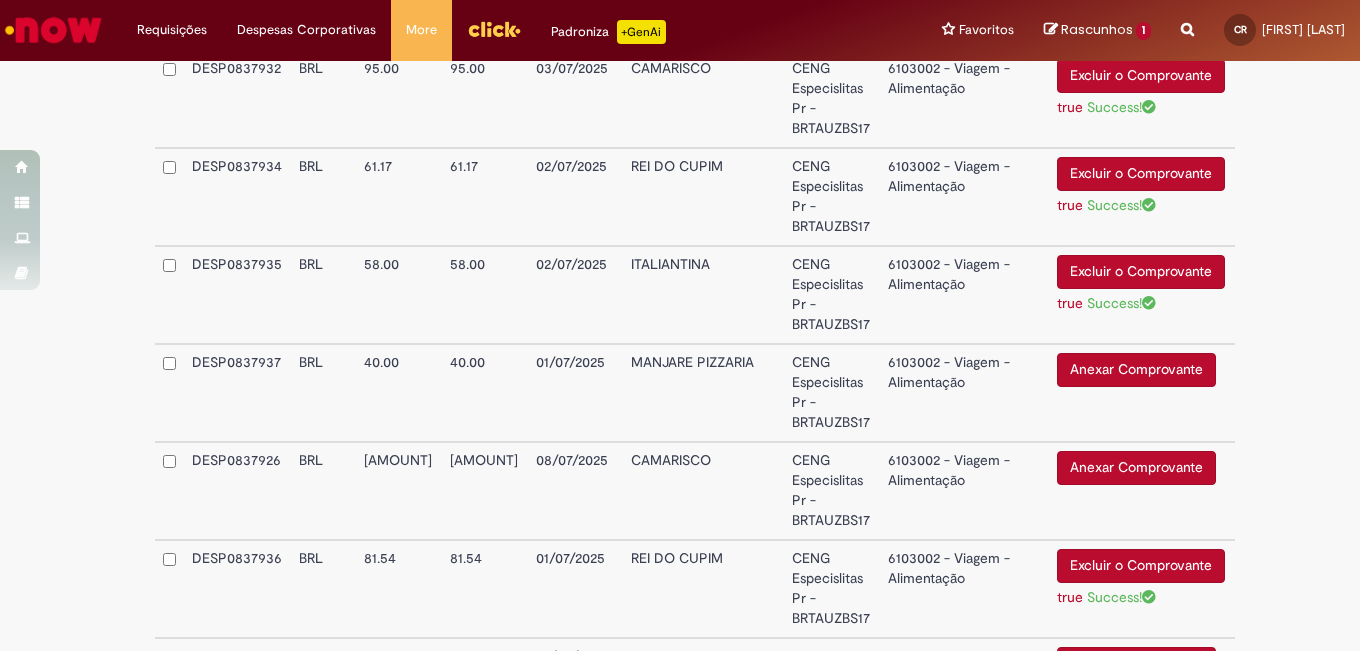 scroll, scrollTop: 1002, scrollLeft: 0, axis: vertical 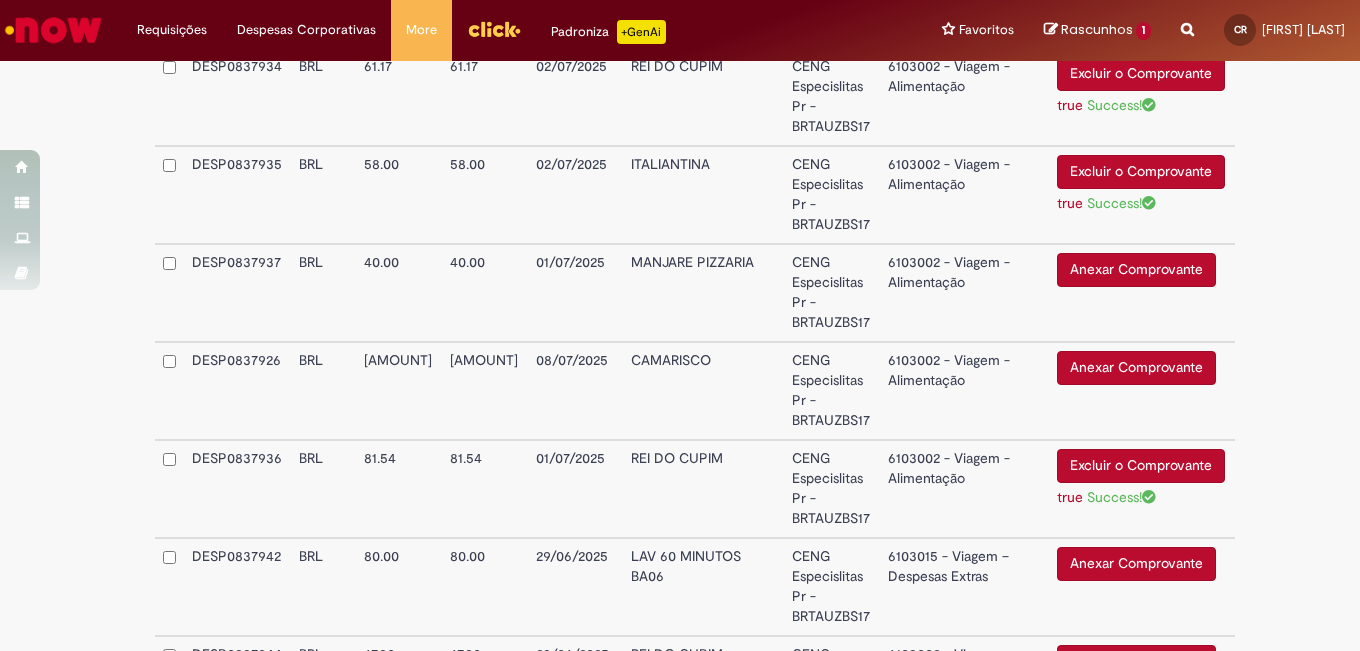 click on "Anexar Comprovante" at bounding box center (1136, 368) 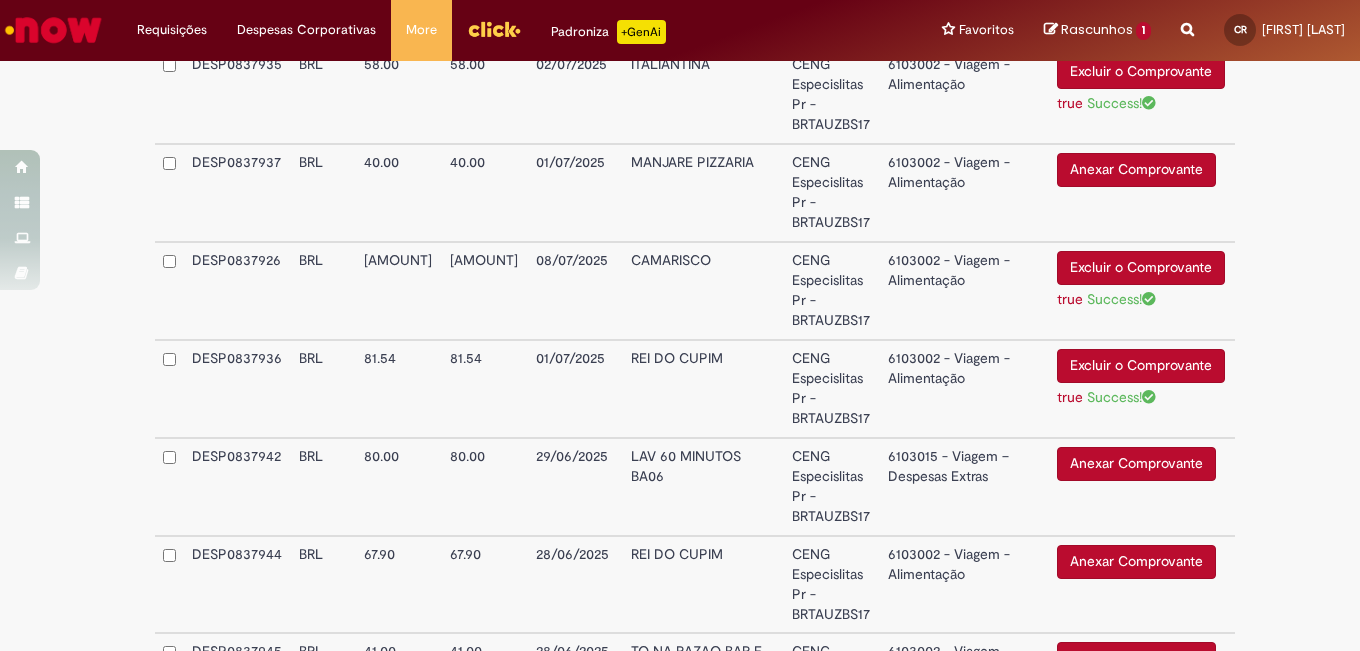 scroll, scrollTop: 1202, scrollLeft: 0, axis: vertical 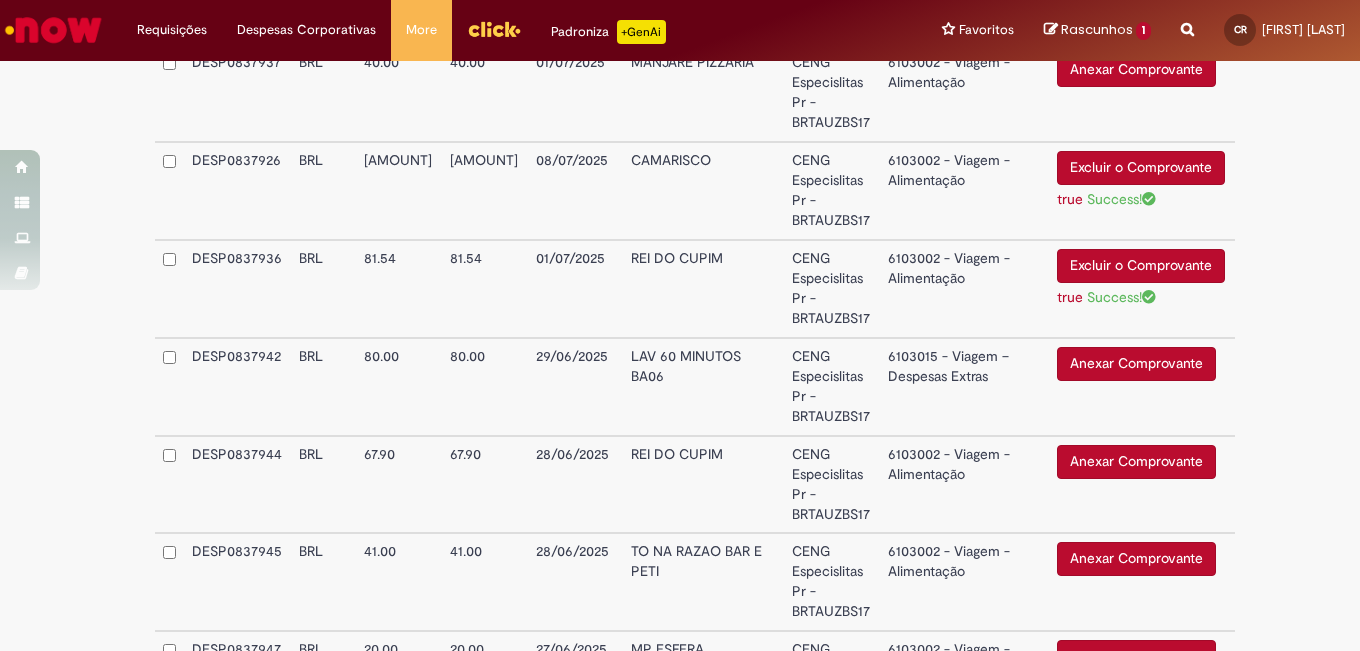 click on "Anexar Comprovante" at bounding box center (1136, 462) 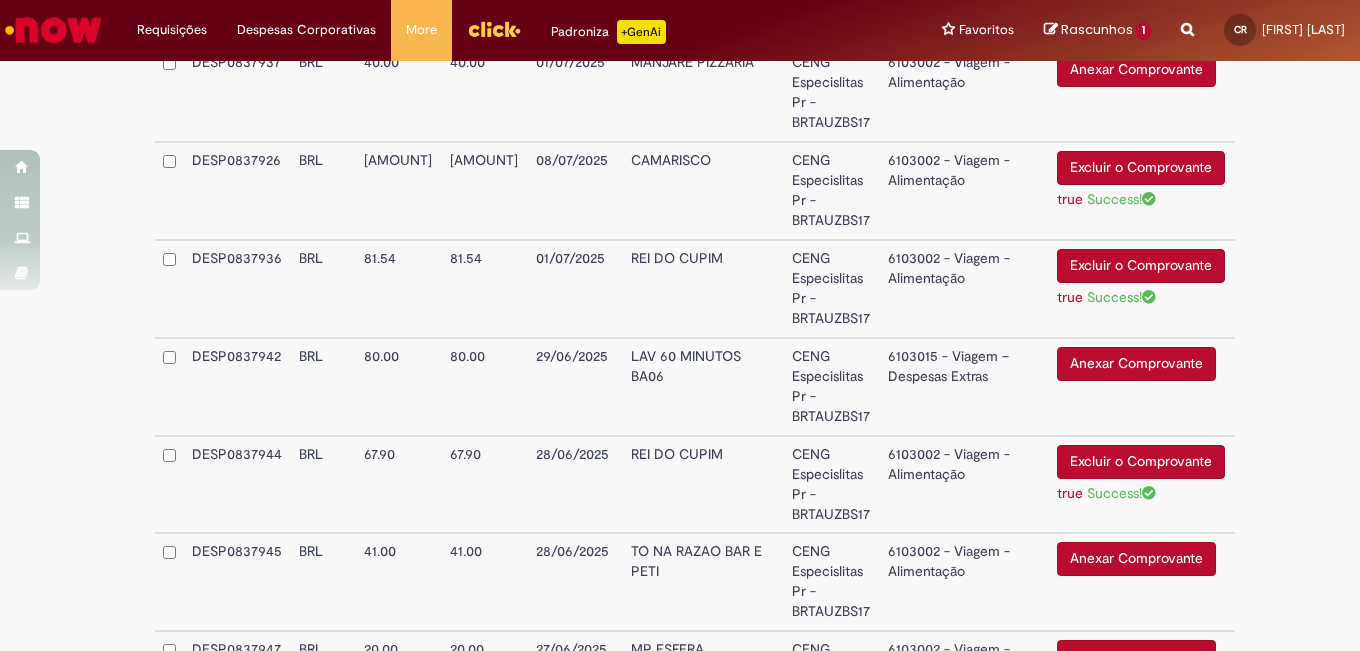 click on "Anexar Comprovante" at bounding box center (1136, 559) 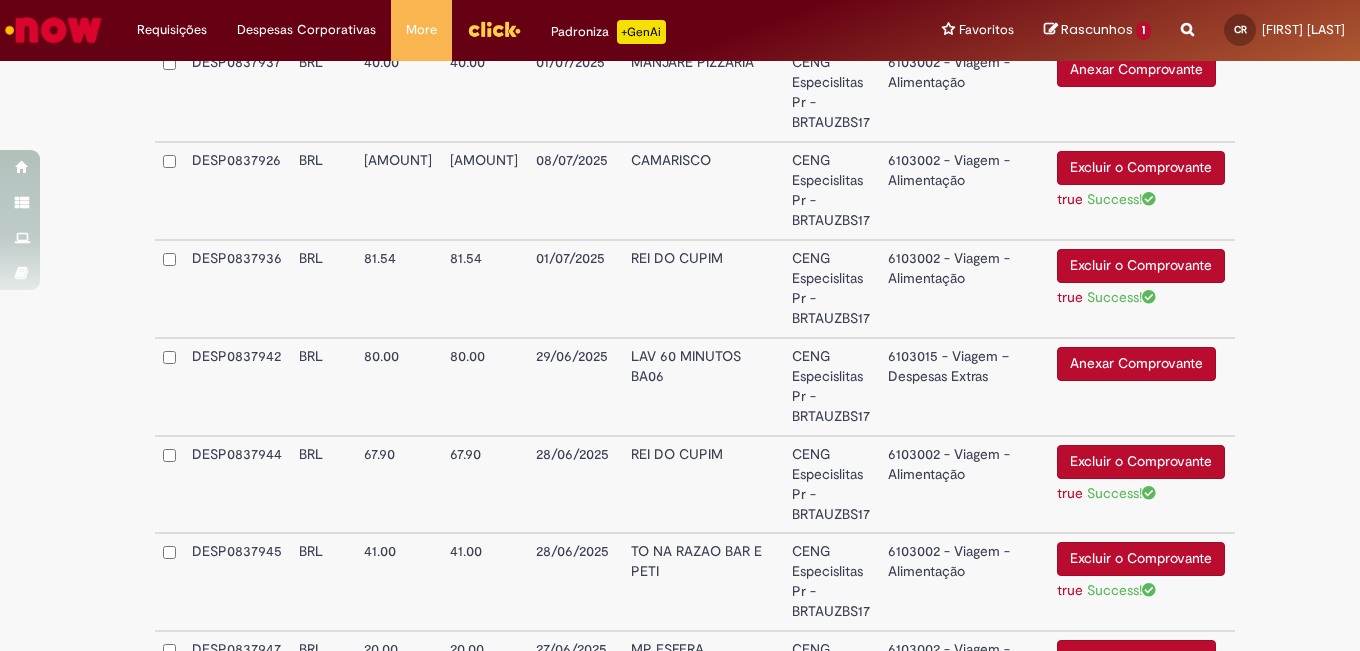 scroll, scrollTop: 1602, scrollLeft: 0, axis: vertical 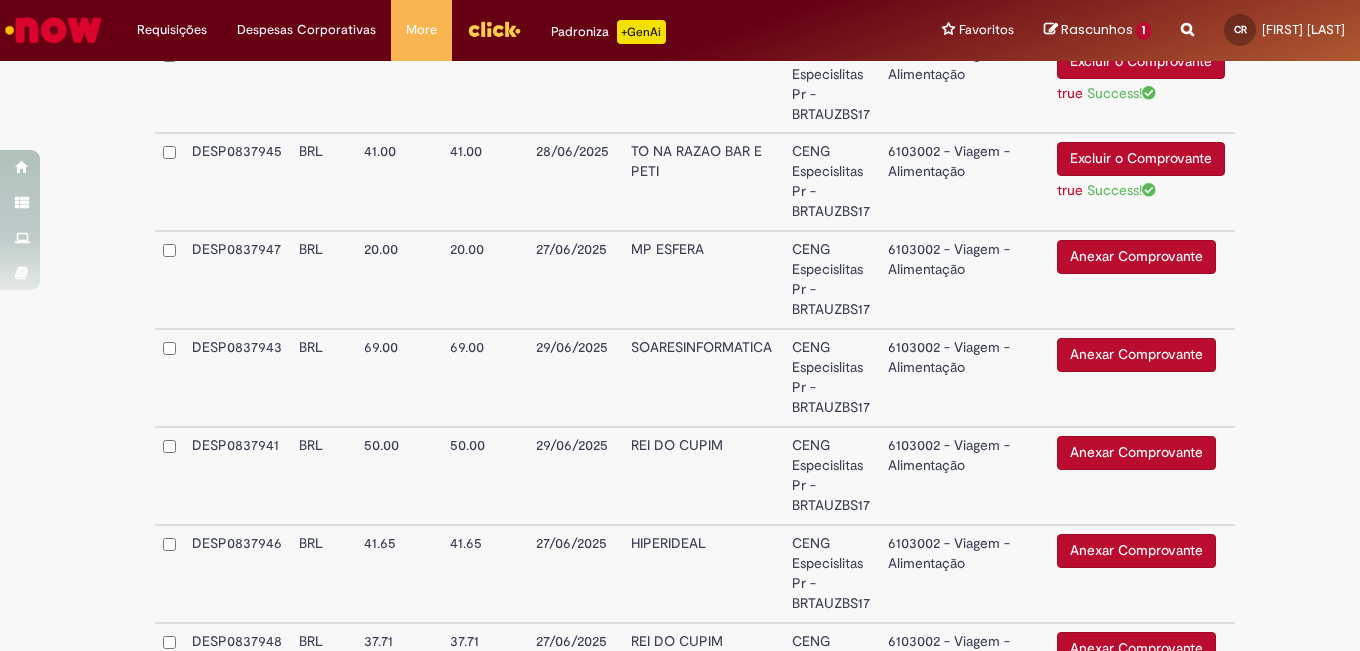 click on "Anexar Comprovante" at bounding box center (1136, 355) 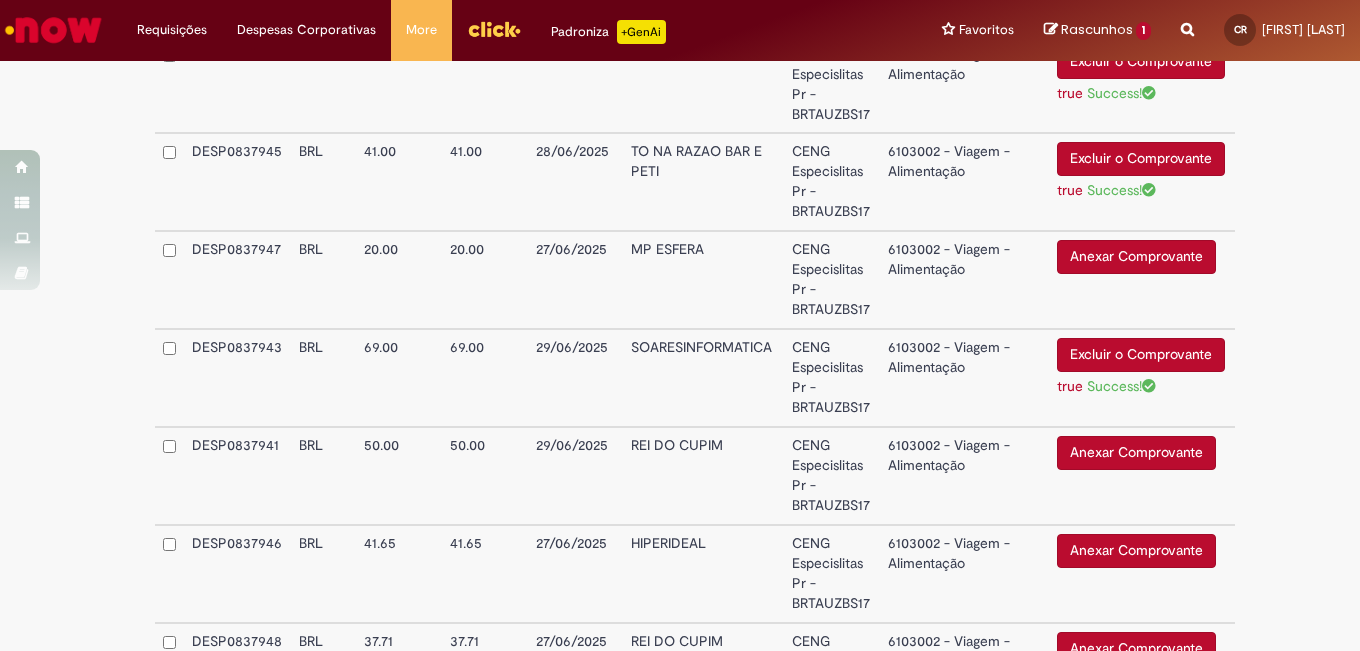 click on "Anexar Comprovante" at bounding box center [1136, 453] 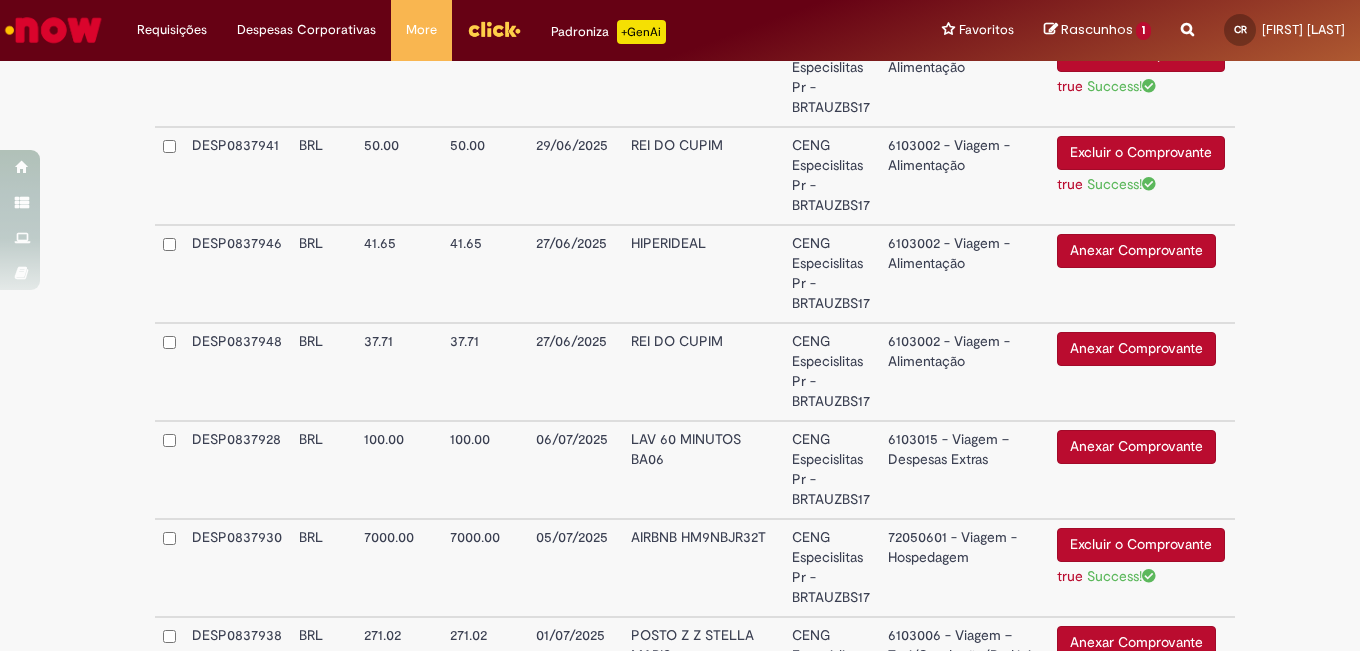 scroll, scrollTop: 2002, scrollLeft: 0, axis: vertical 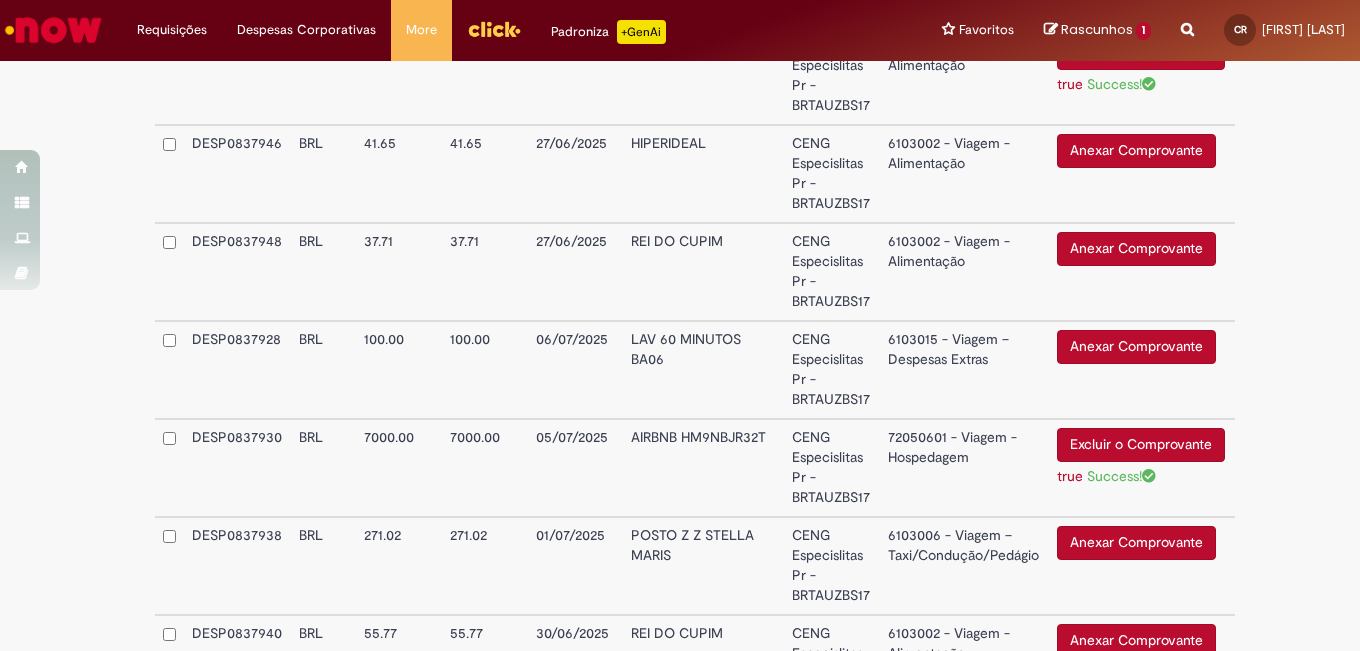 click on "Anexar Comprovante" at bounding box center (1136, 543) 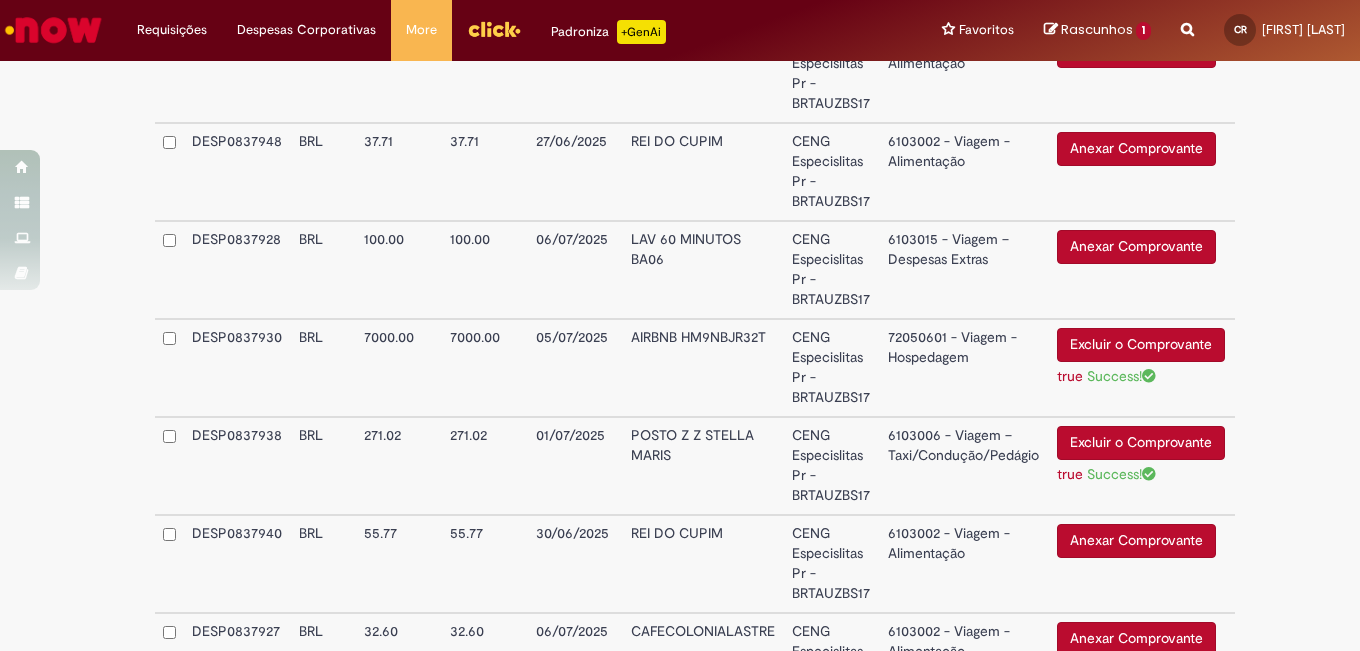scroll, scrollTop: 2202, scrollLeft: 0, axis: vertical 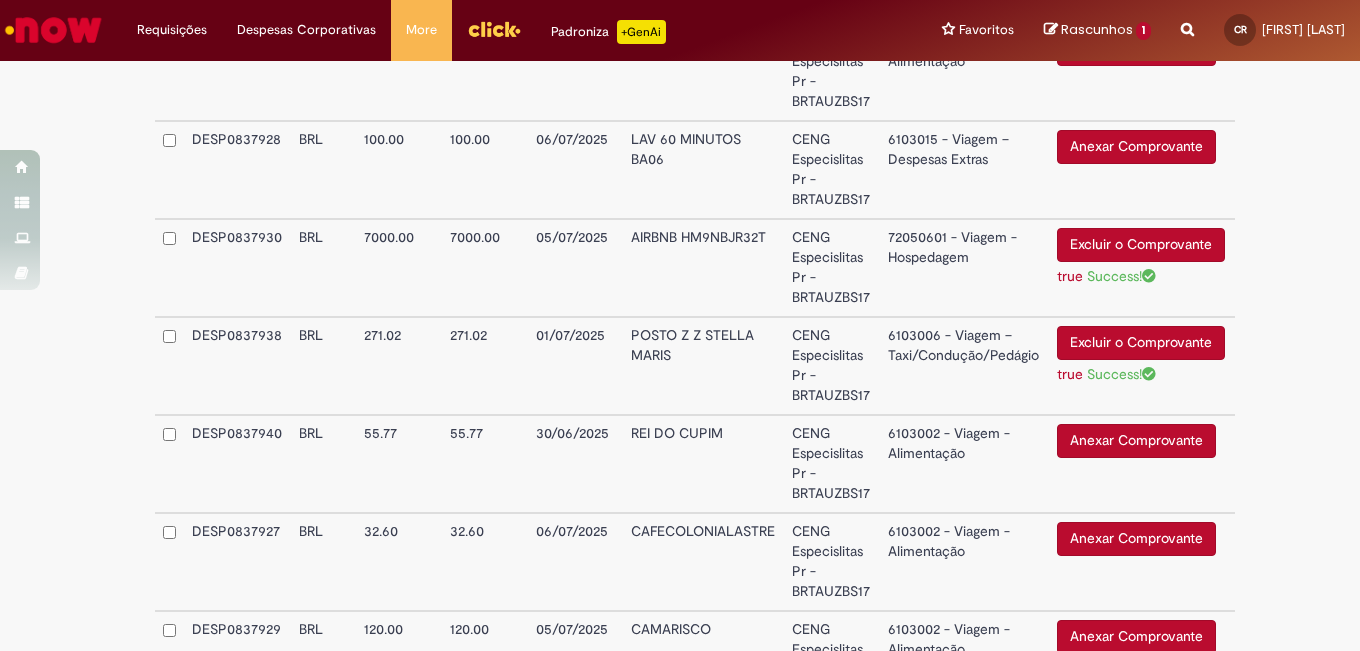 click on "Anexar Comprovante" at bounding box center [1136, 441] 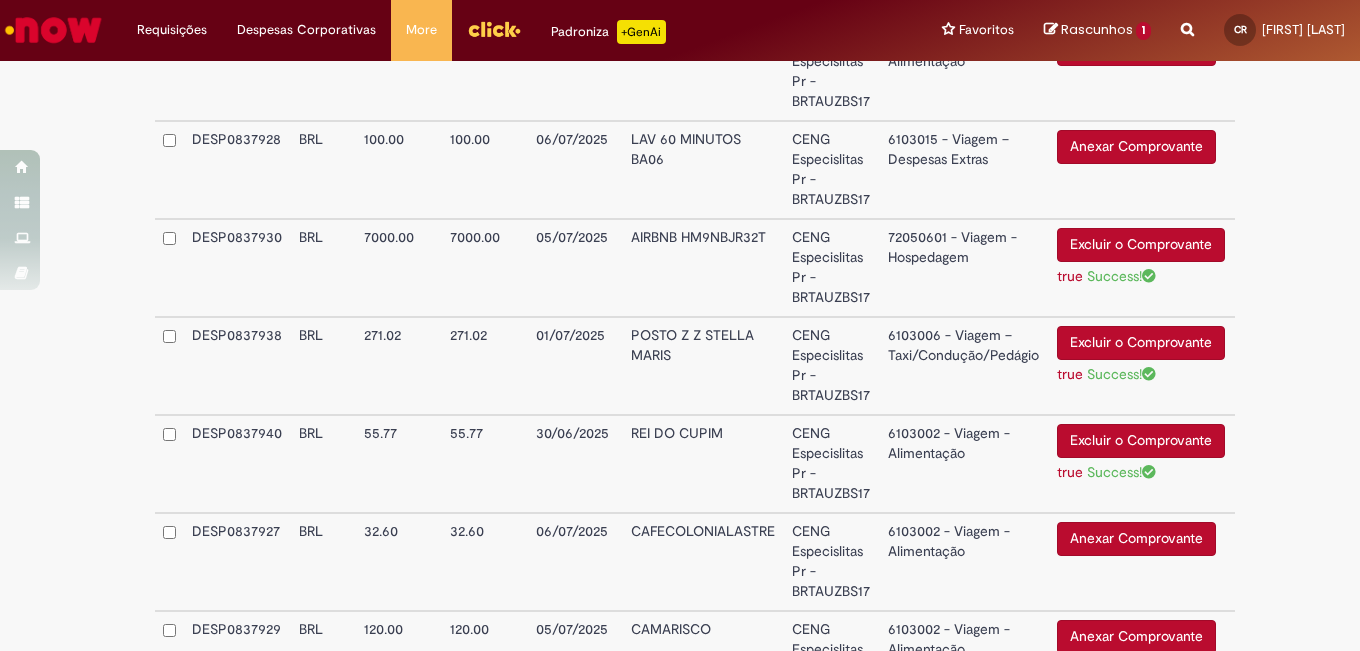 scroll, scrollTop: 2302, scrollLeft: 0, axis: vertical 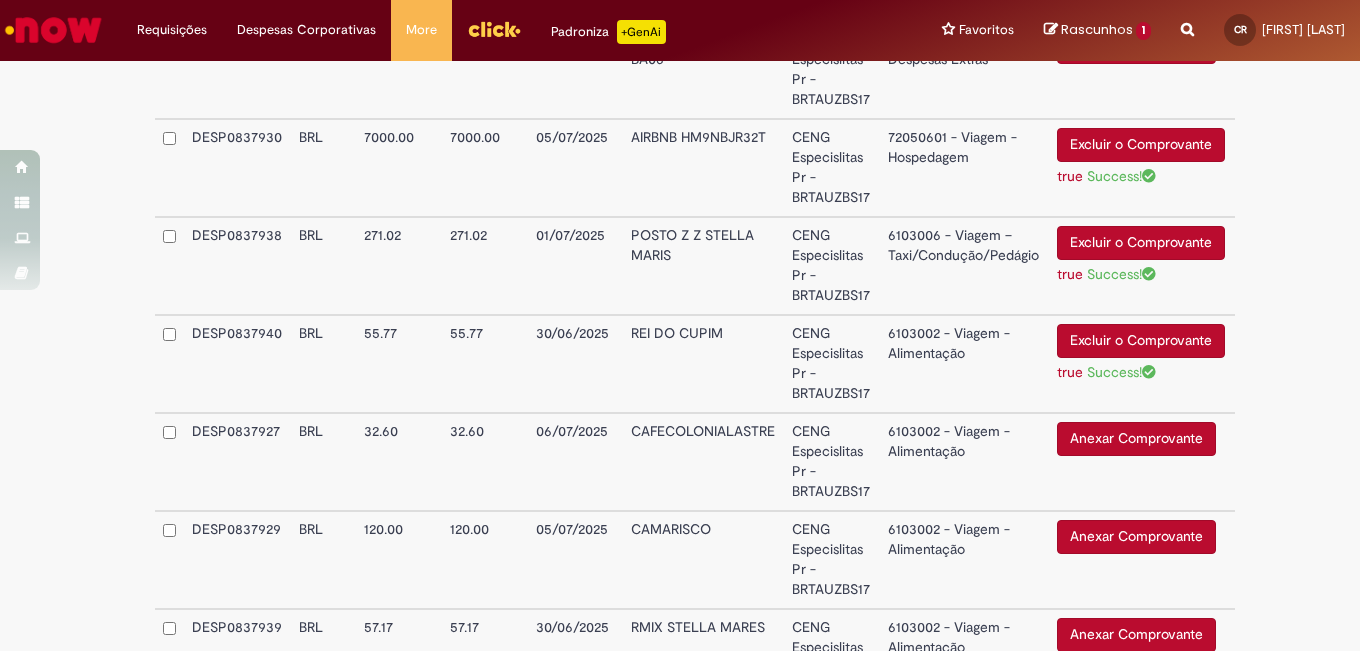 click on "Anexar Comprovante" at bounding box center [1136, 439] 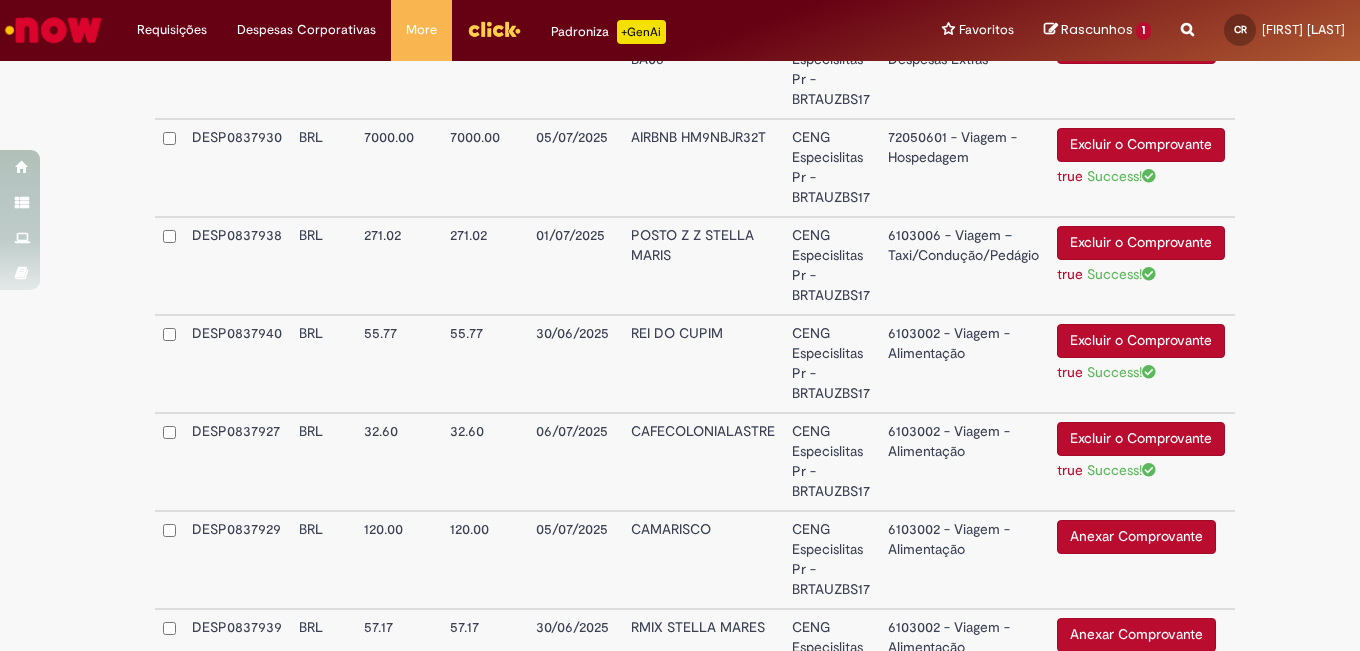 scroll, scrollTop: 2402, scrollLeft: 0, axis: vertical 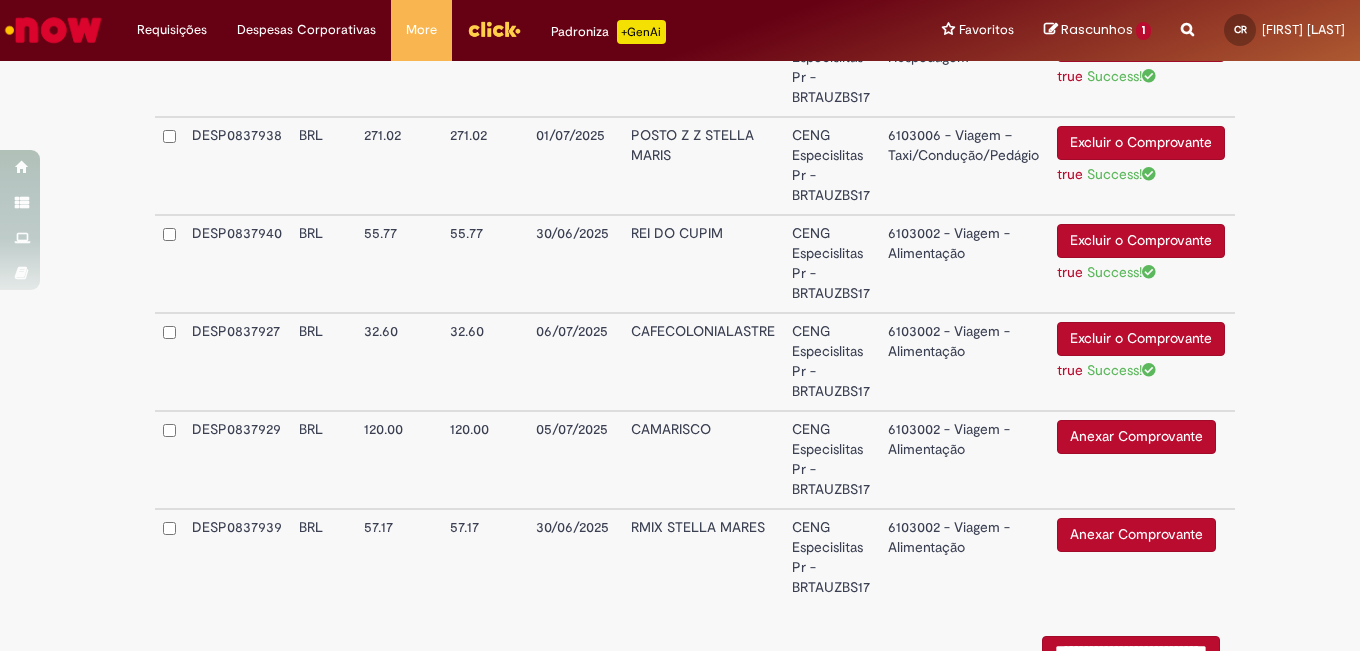 click on "Anexar Comprovante" at bounding box center (1136, 437) 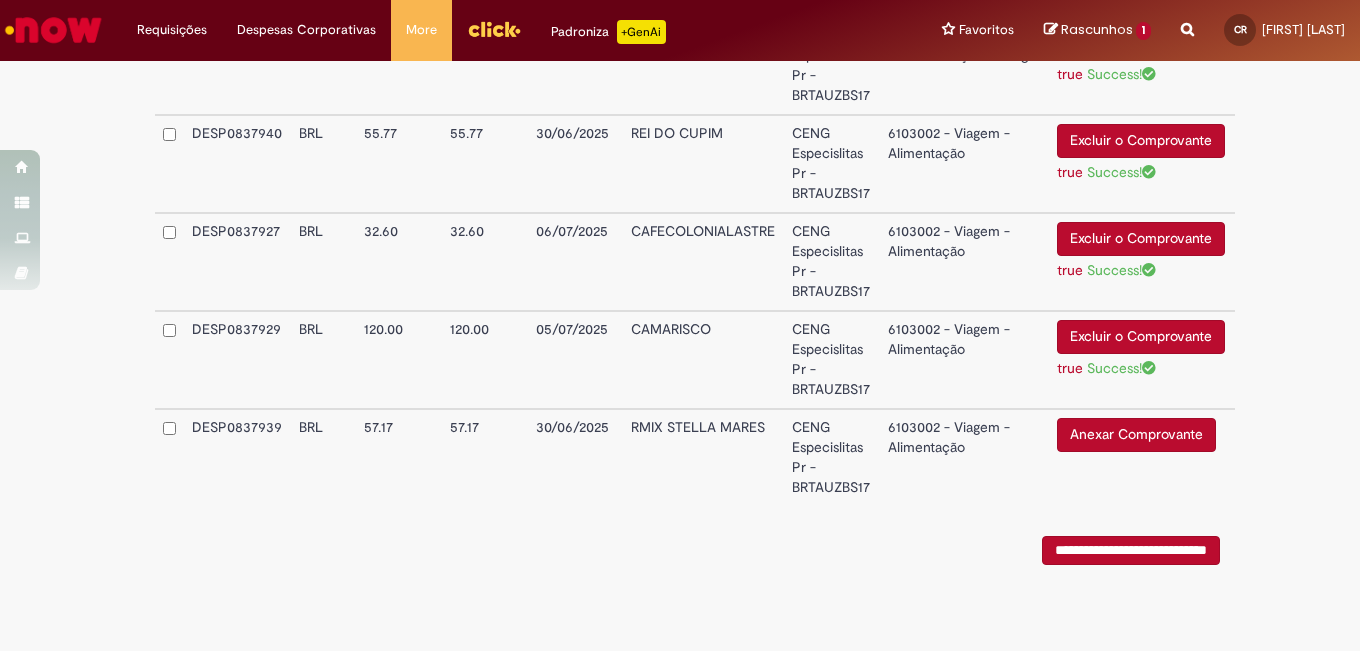 scroll, scrollTop: 2402, scrollLeft: 0, axis: vertical 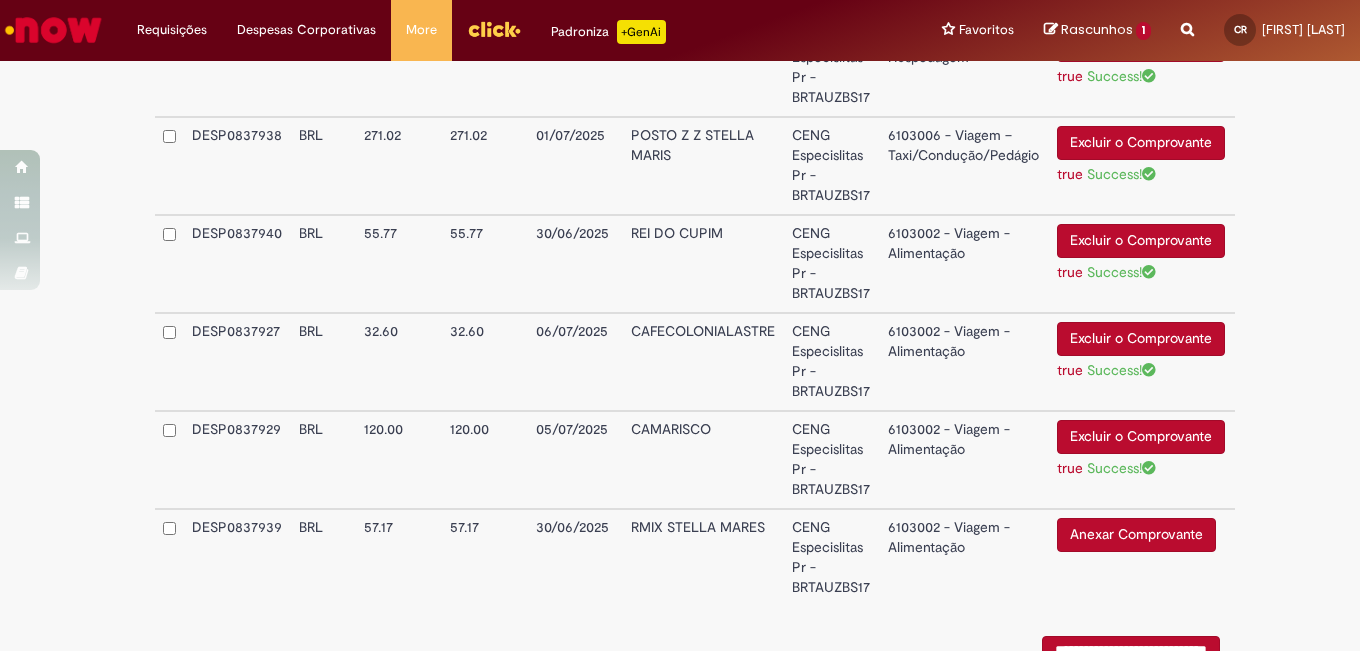 click on "Anexar Comprovante" at bounding box center [1136, 535] 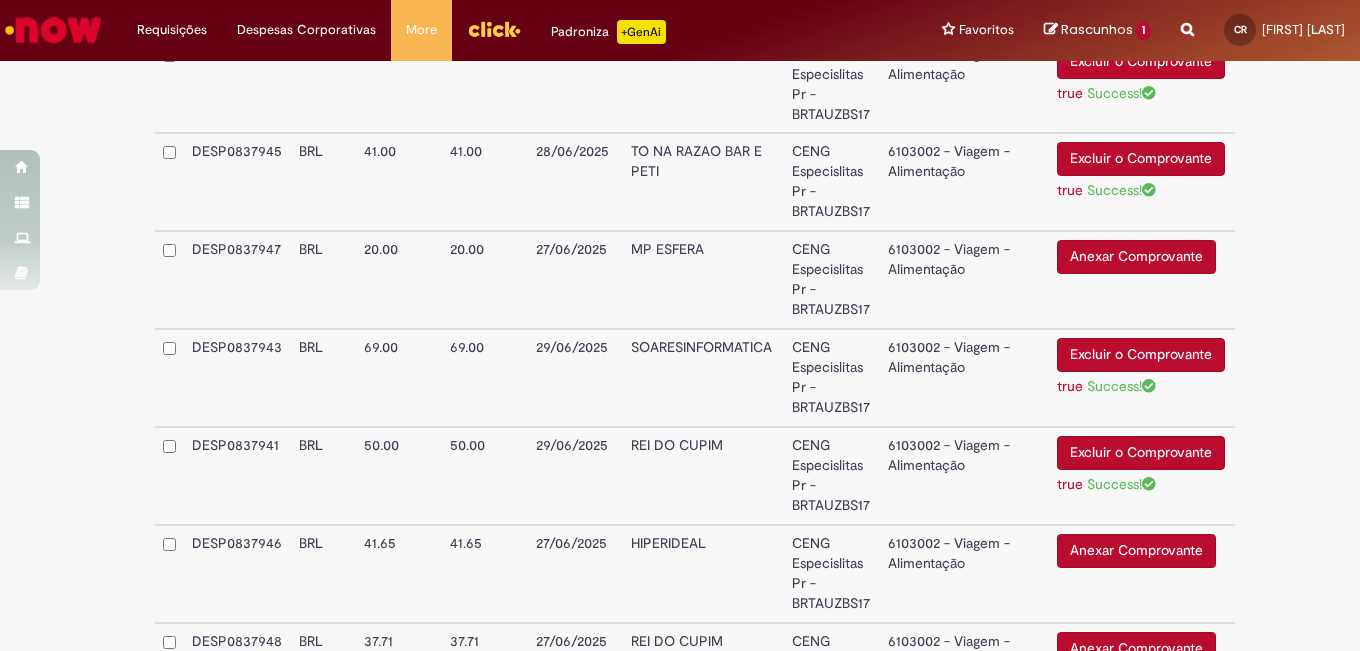 scroll, scrollTop: 1702, scrollLeft: 0, axis: vertical 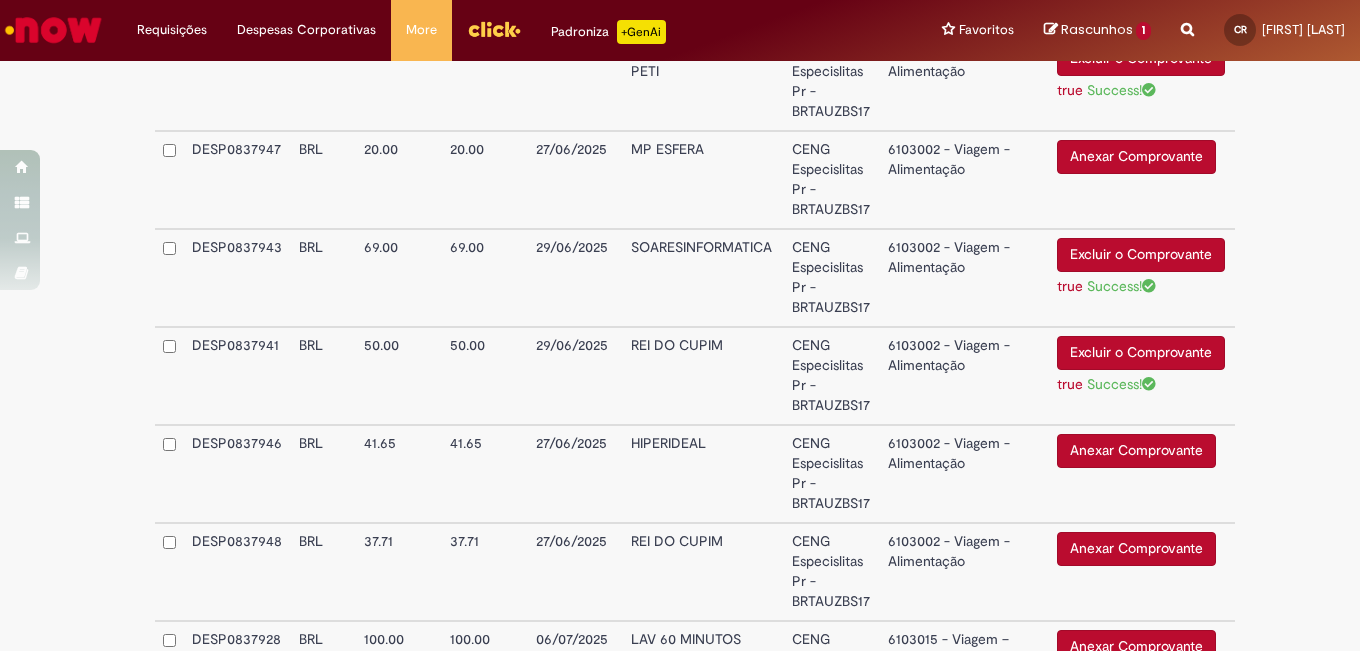 click on "Anexar Comprovante" at bounding box center (1136, 157) 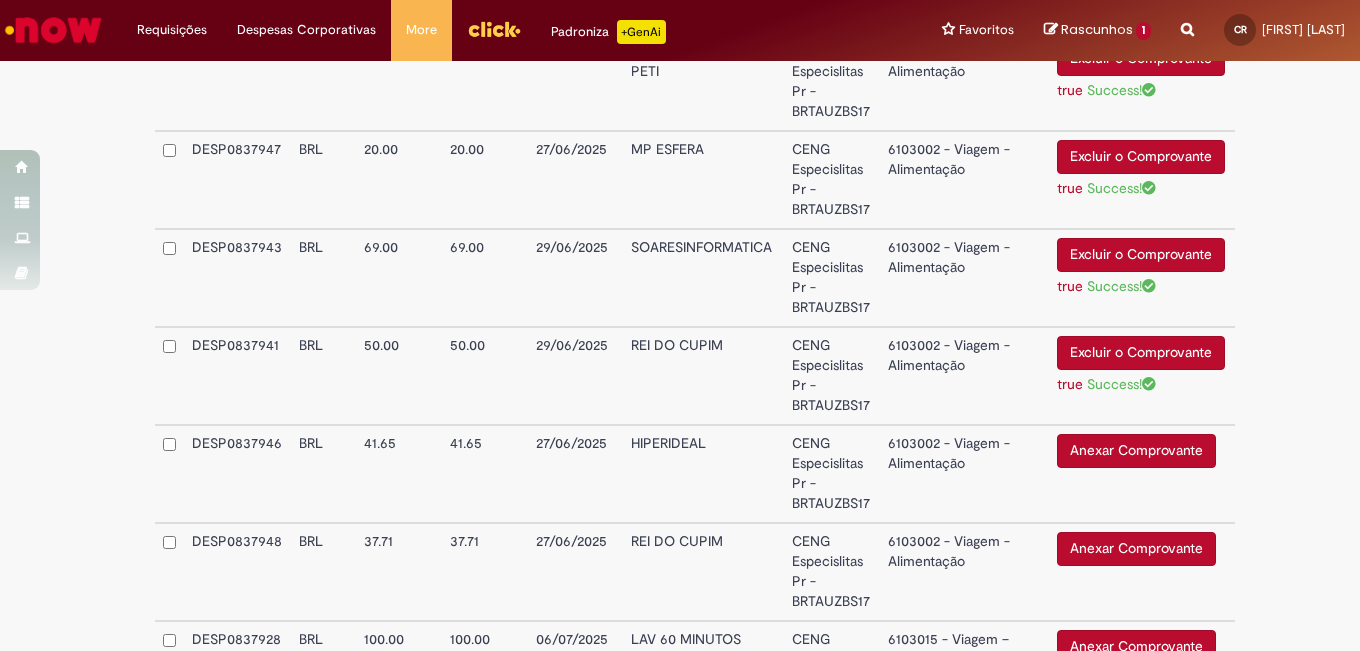 click on "Anexar Comprovante" at bounding box center (1136, 451) 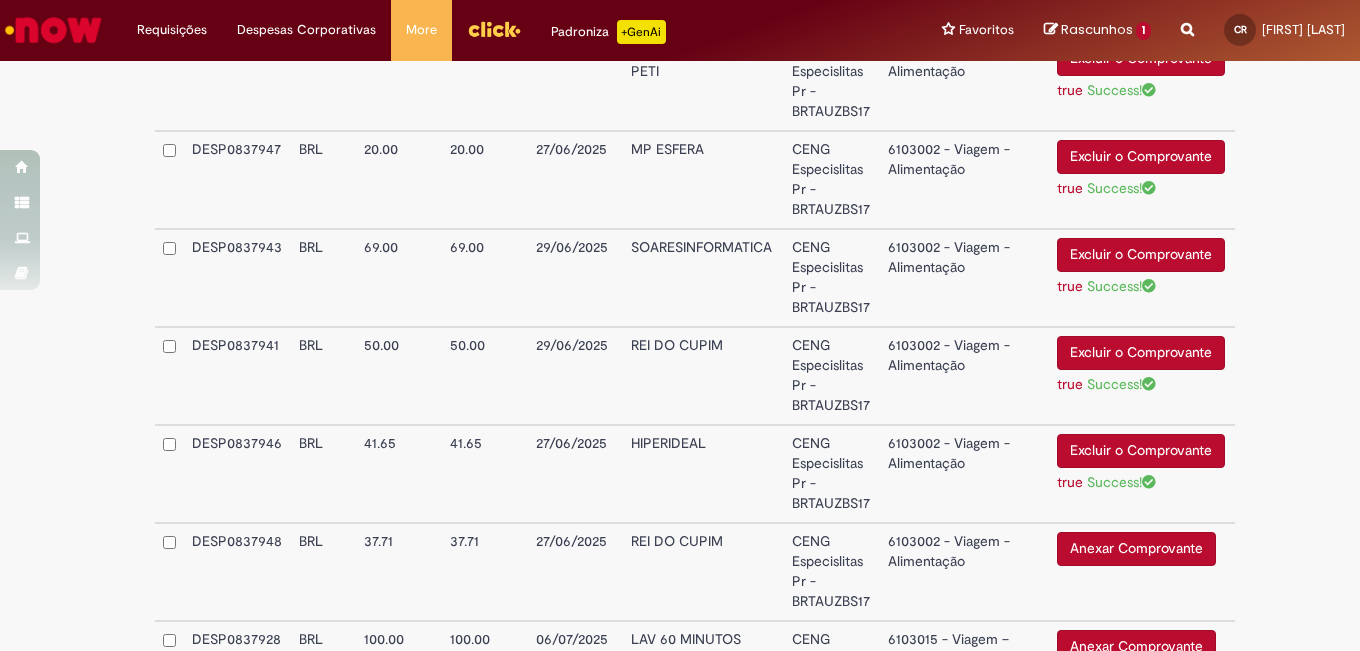 click on "Anexar Comprovante" at bounding box center [1136, 549] 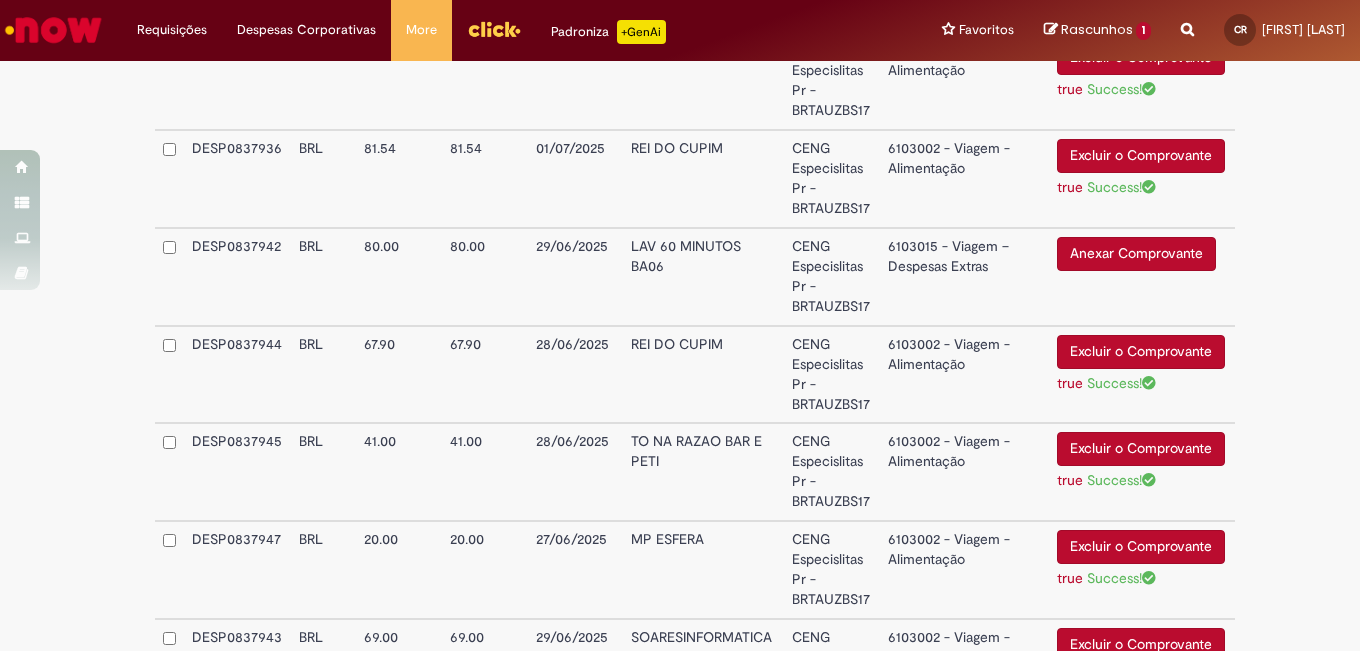 scroll, scrollTop: 1212, scrollLeft: 0, axis: vertical 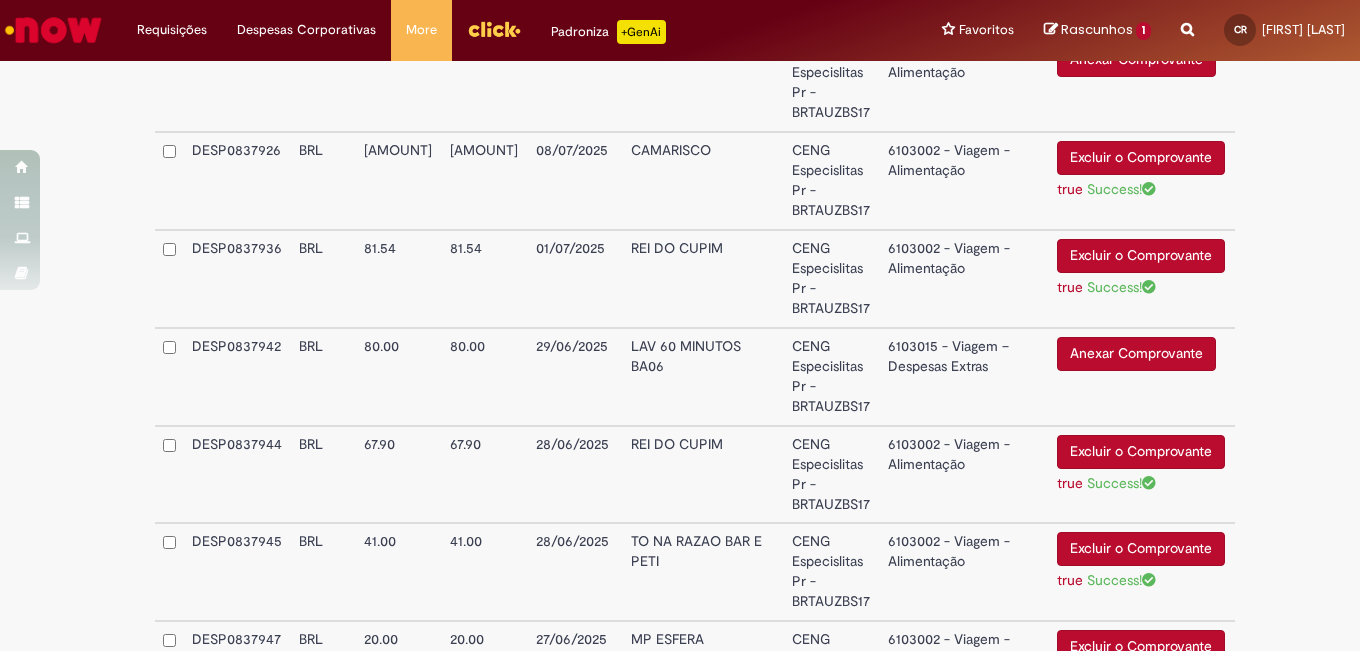 click on "80.00" at bounding box center [485, 377] 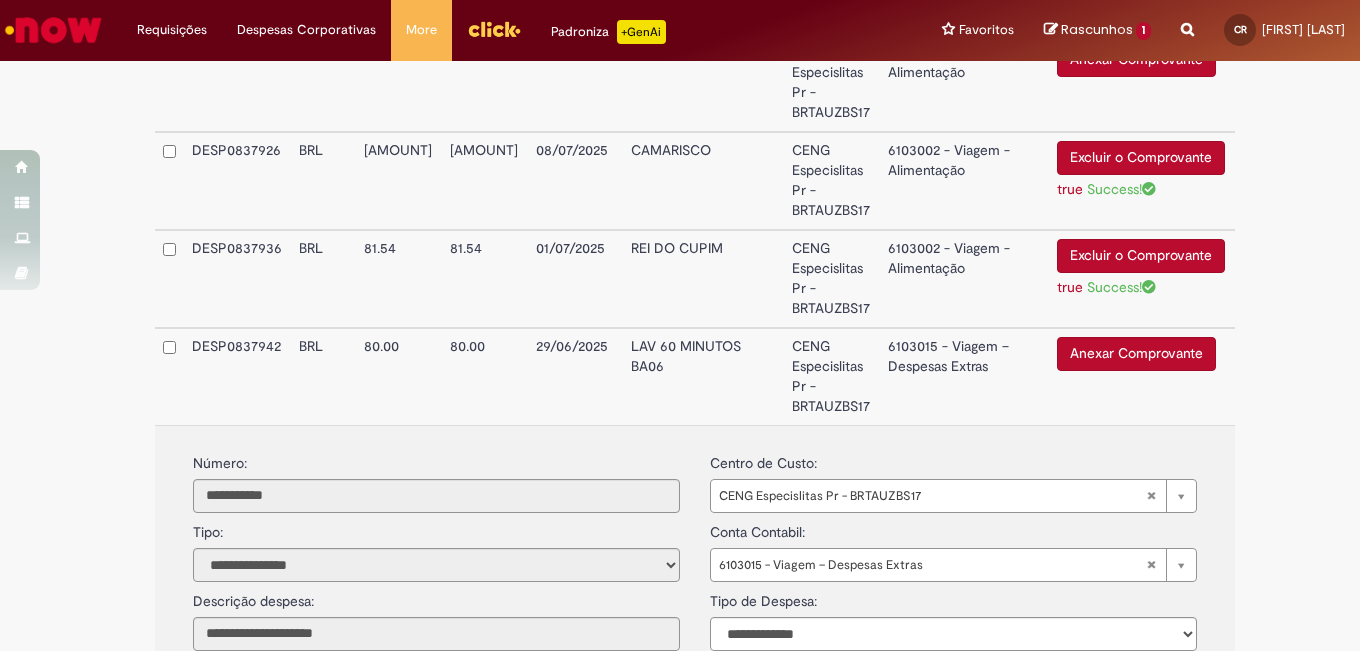 click on "80.00" at bounding box center (485, 376) 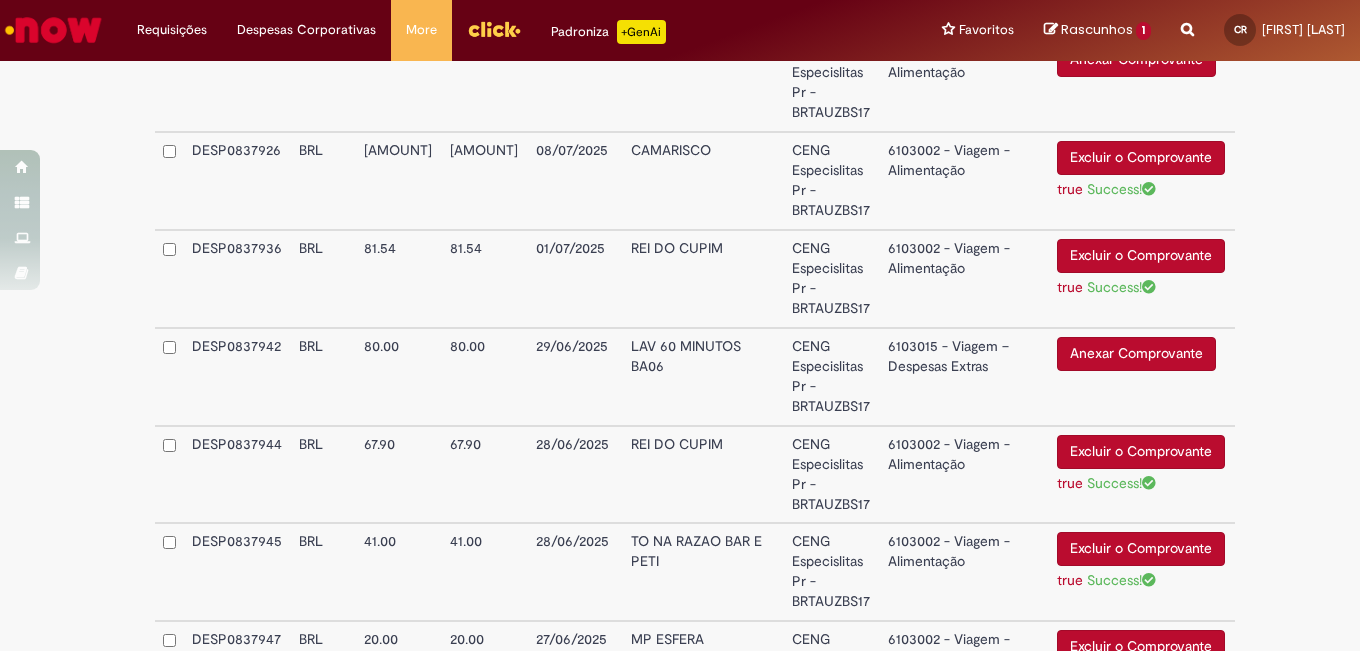 click on "Anexar Comprovante" at bounding box center (1136, 354) 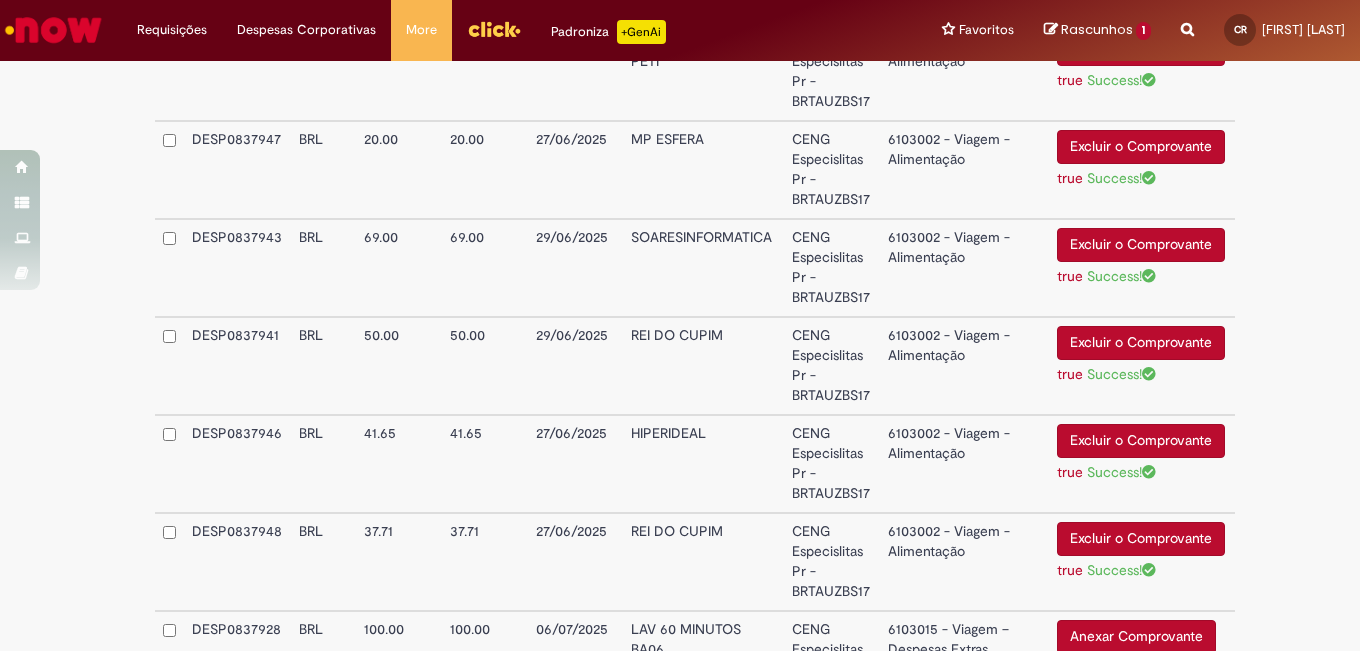 scroll, scrollTop: 2012, scrollLeft: 0, axis: vertical 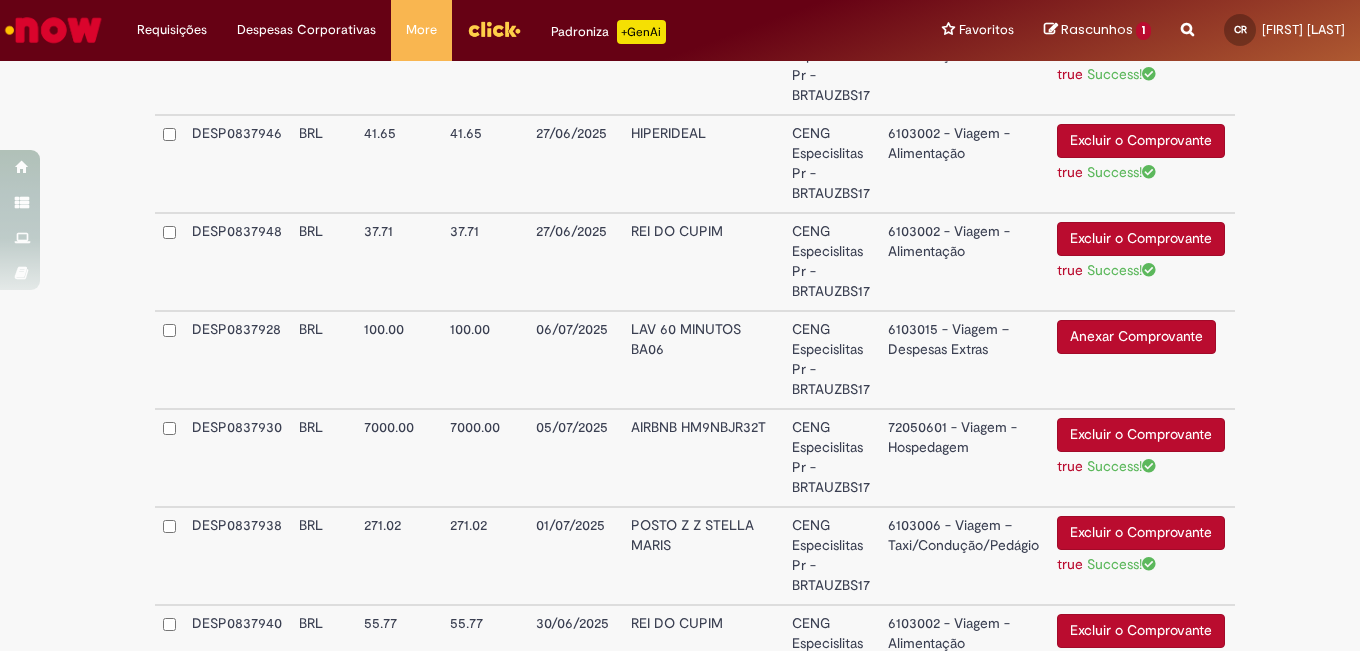 click on "Anexar Comprovante" at bounding box center (1136, 337) 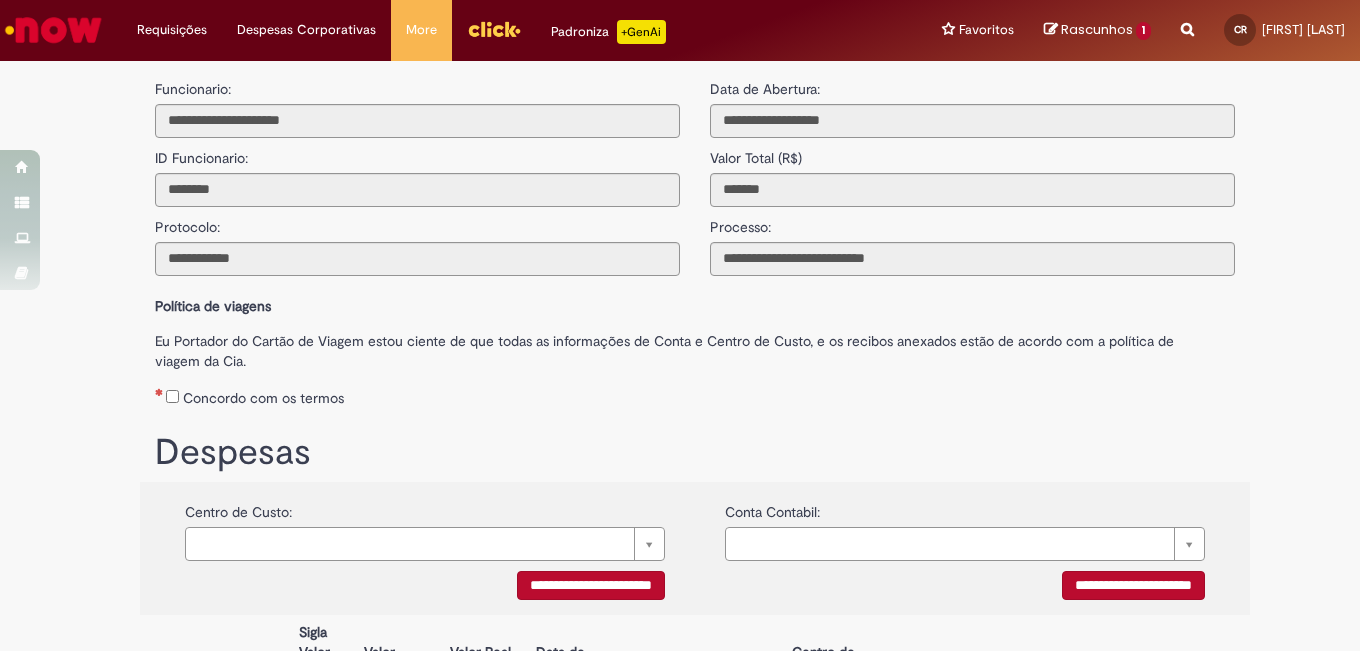 scroll, scrollTop: 212, scrollLeft: 0, axis: vertical 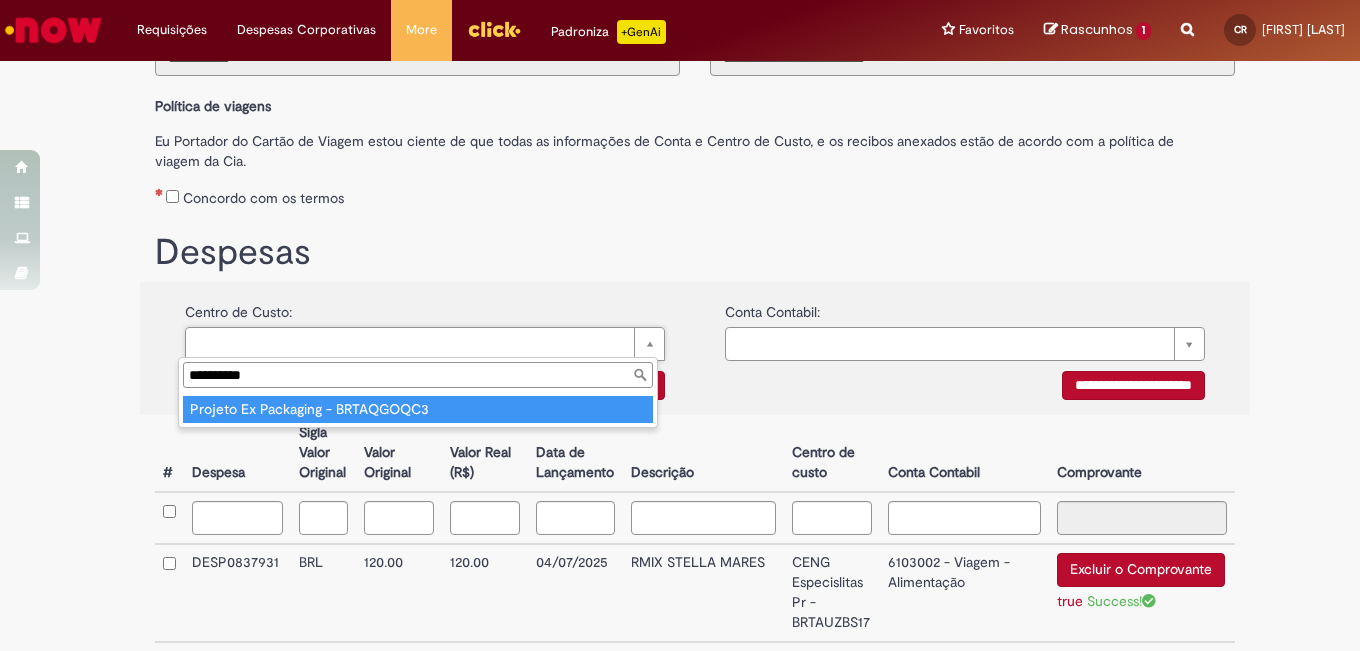 click on "**********" at bounding box center (418, 375) 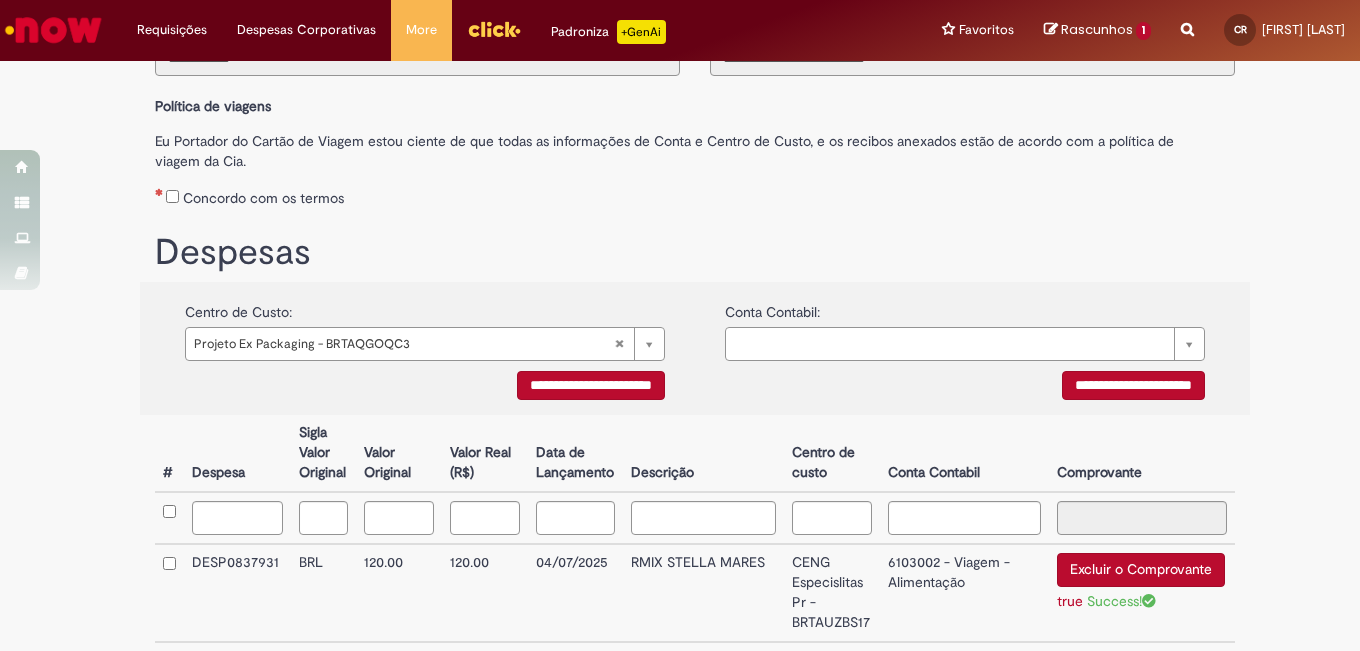 click on "**********" at bounding box center [591, 385] 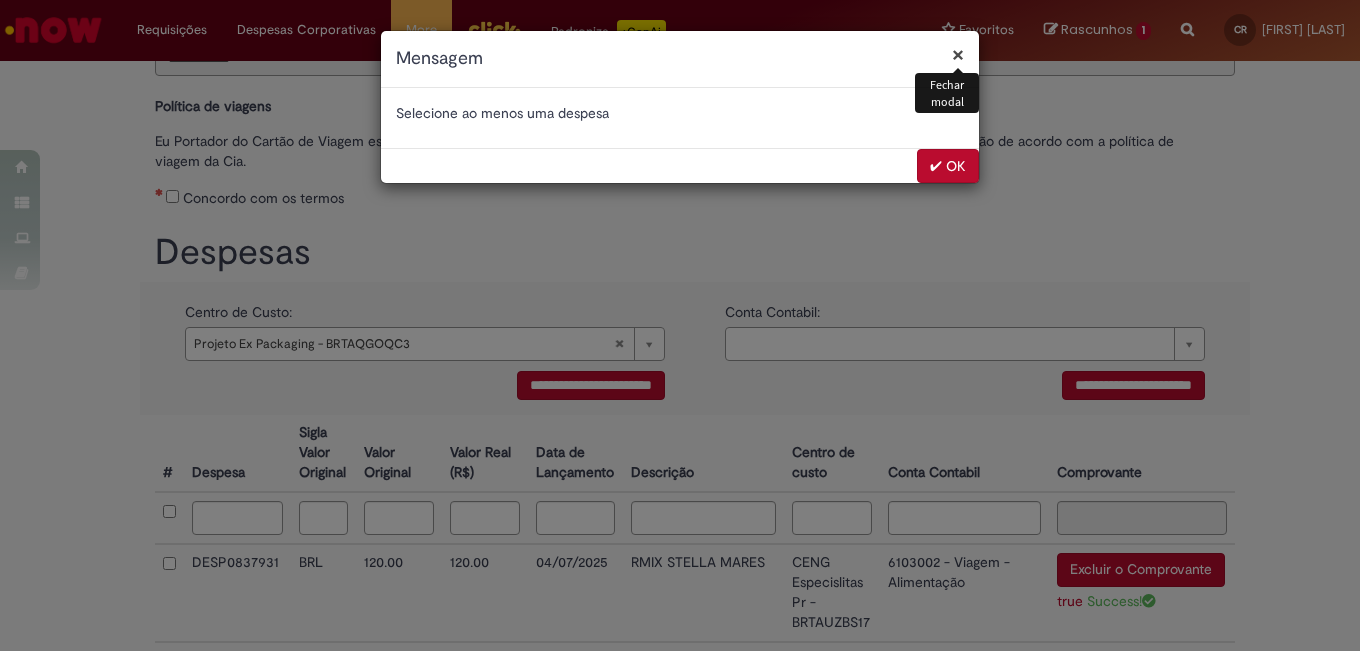 click on "✔ OK" at bounding box center (948, 166) 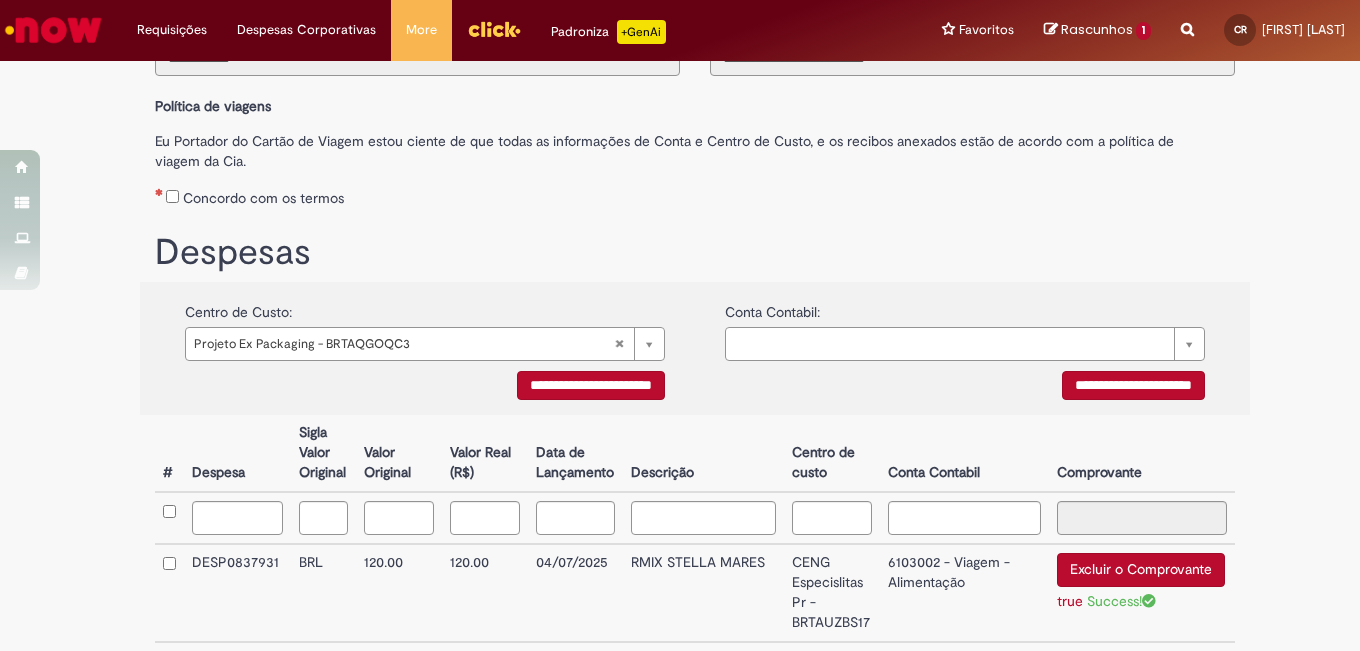 click on "**********" at bounding box center [591, 385] 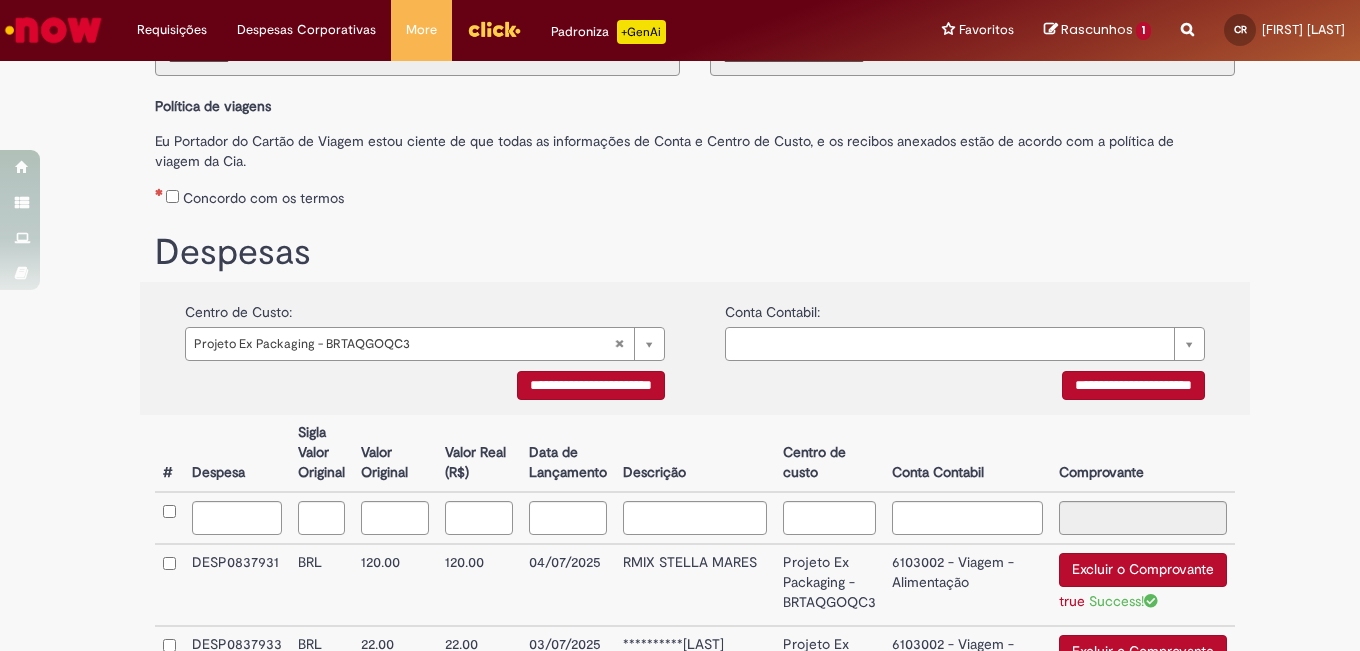 scroll, scrollTop: 412, scrollLeft: 0, axis: vertical 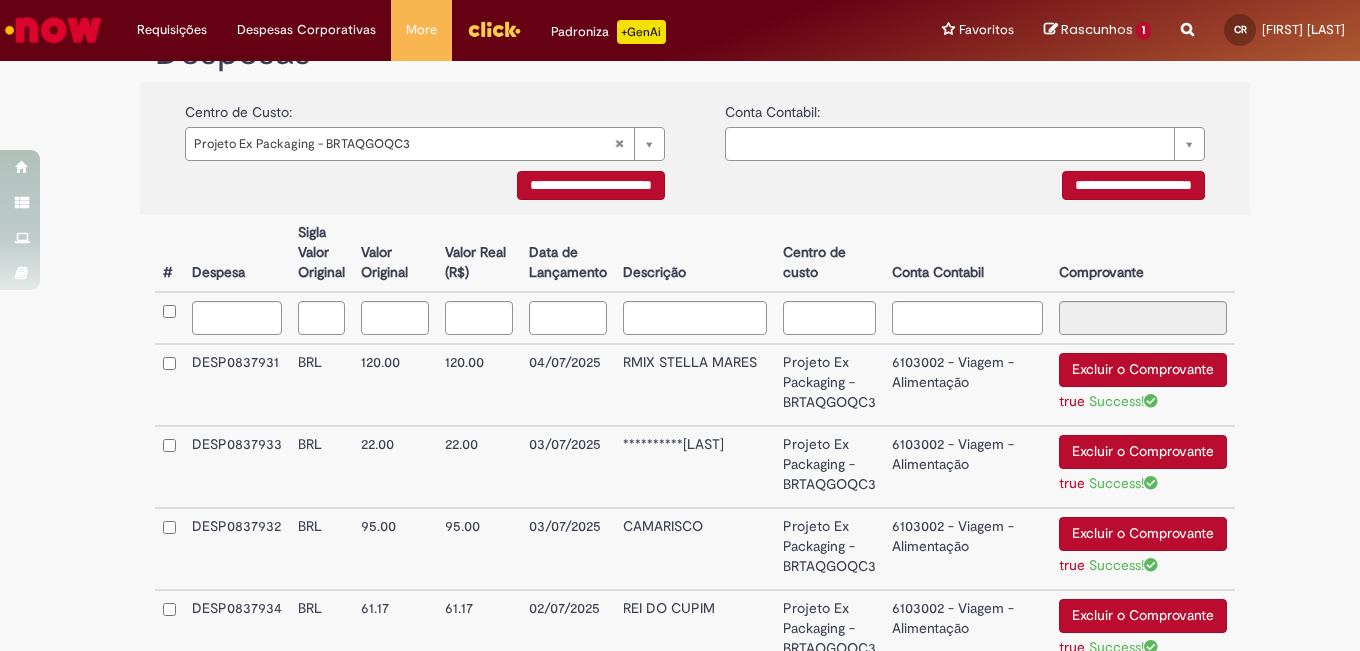 click on "6103002 - Viagem - Alimentação" at bounding box center (967, 385) 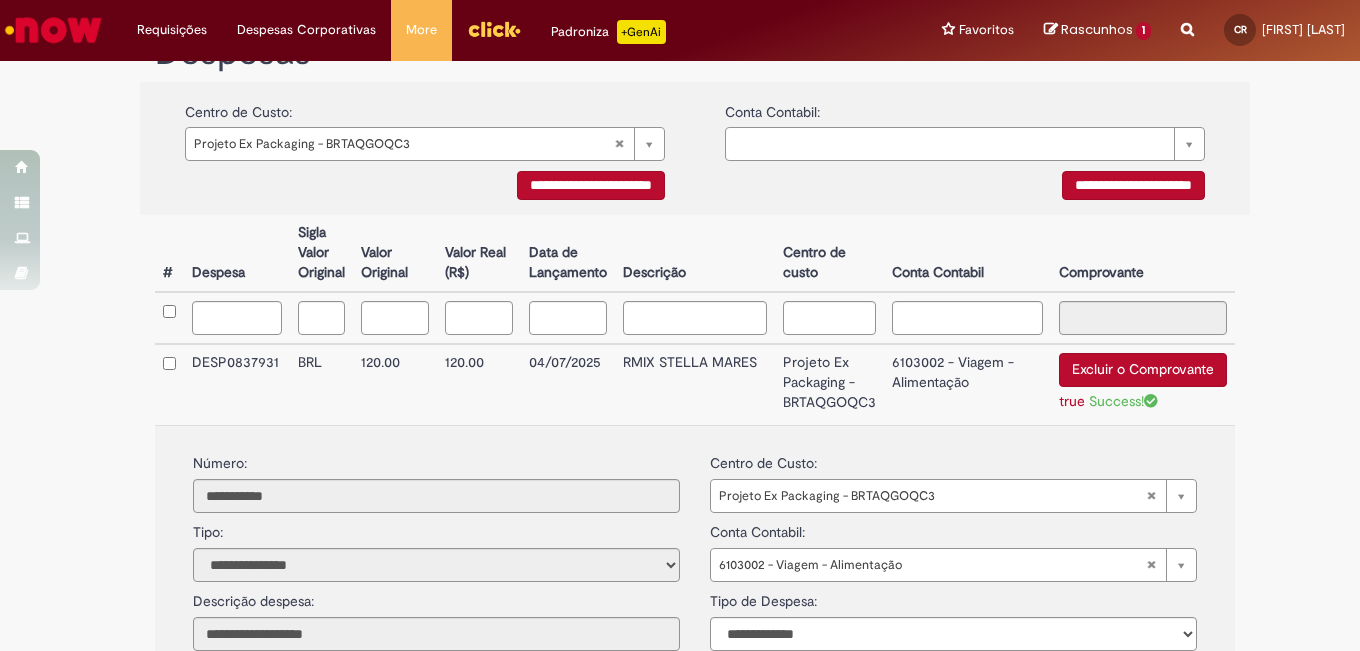 scroll, scrollTop: 612, scrollLeft: 0, axis: vertical 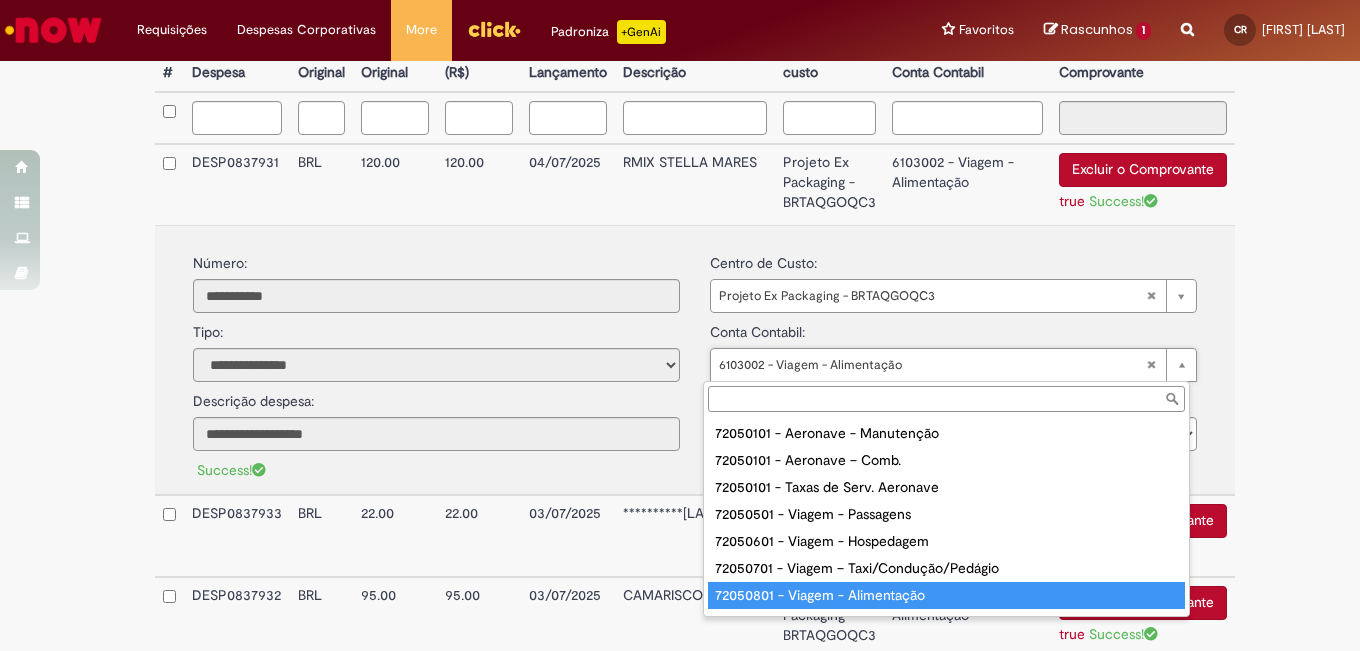 type on "**********" 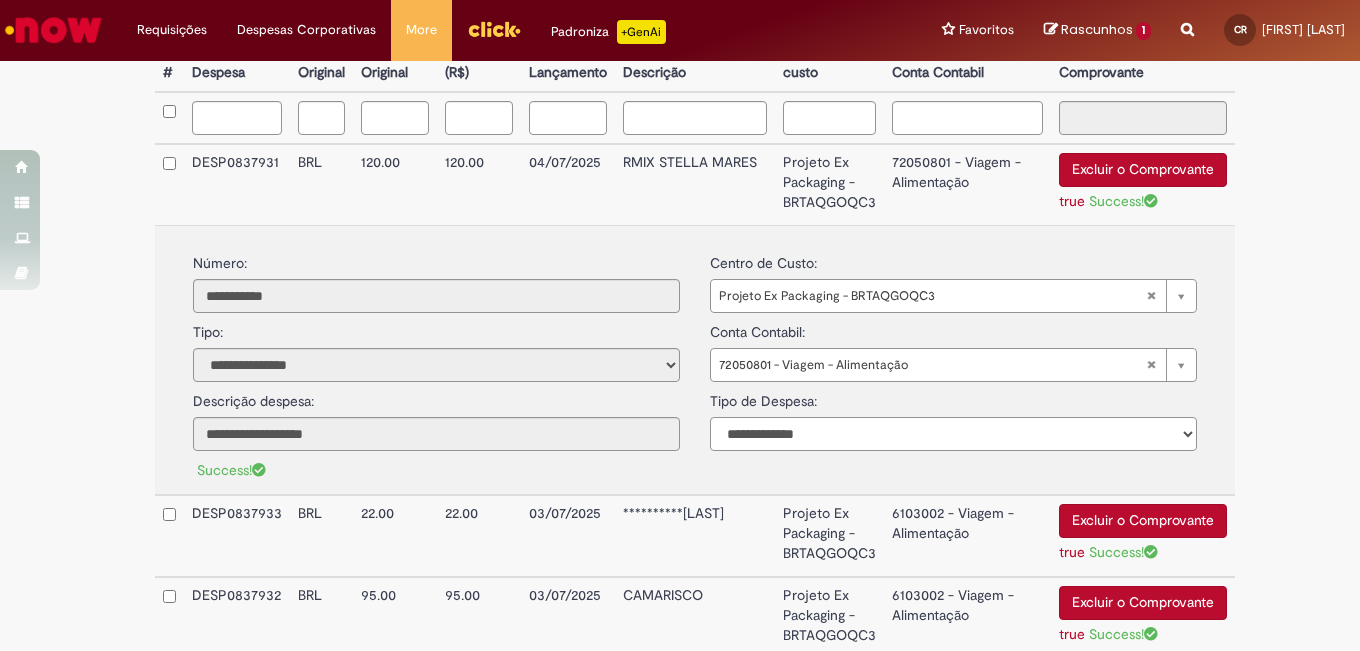 click on "**********" at bounding box center (953, 434) 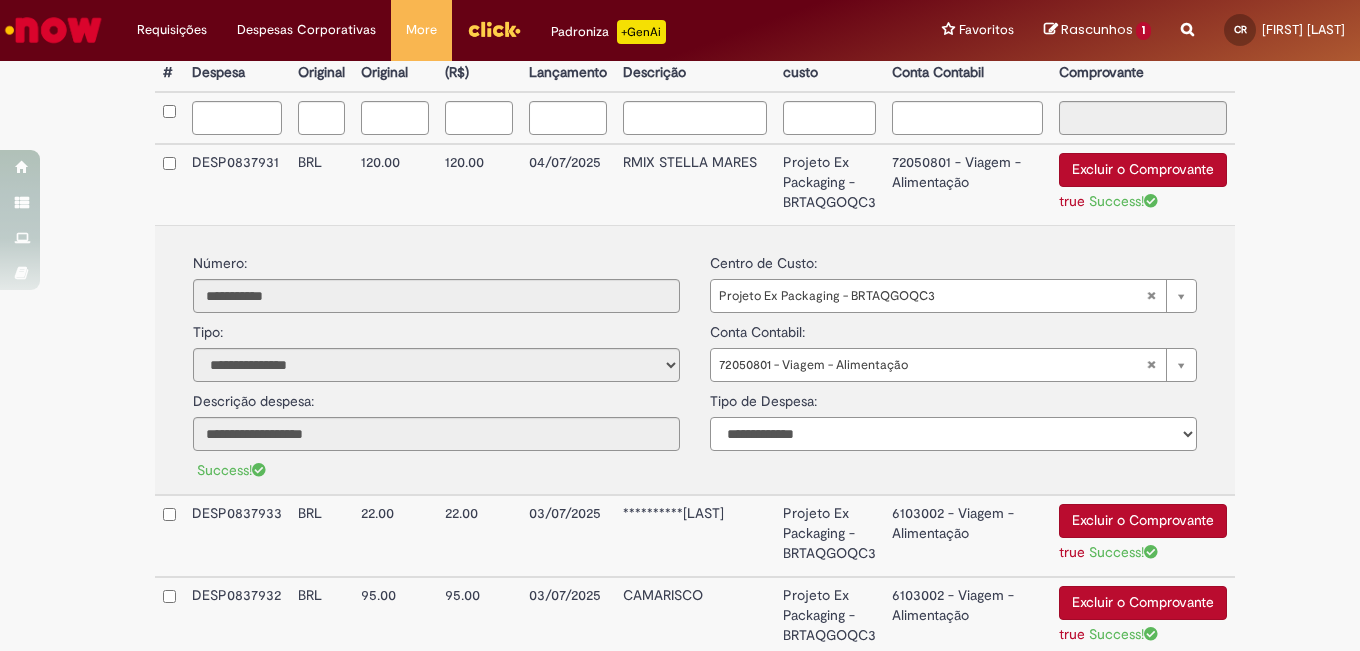 select on "*" 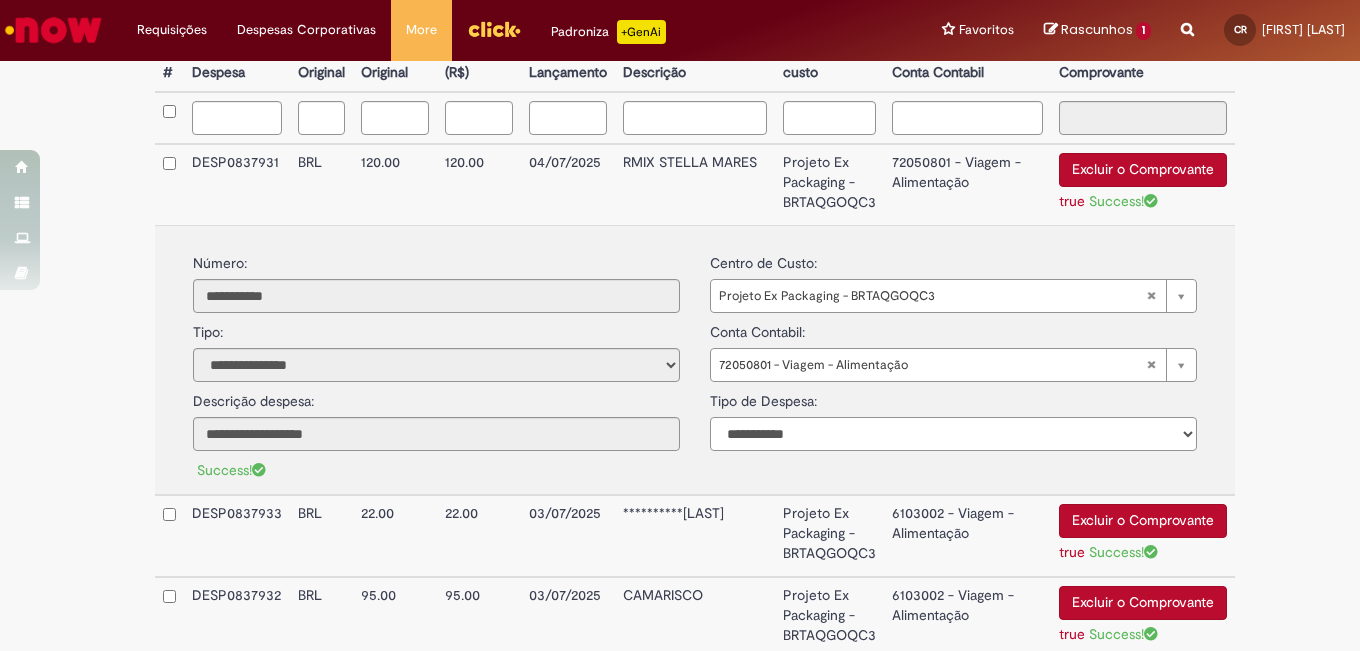 click on "**********" at bounding box center [953, 434] 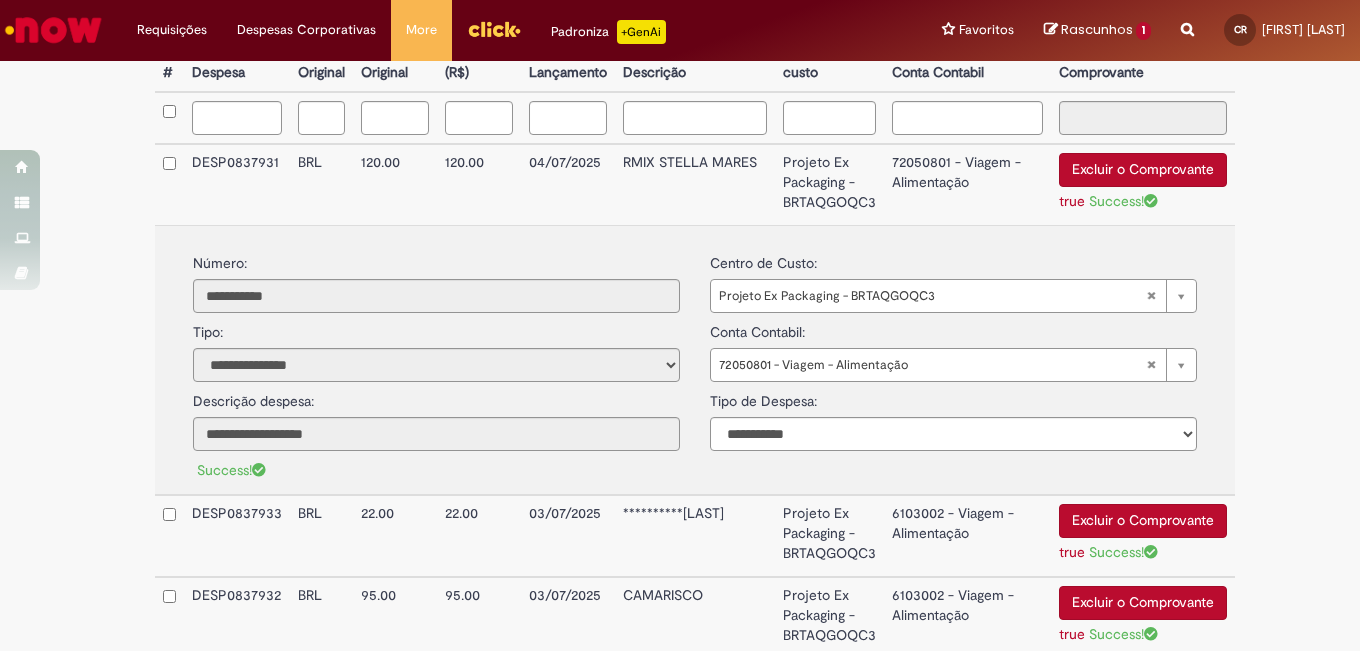 click on "72050801 -  Viagem  -  Alimentação" at bounding box center [967, 184] 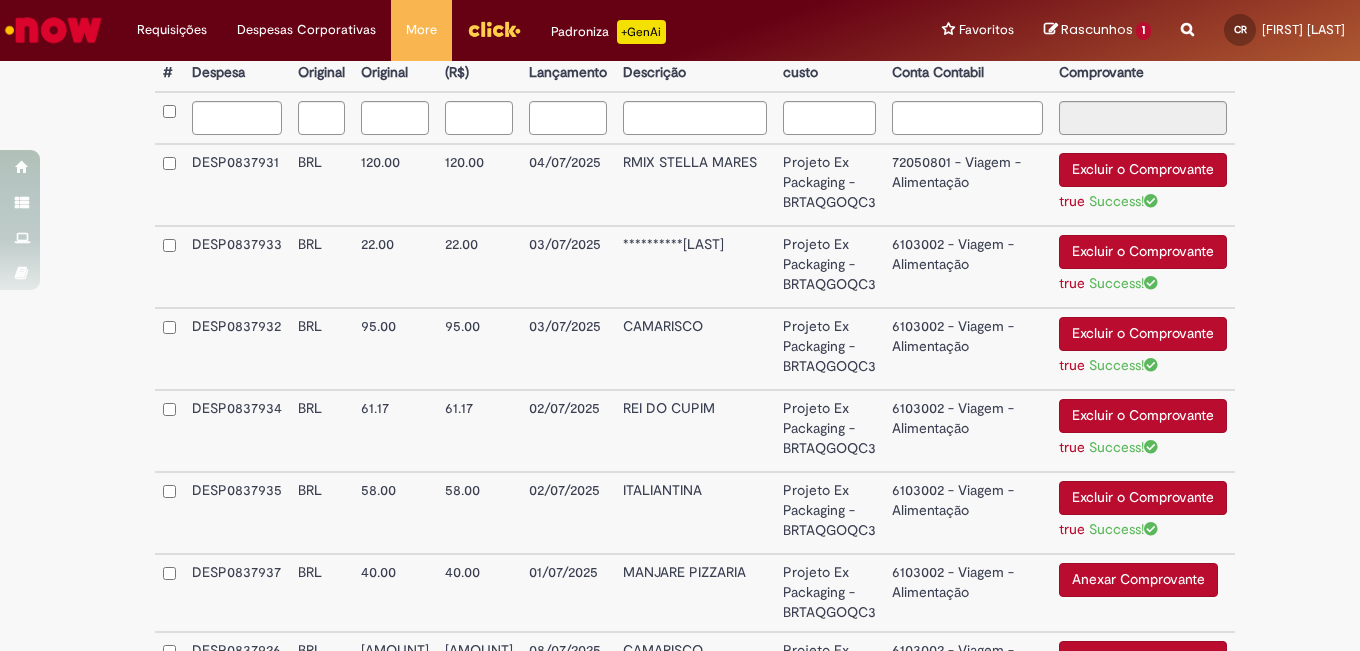 click on "6103002 - Viagem - Alimentação" at bounding box center [967, 267] 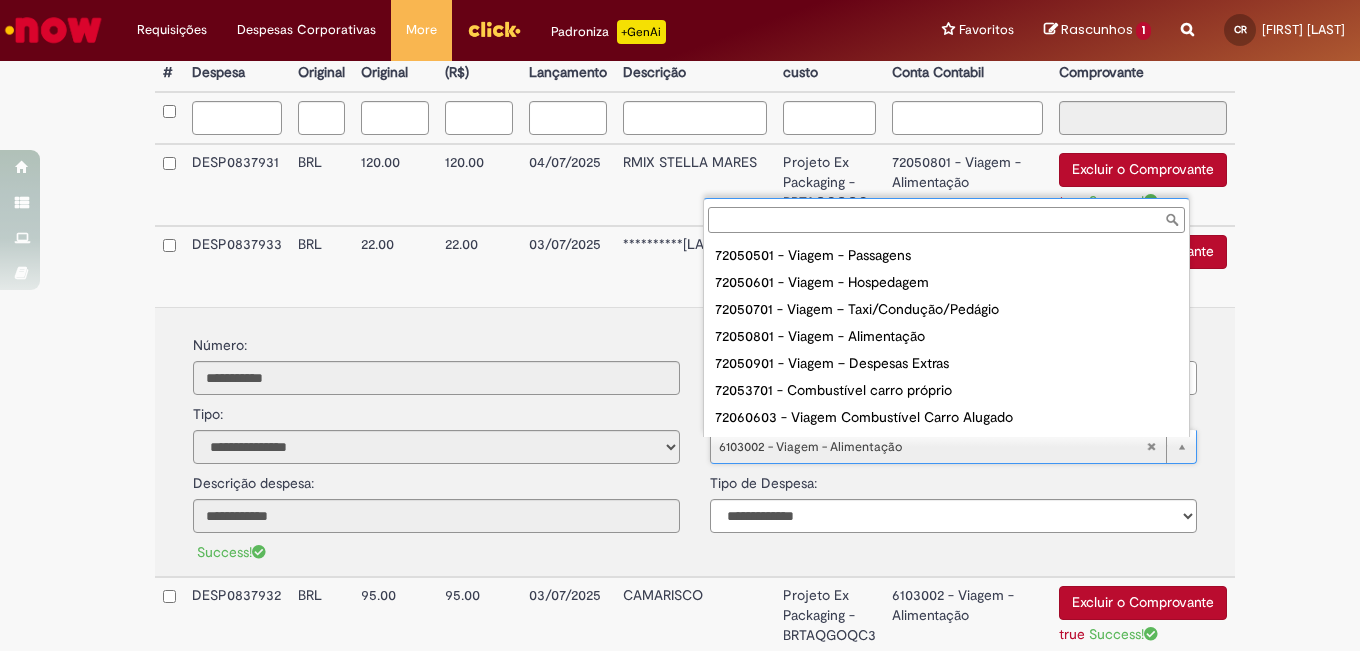 scroll, scrollTop: 120, scrollLeft: 0, axis: vertical 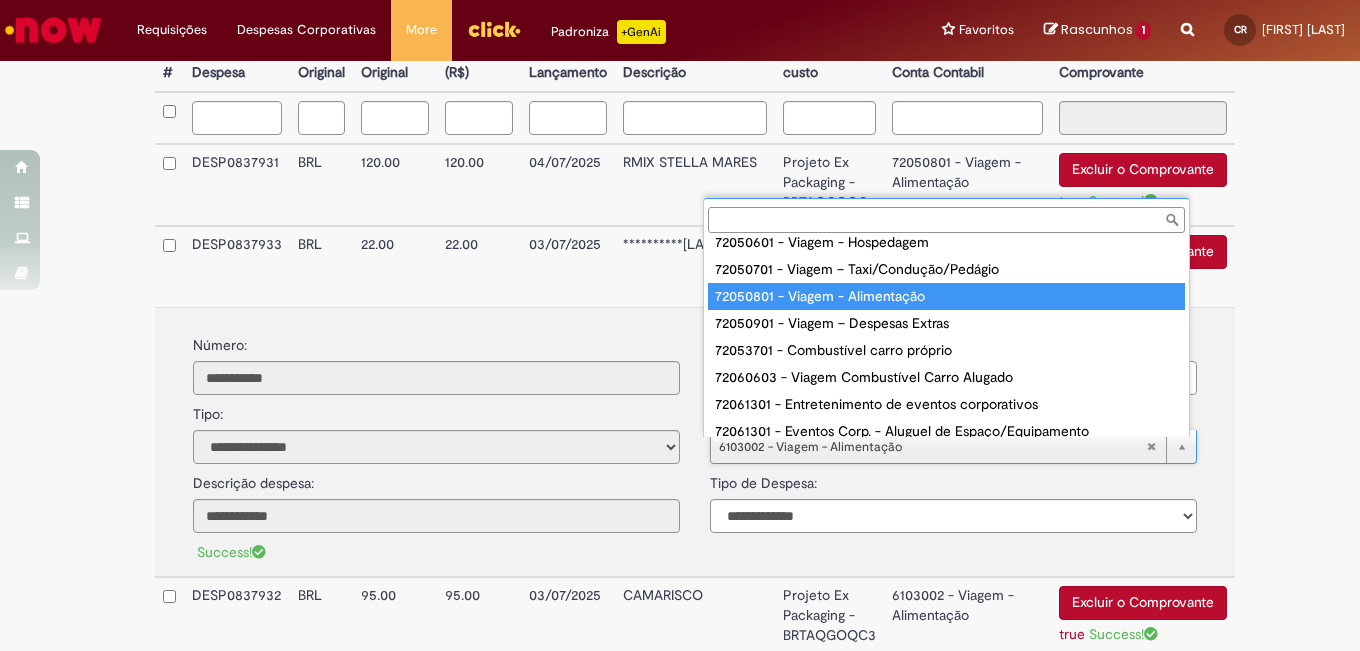 type on "**********" 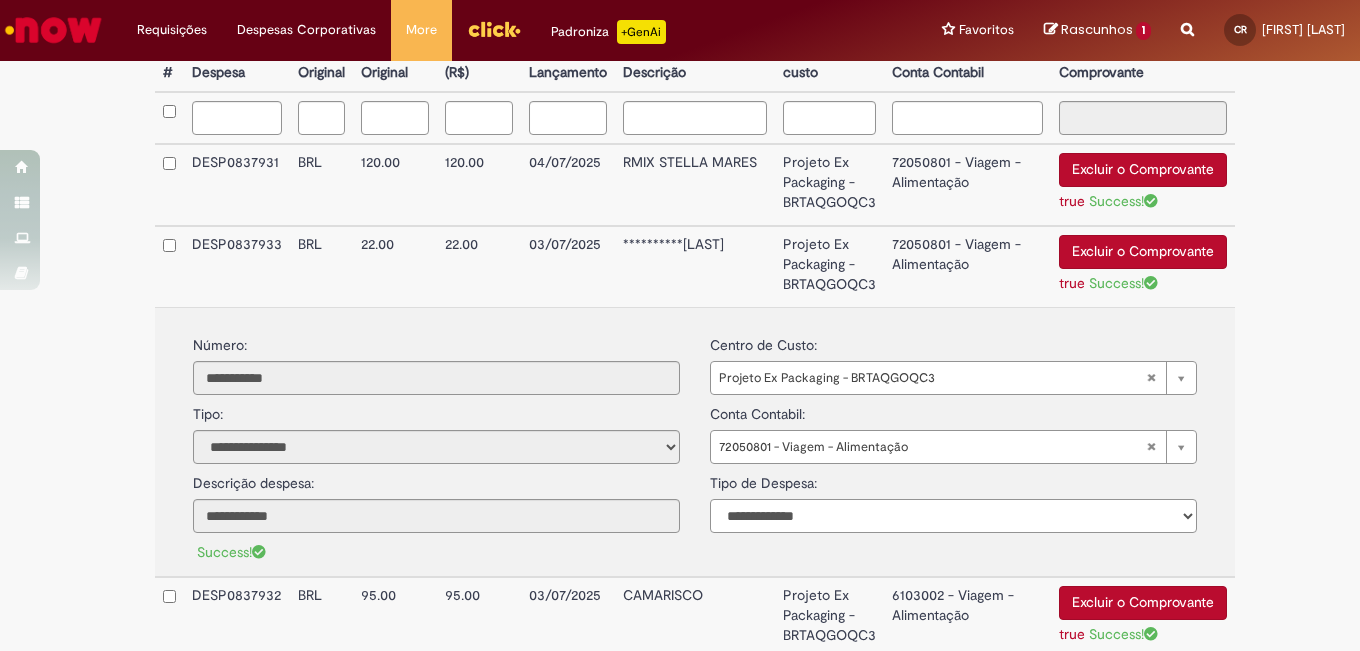 drag, startPoint x: 1183, startPoint y: 518, endPoint x: 1152, endPoint y: 516, distance: 31.06445 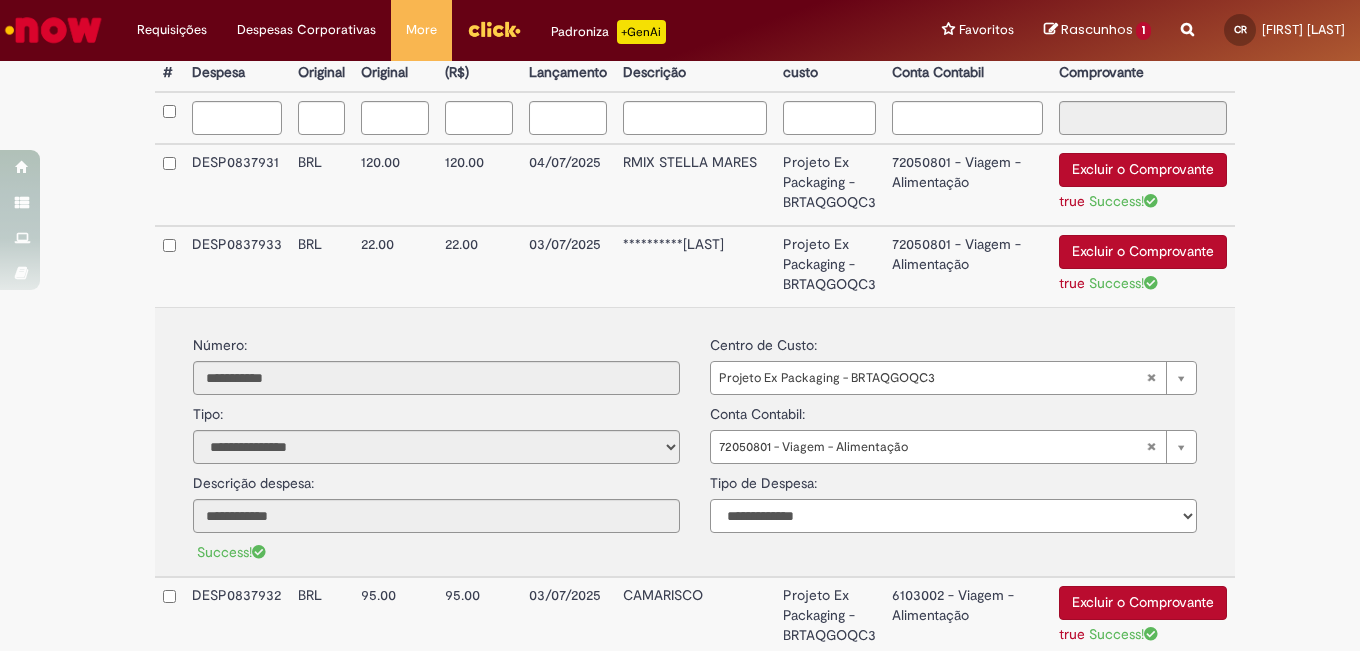select on "*" 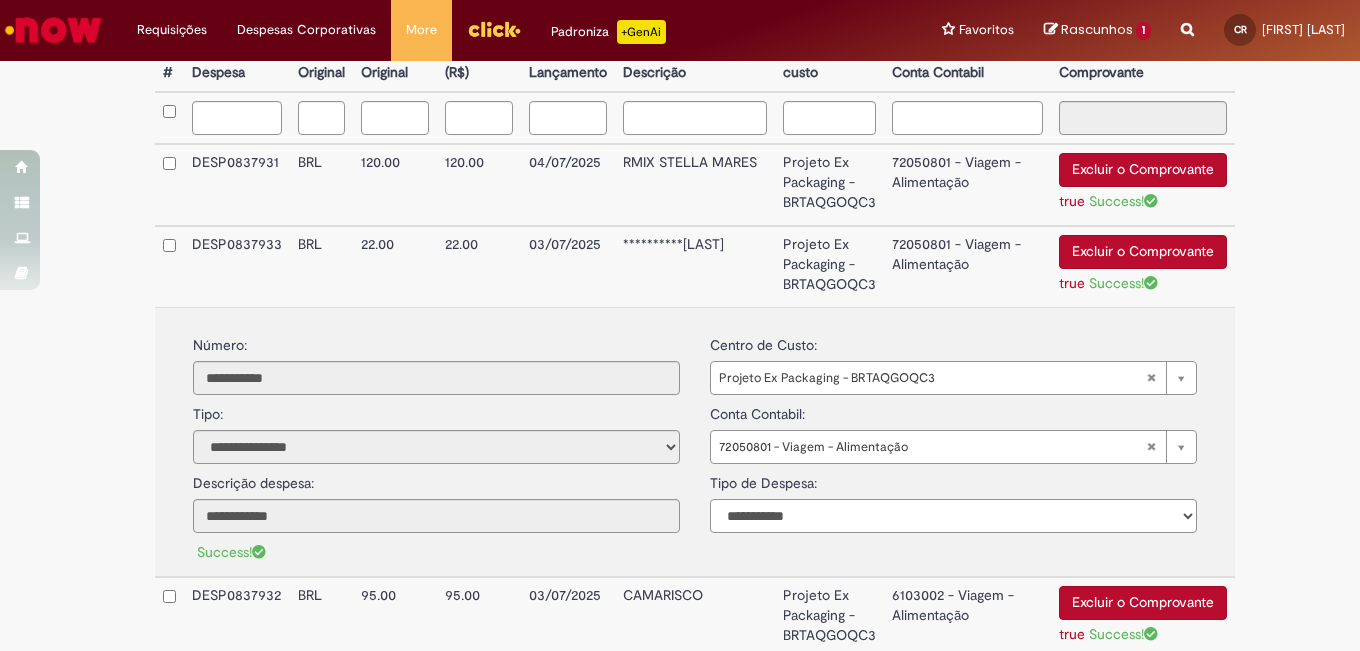 click on "**********" at bounding box center [953, 516] 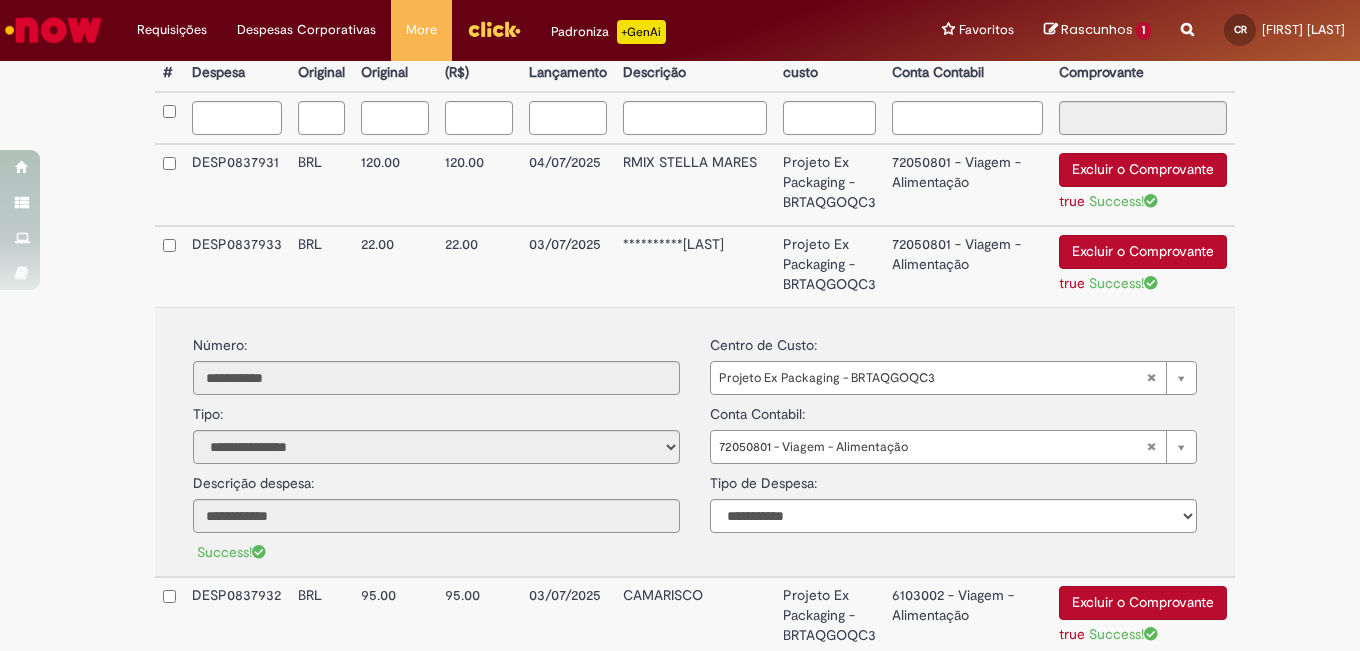 click on "72050801 -  Viagem  -  Alimentação" at bounding box center (967, 266) 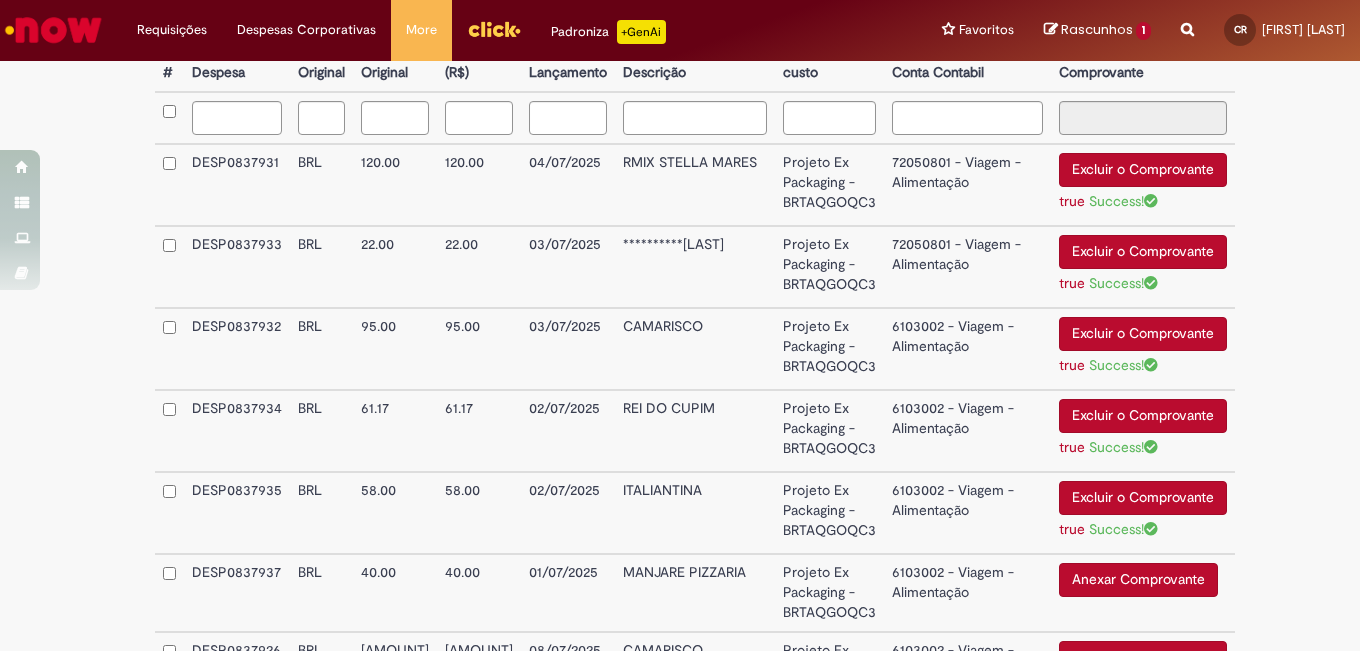 click on "6103002 - Viagem - Alimentação" at bounding box center (967, 349) 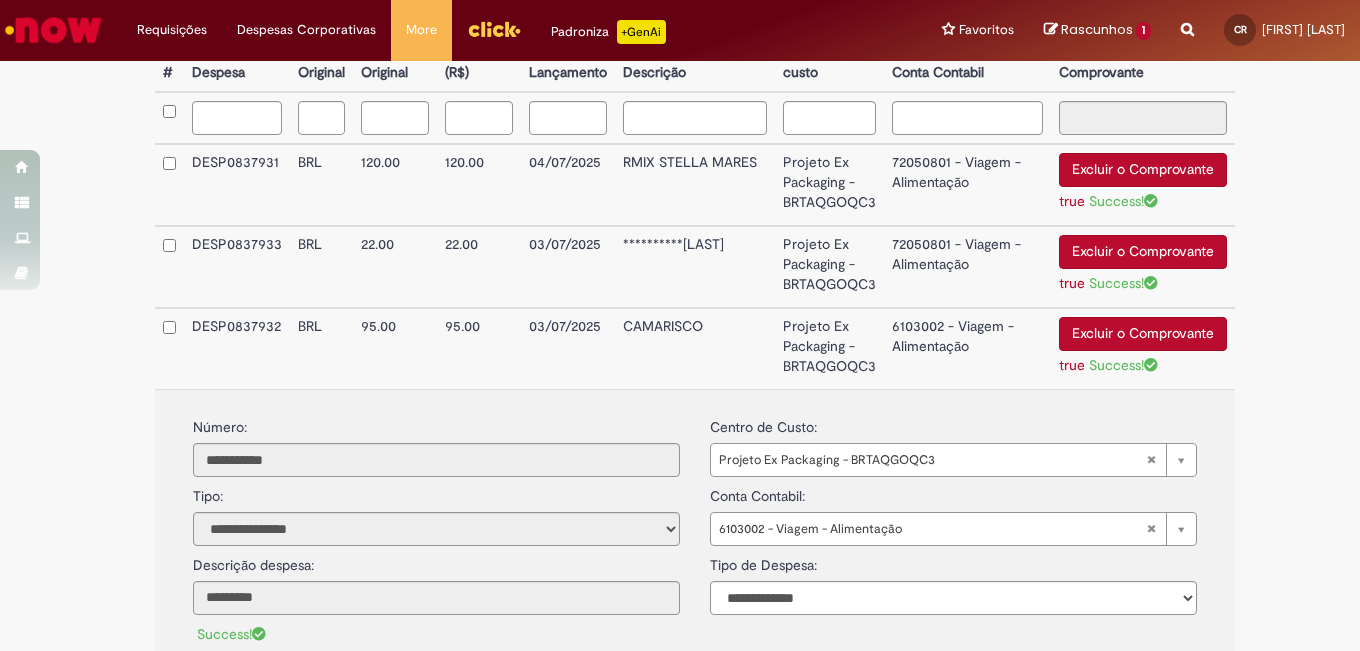 scroll, scrollTop: 712, scrollLeft: 0, axis: vertical 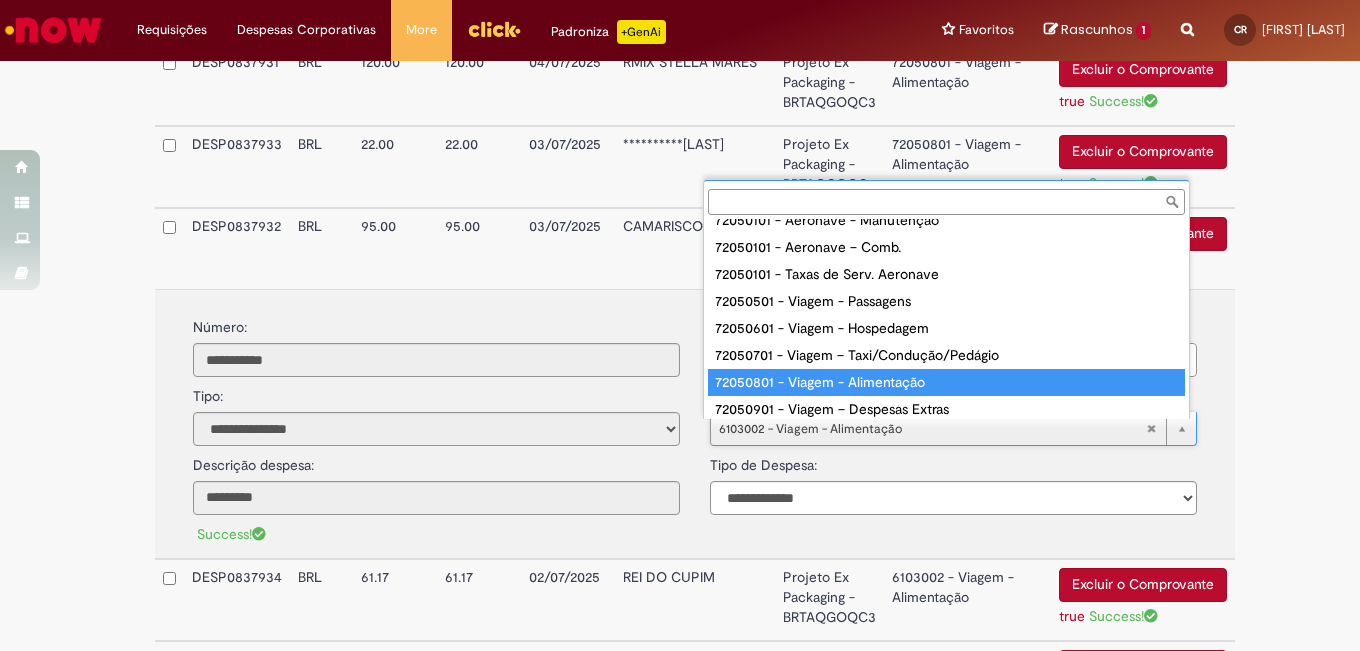 type on "**********" 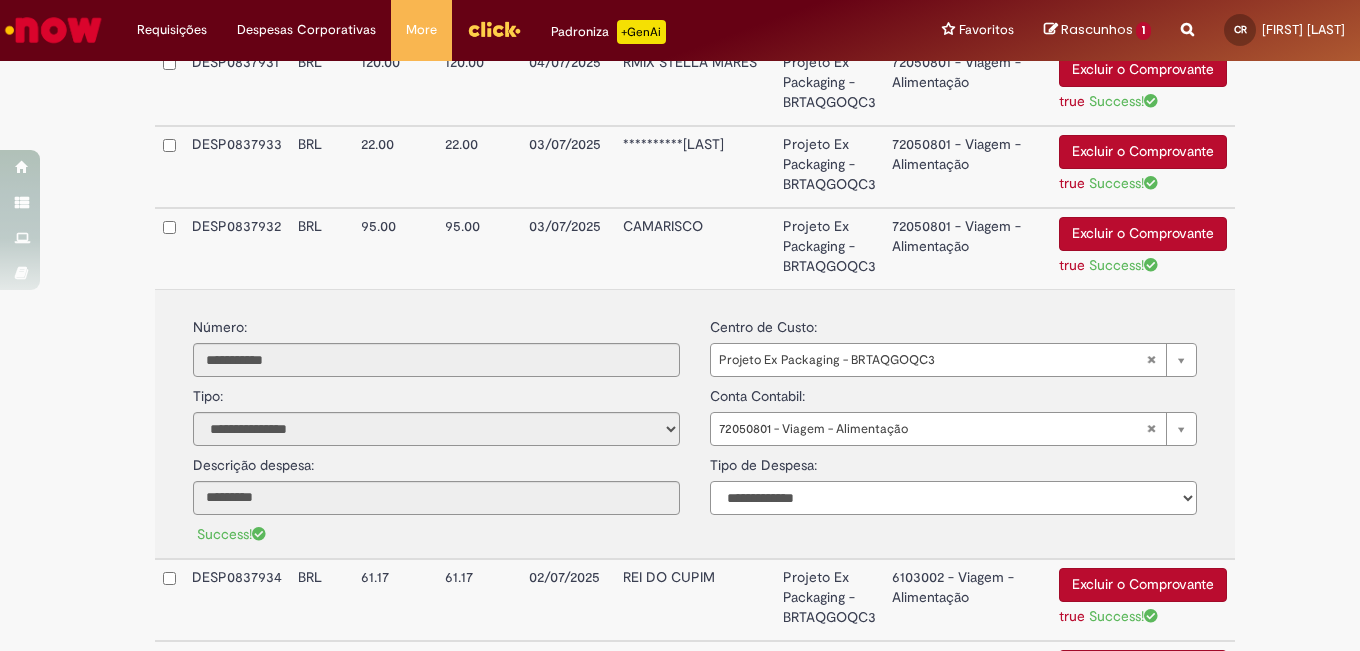 click on "**********" at bounding box center (953, 498) 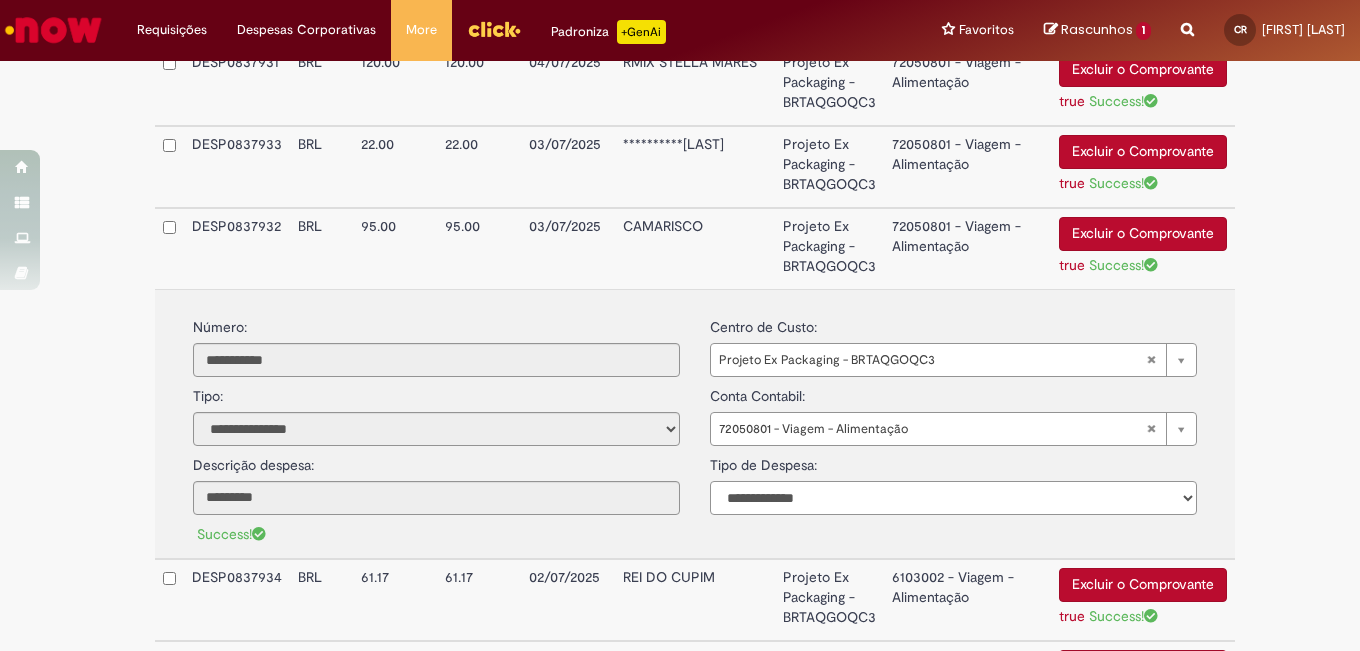 select on "*" 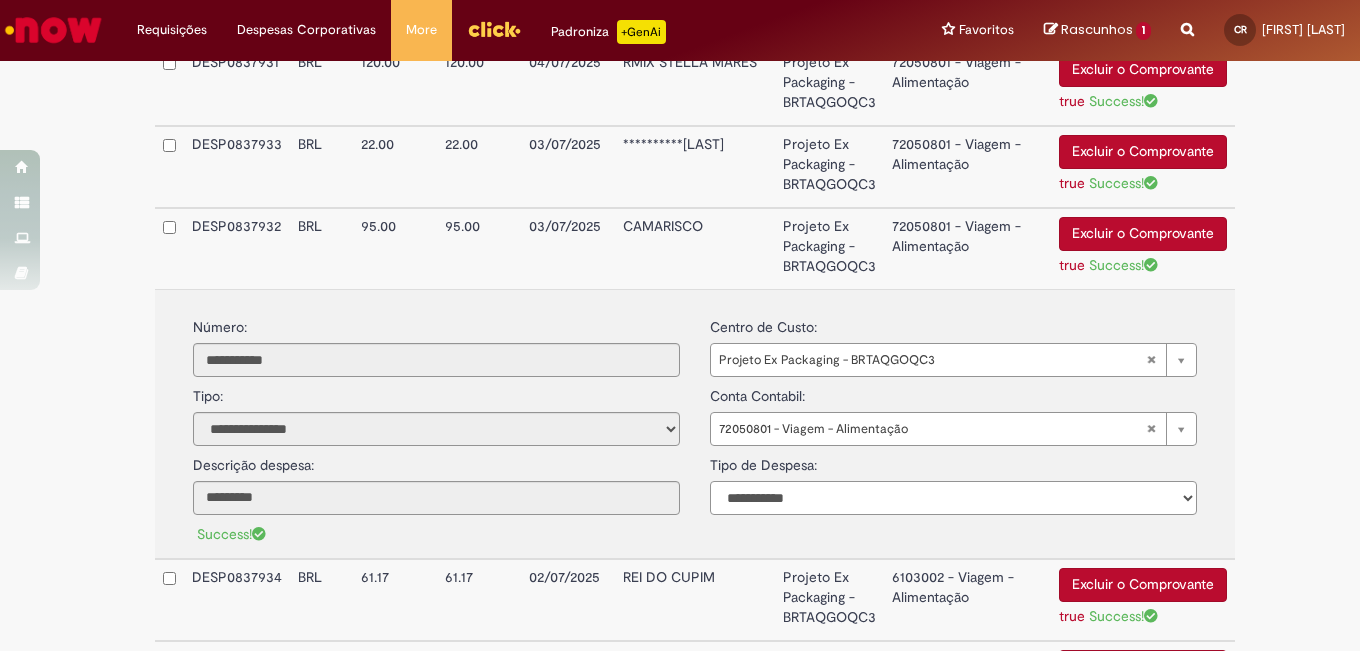 click on "**********" at bounding box center (953, 498) 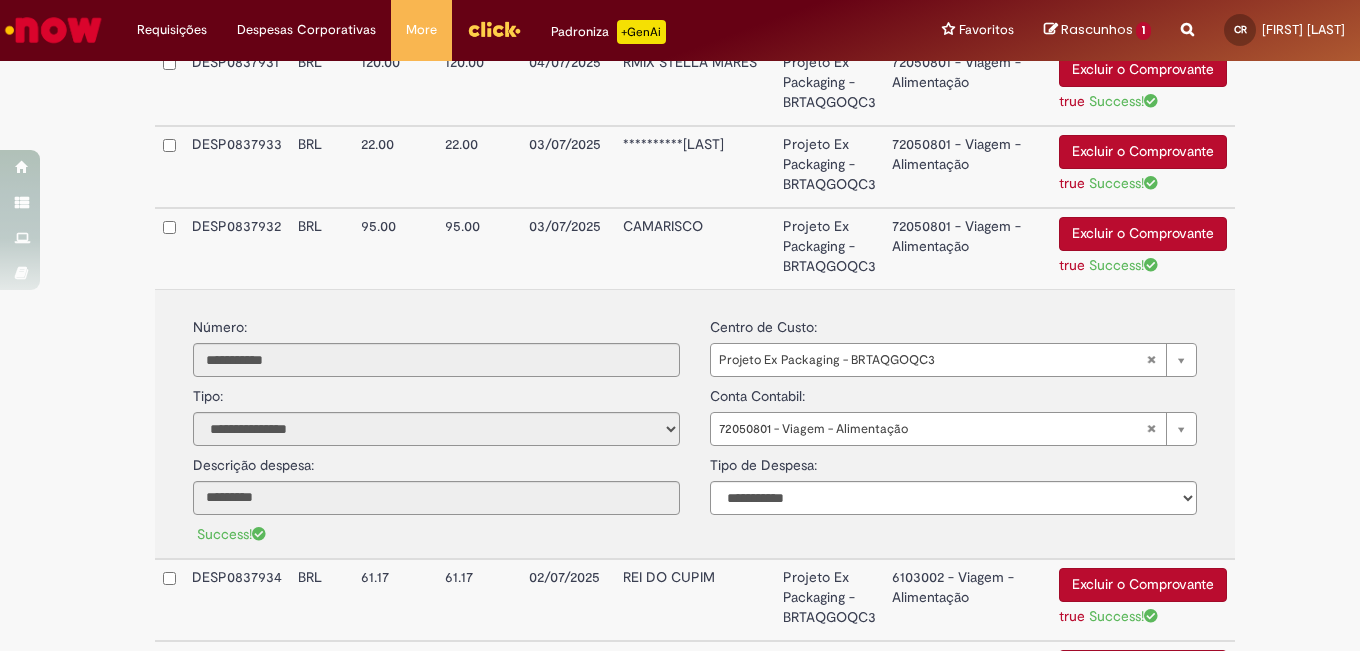 click on "72050801 -  Viagem  -  Alimentação" at bounding box center (967, 248) 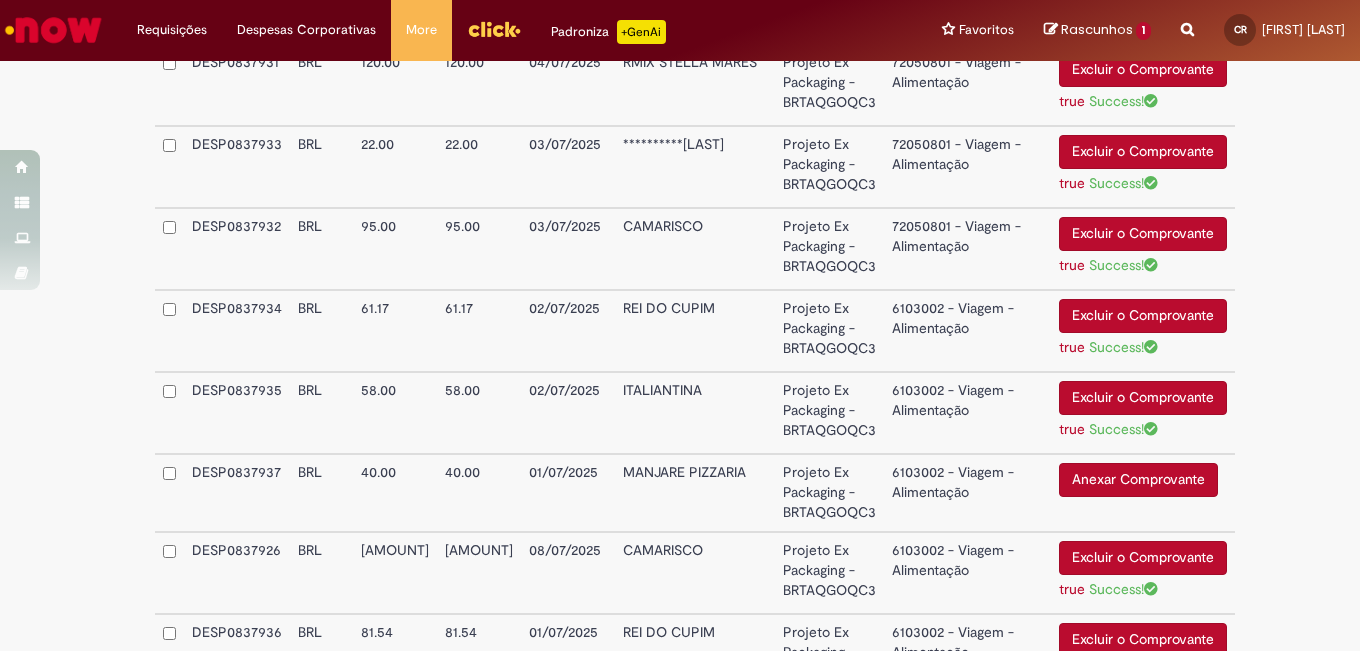 click on "6103002 - Viagem - Alimentação" at bounding box center (967, 331) 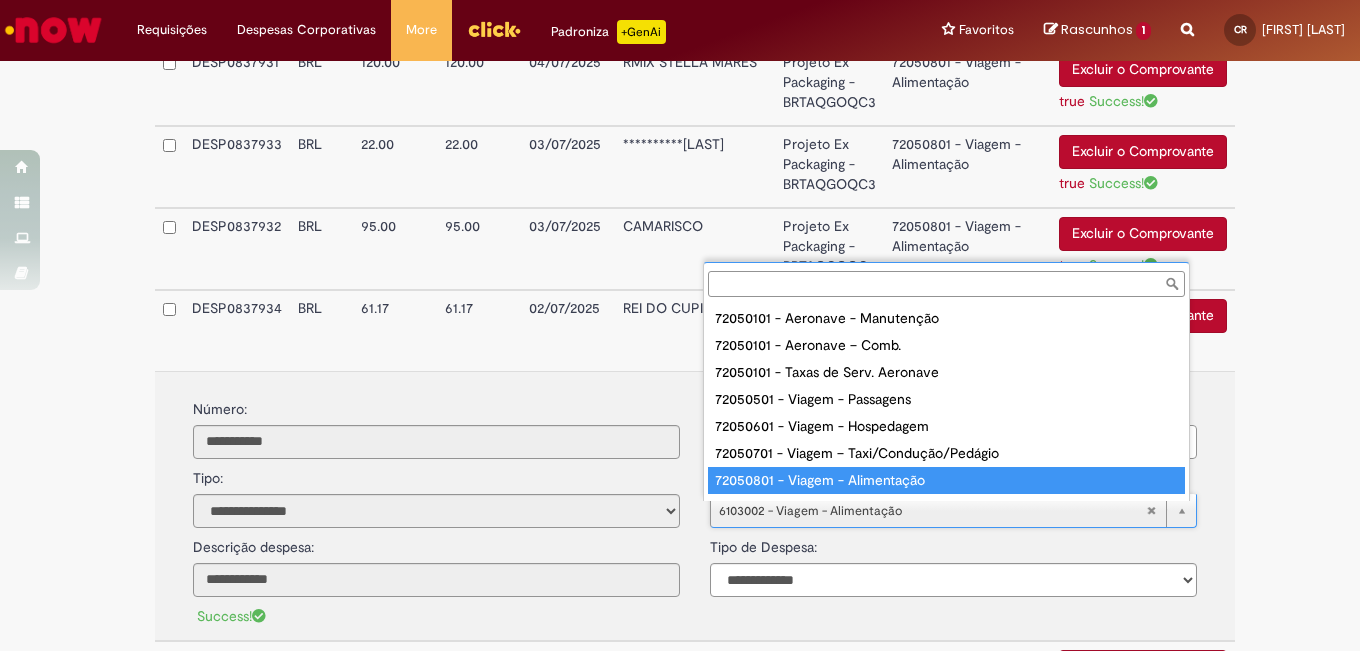 type on "**********" 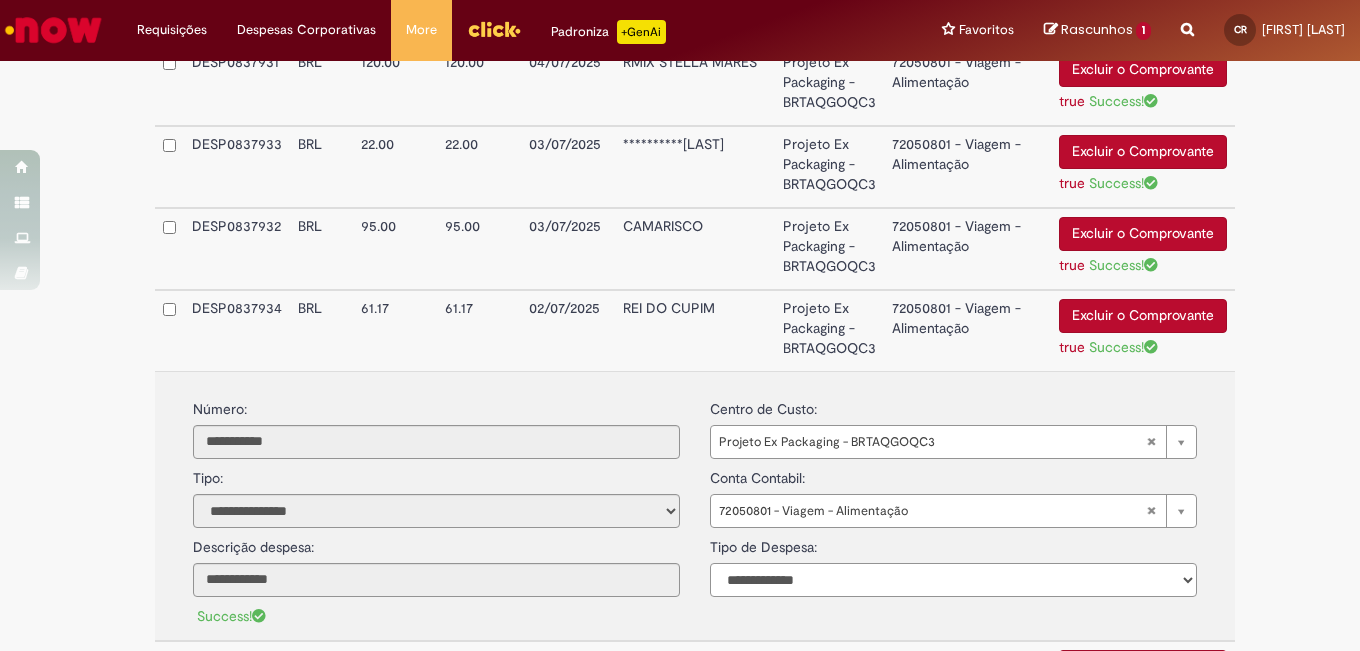 click on "**********" at bounding box center [953, 580] 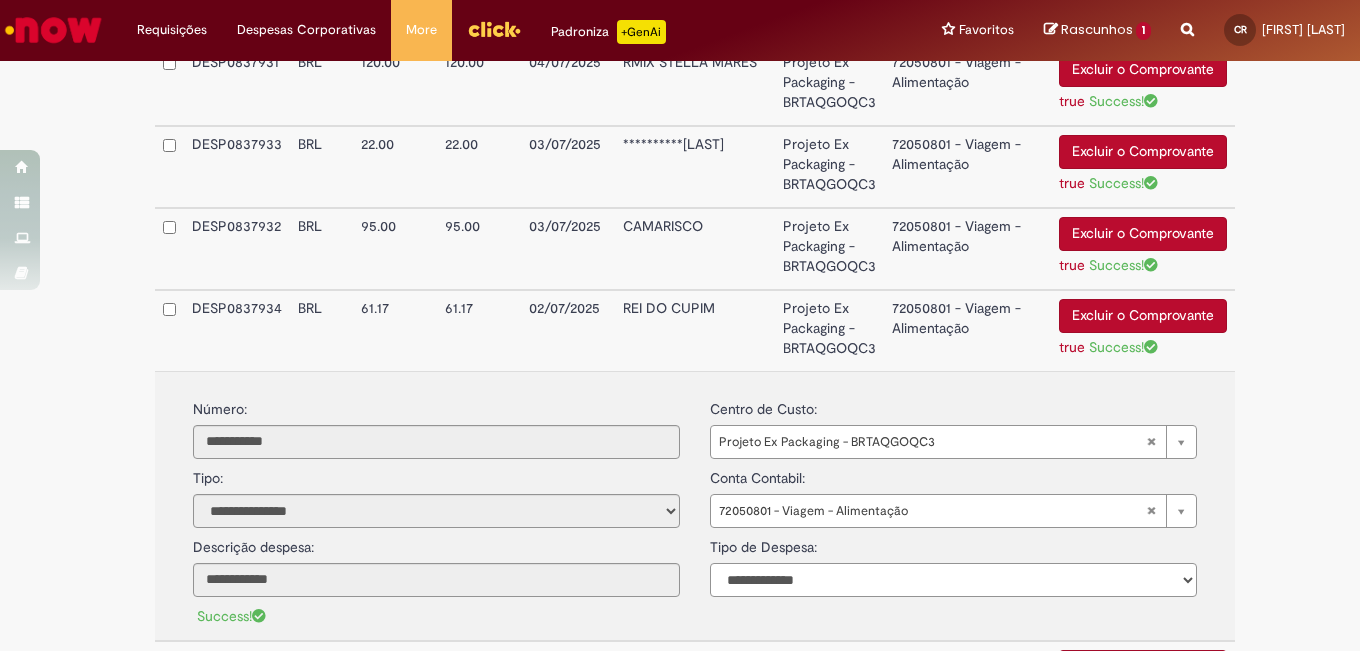 select on "*" 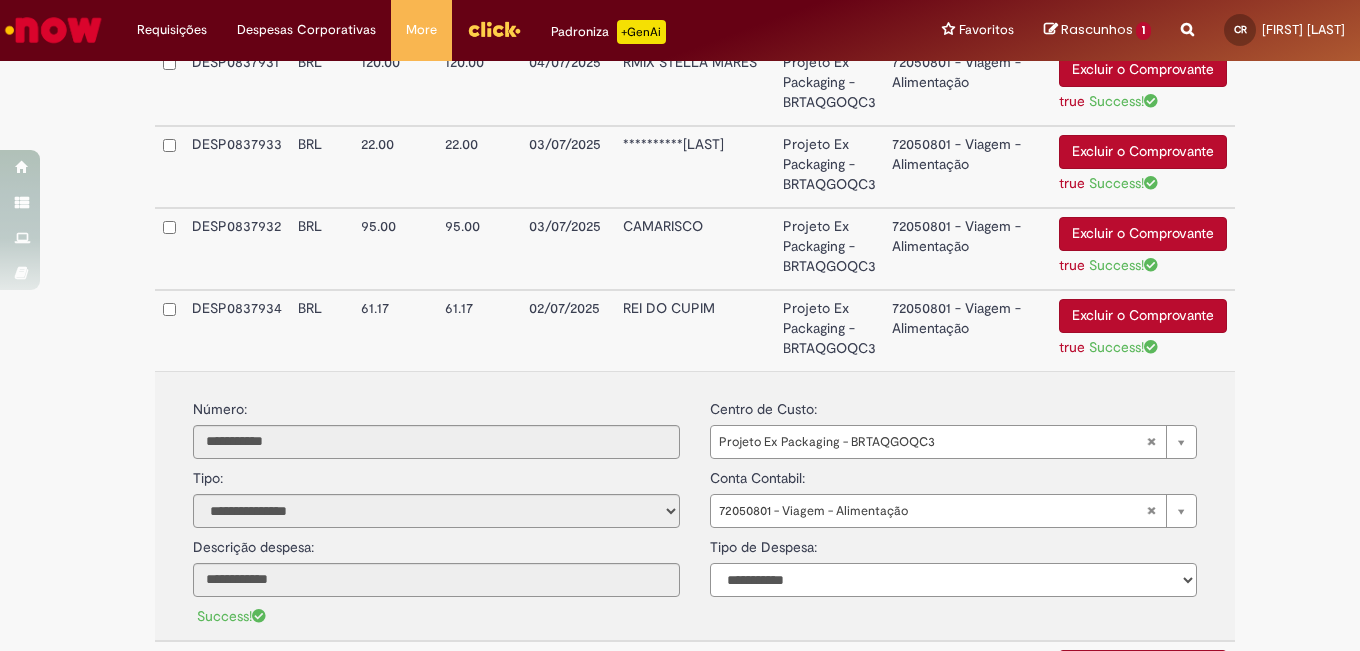 click on "**********" at bounding box center (953, 580) 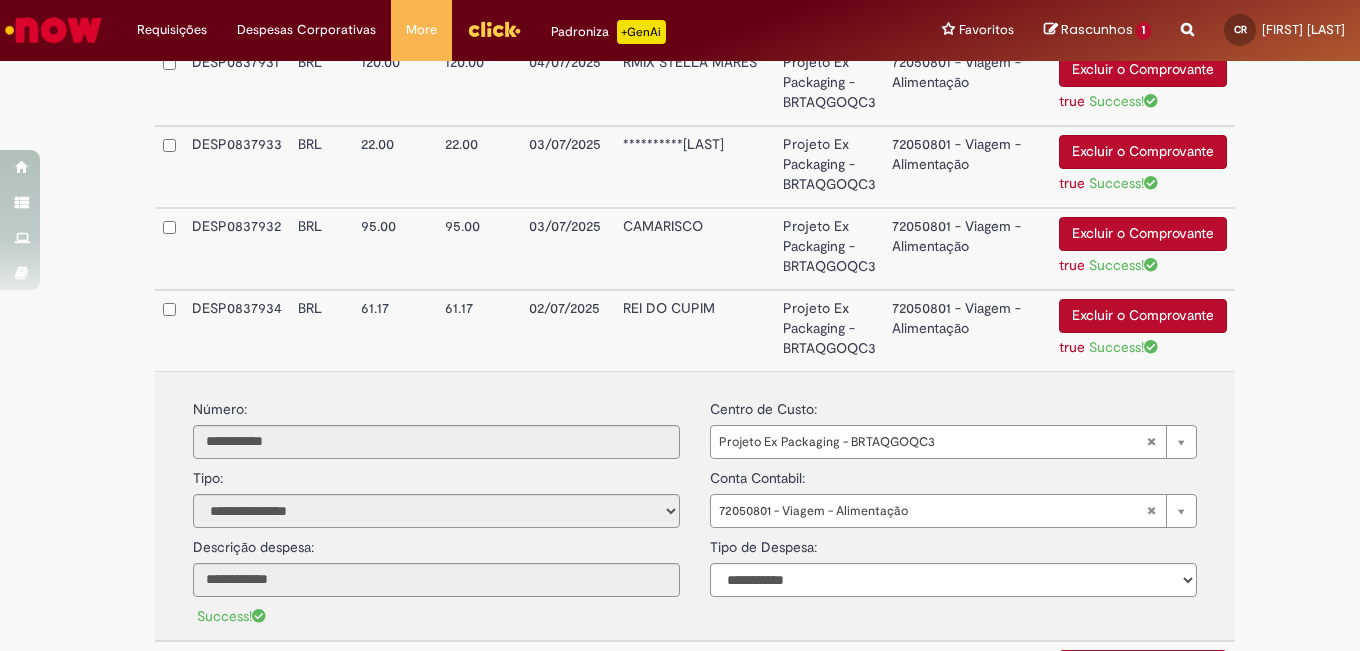 click on "72050801 -  Viagem  -  Alimentação" at bounding box center (967, 330) 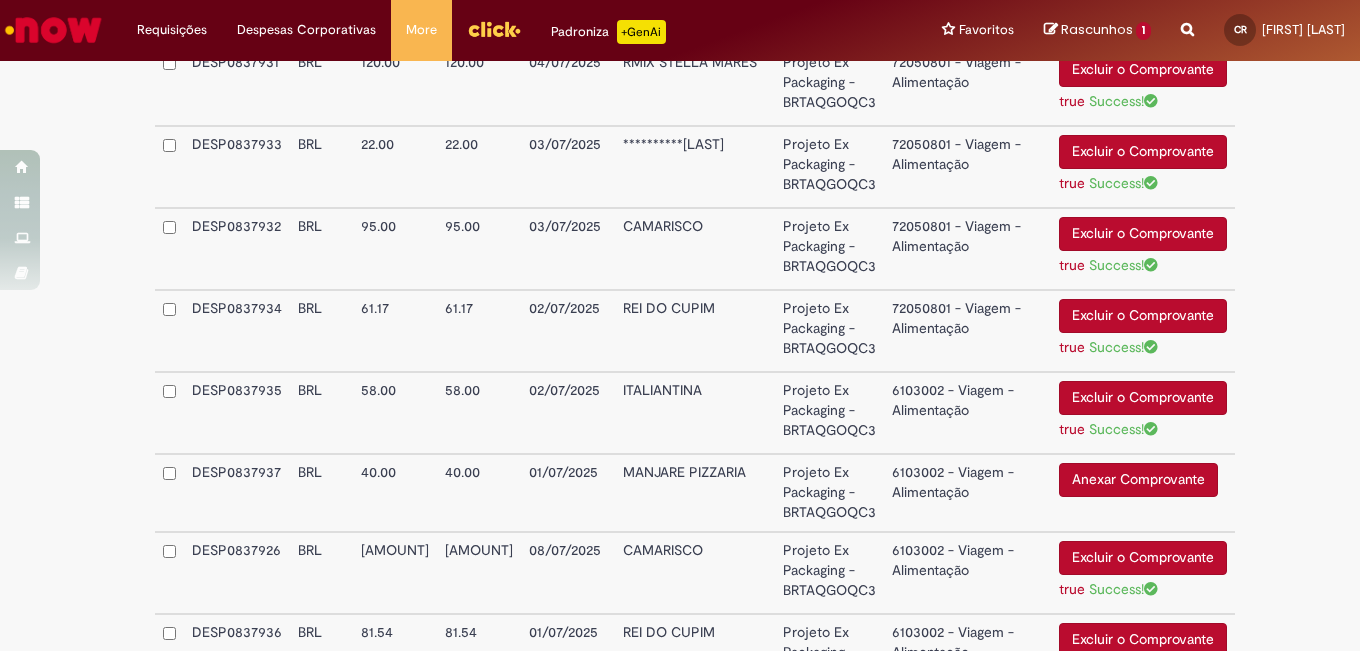 click on "6103002 - Viagem - Alimentação" at bounding box center [967, 413] 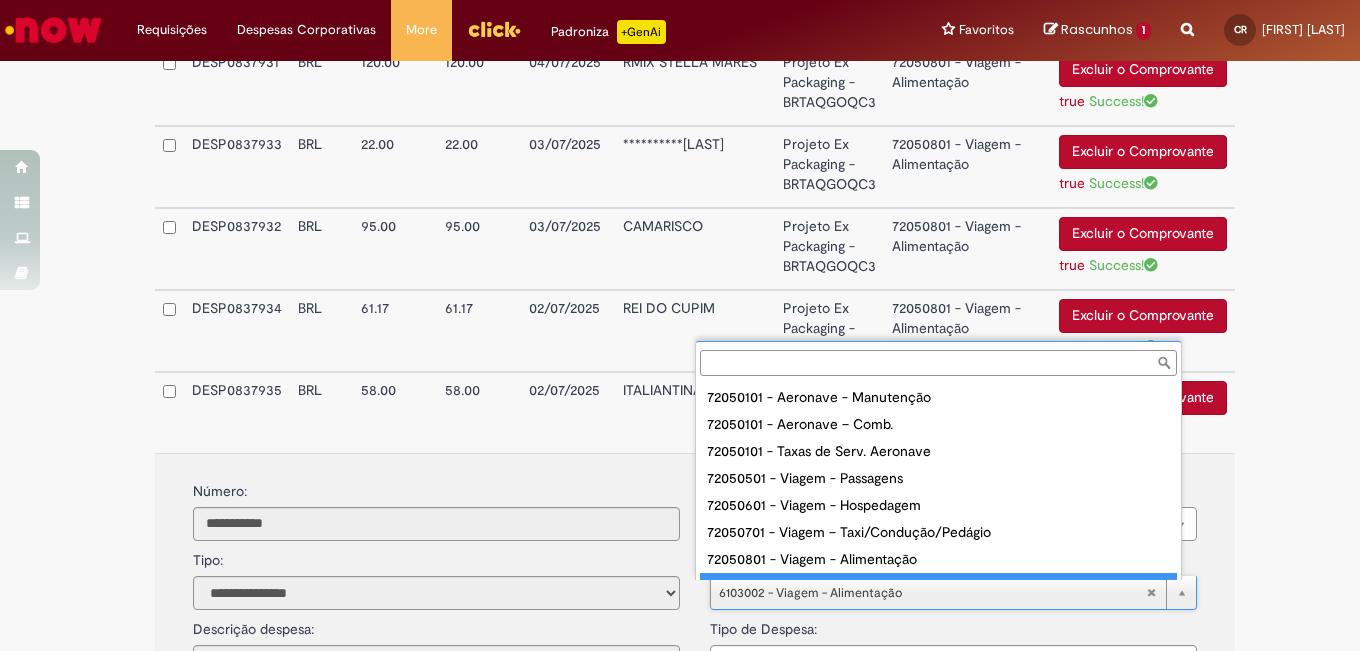 scroll, scrollTop: 16, scrollLeft: 0, axis: vertical 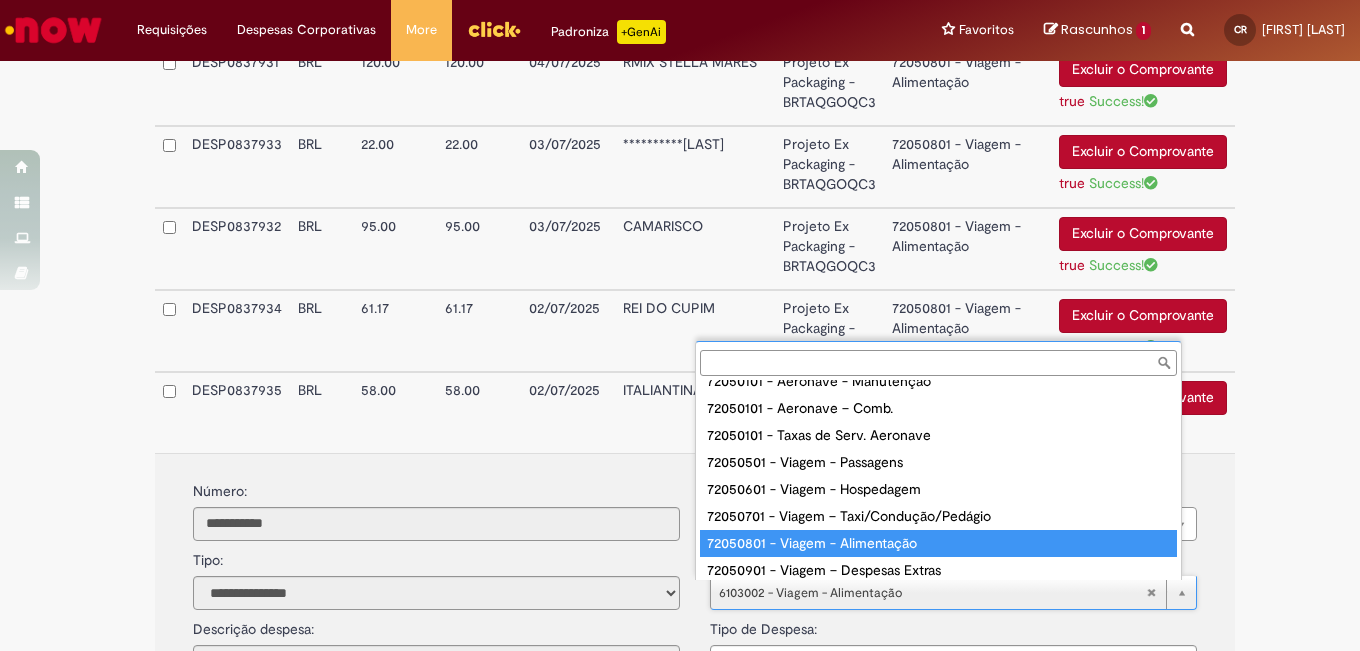 type on "**********" 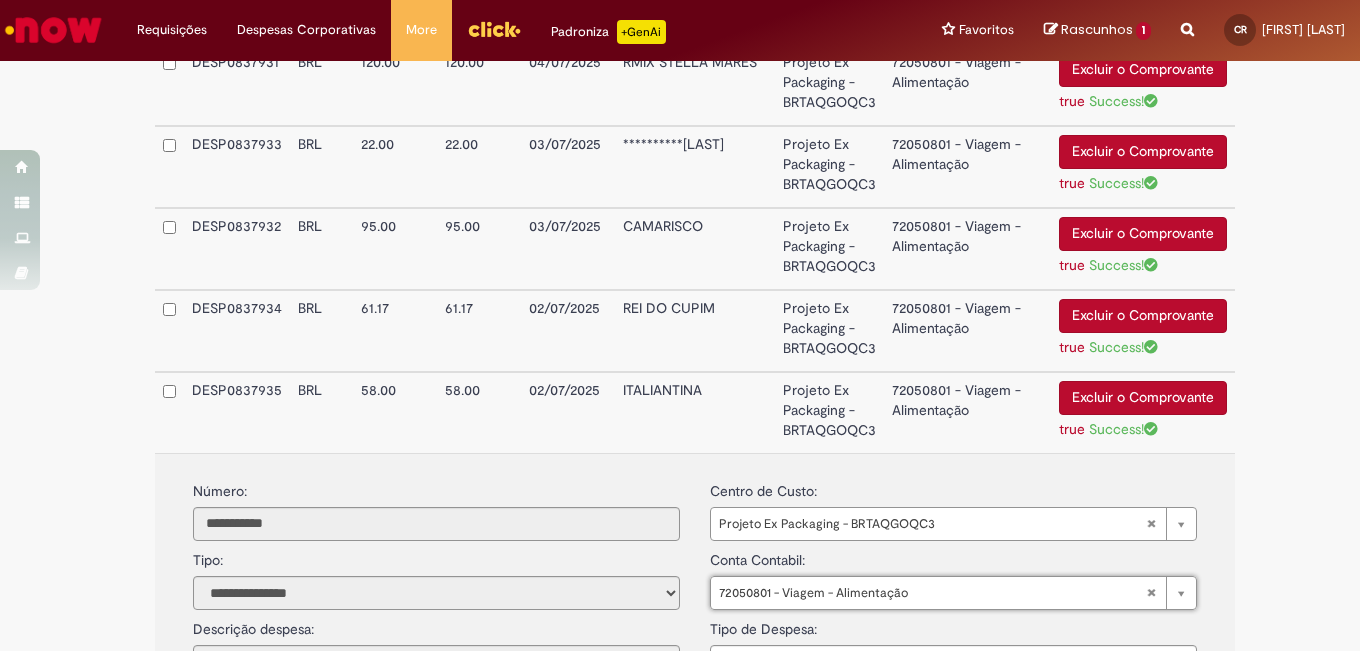 scroll, scrollTop: 1012, scrollLeft: 0, axis: vertical 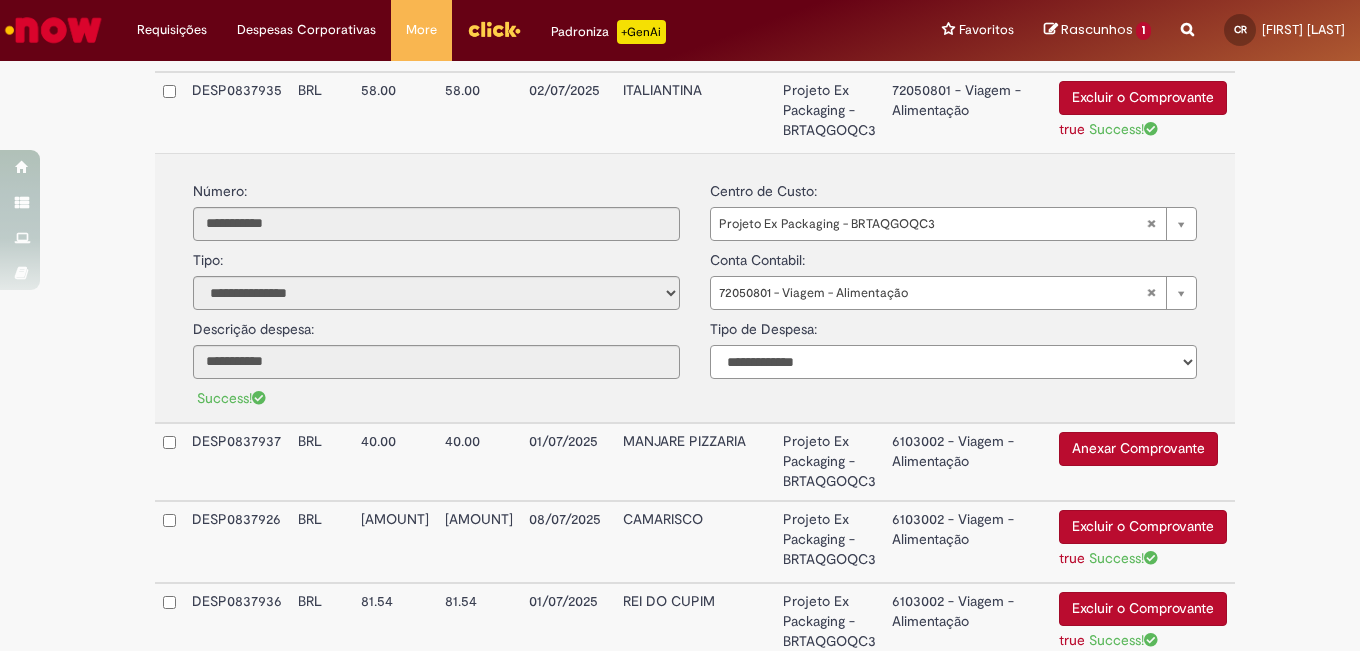 click on "**********" at bounding box center [953, 362] 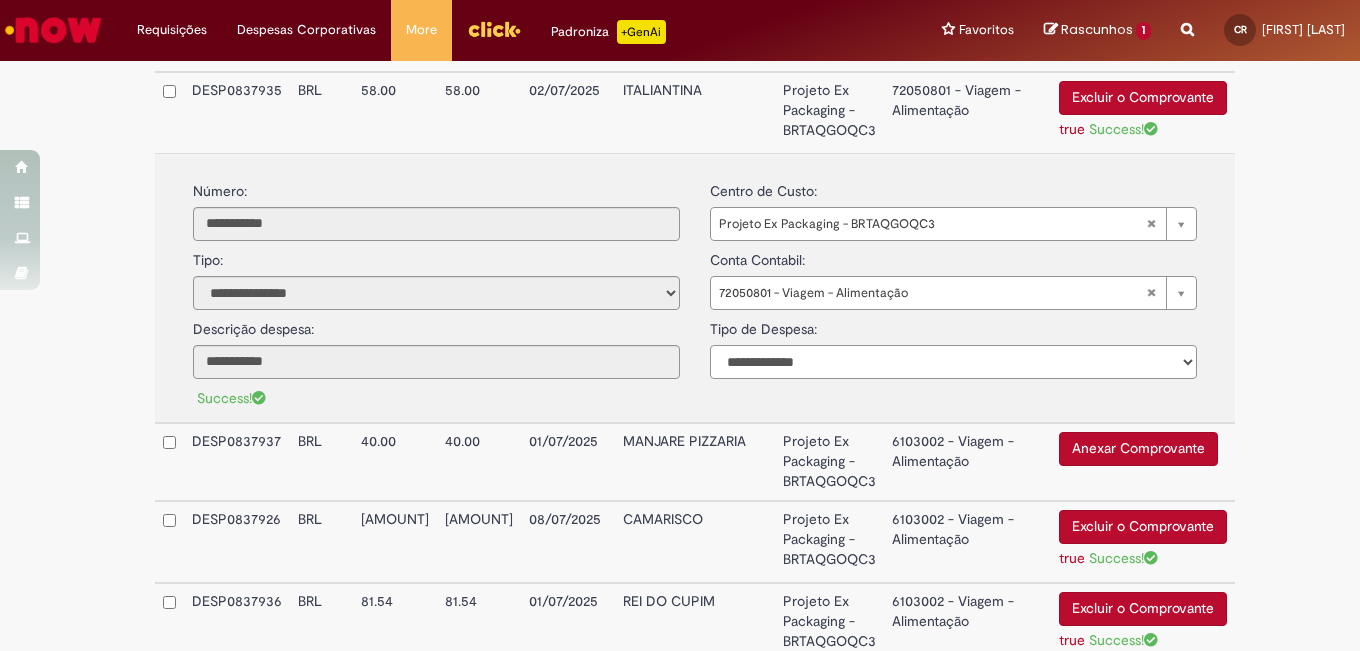 select on "*" 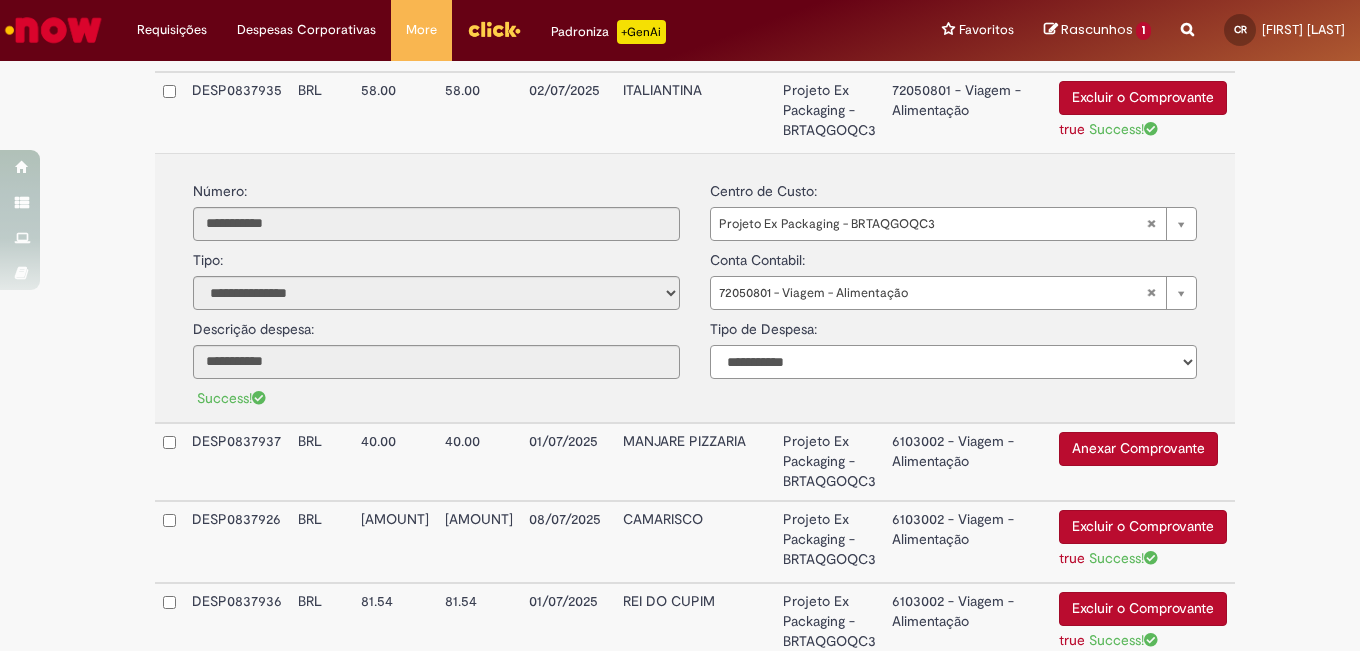 click on "**********" at bounding box center [953, 362] 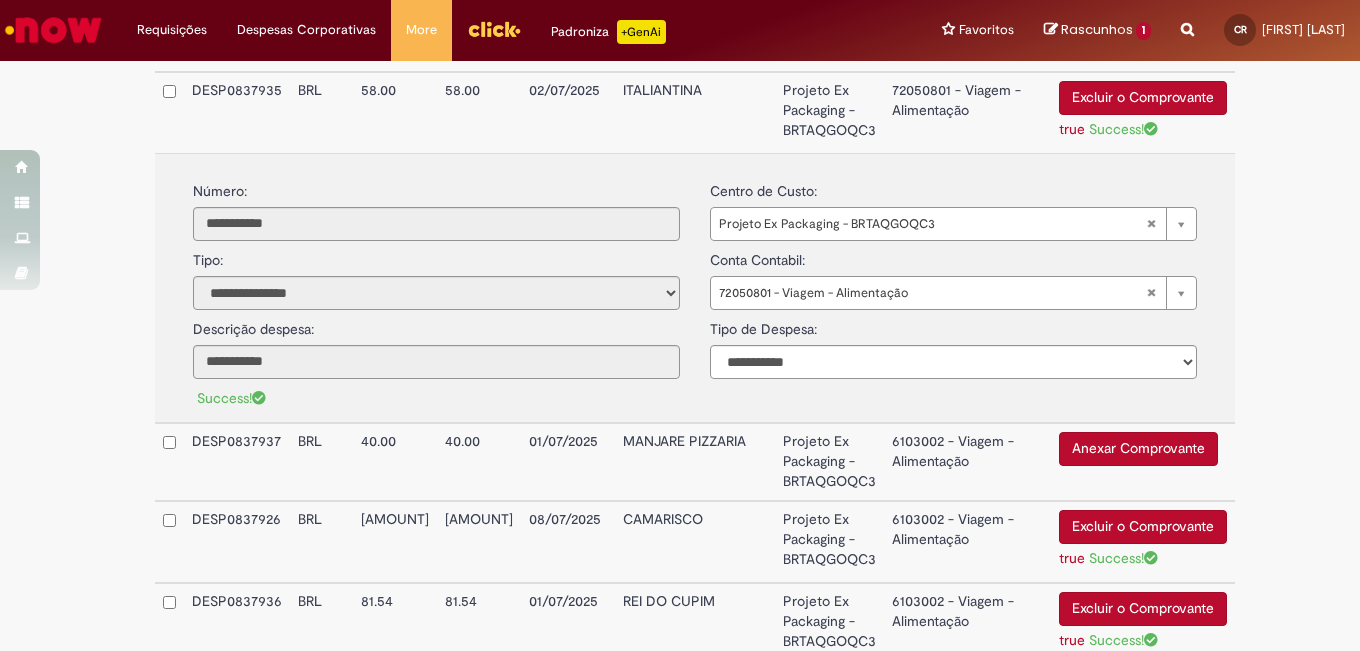 click on "72050801 -  Viagem  -  Alimentação" at bounding box center (967, 112) 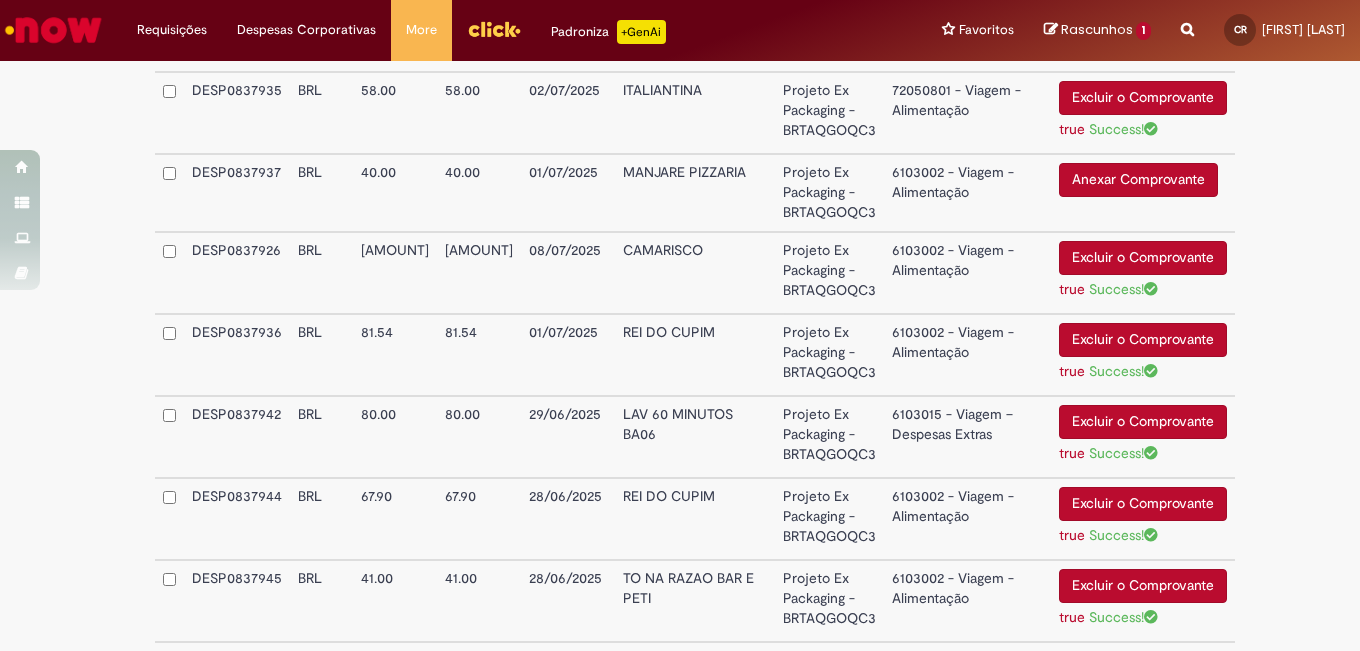 click on "6103002 - Viagem - Alimentação" at bounding box center [967, 193] 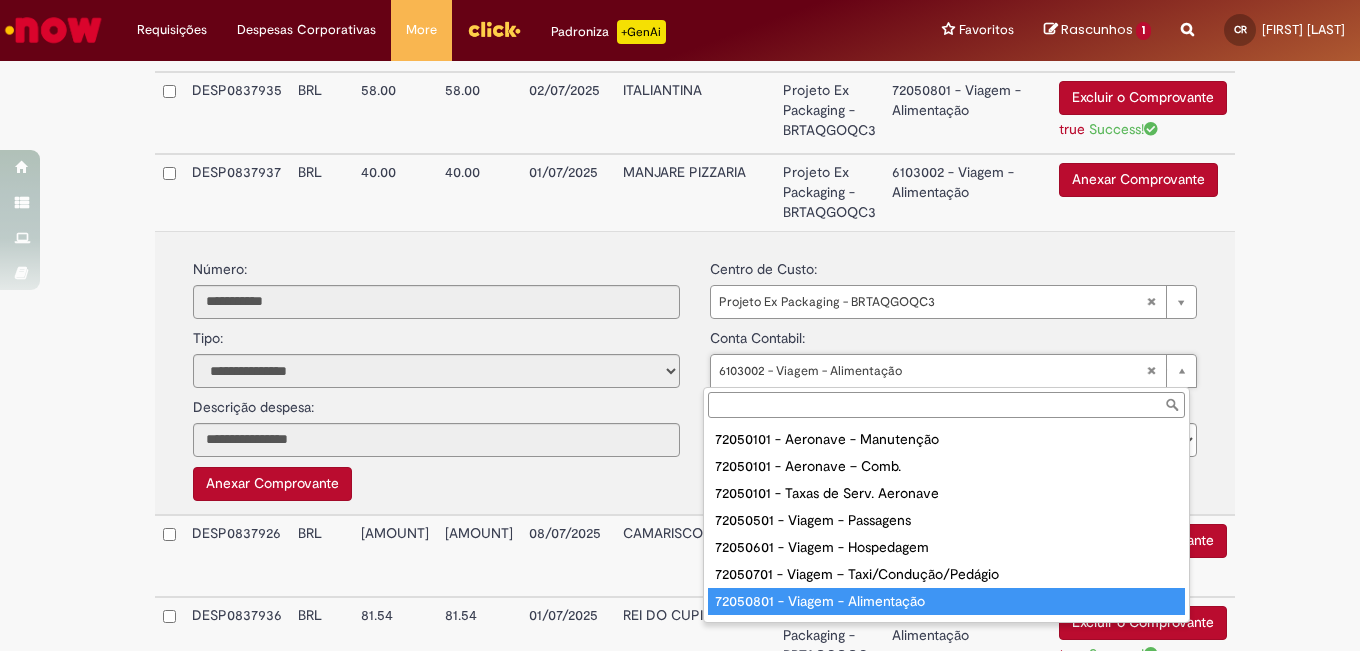 type on "**********" 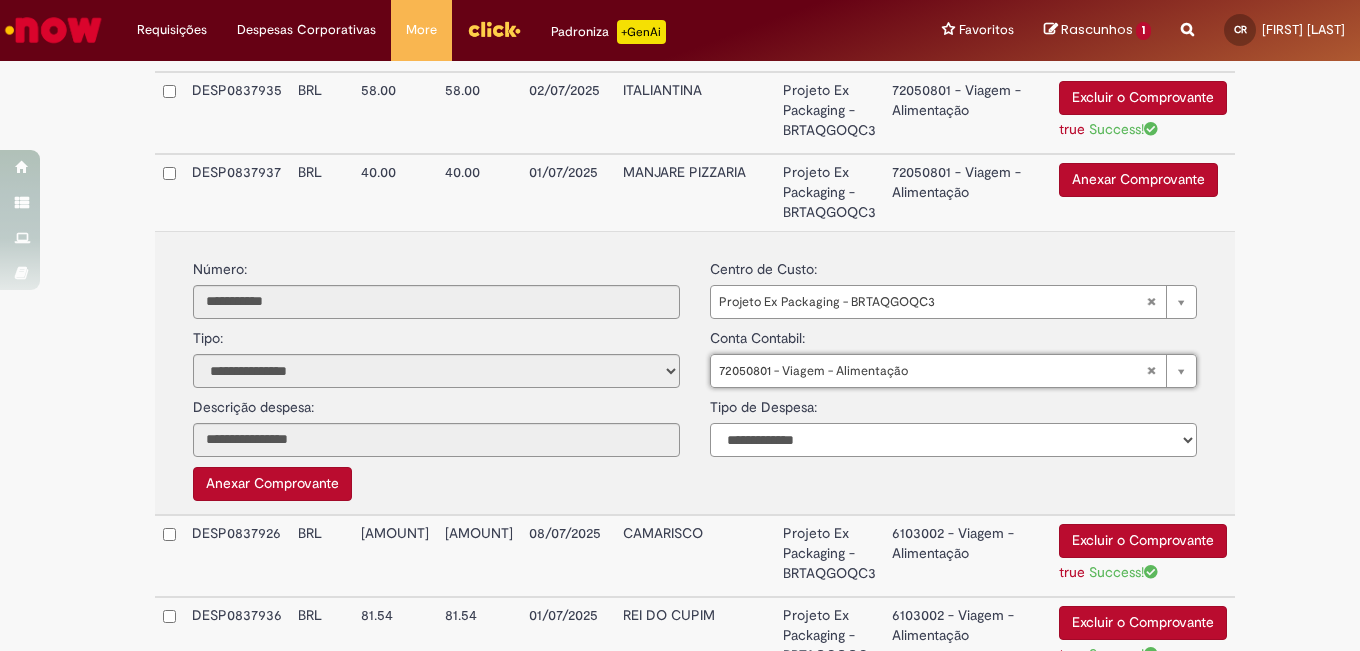 click on "**********" at bounding box center [953, 440] 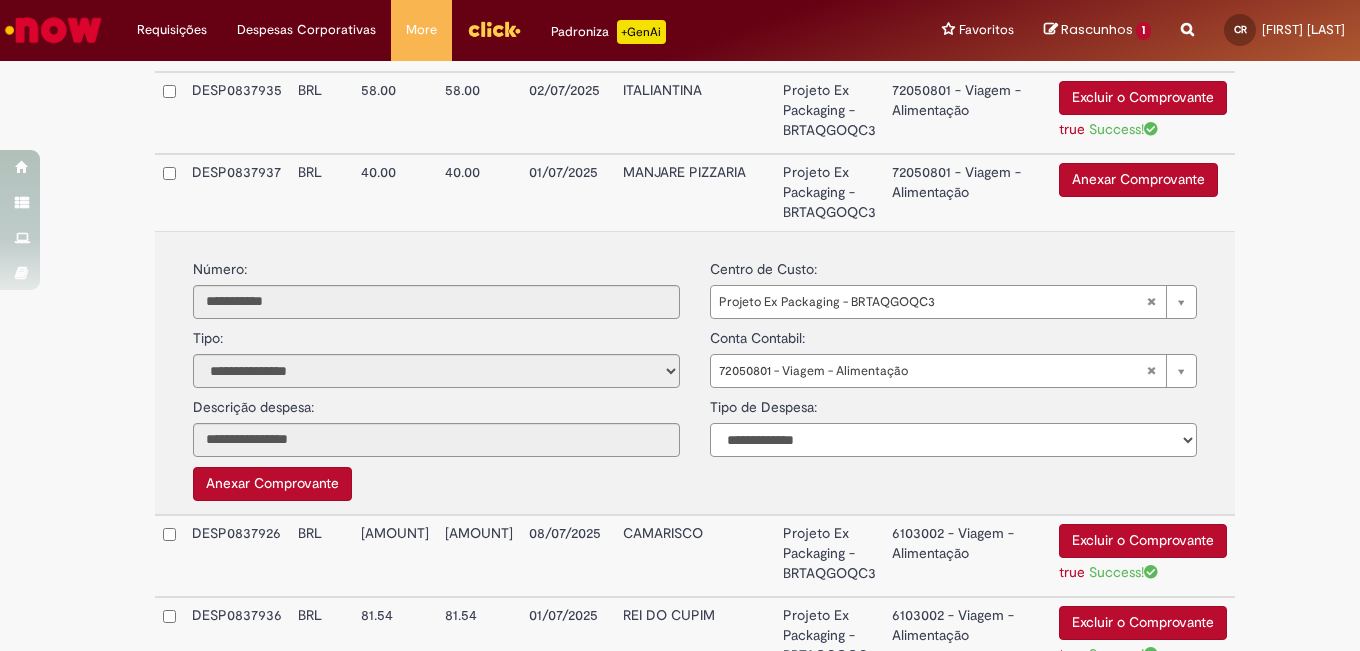 select on "*" 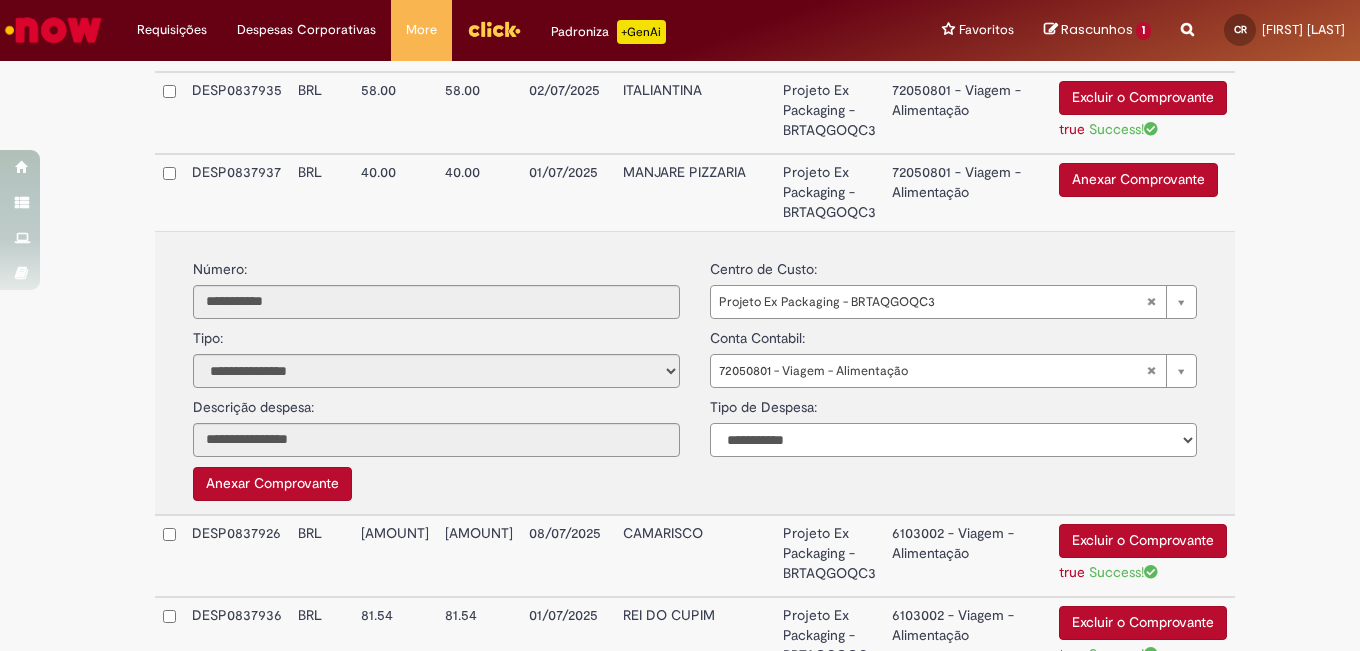 click on "**********" at bounding box center (953, 440) 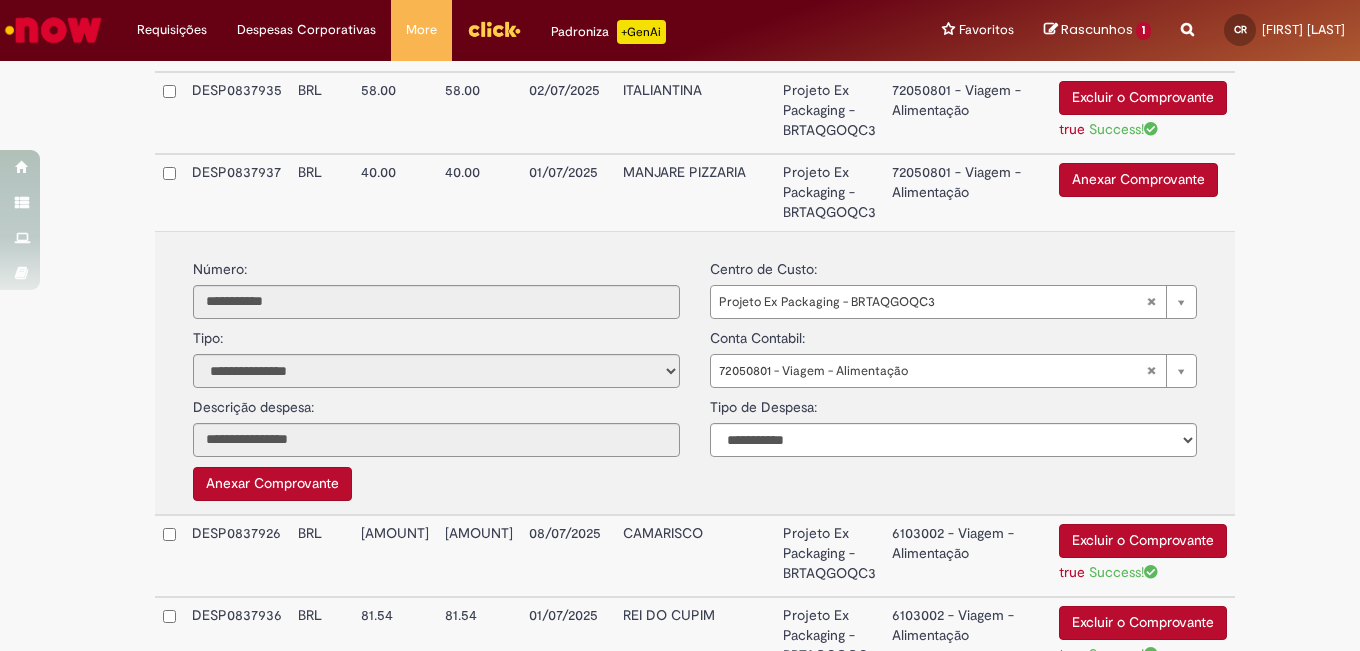 click on "72050801 -  Viagem  -  Alimentação" at bounding box center (967, 192) 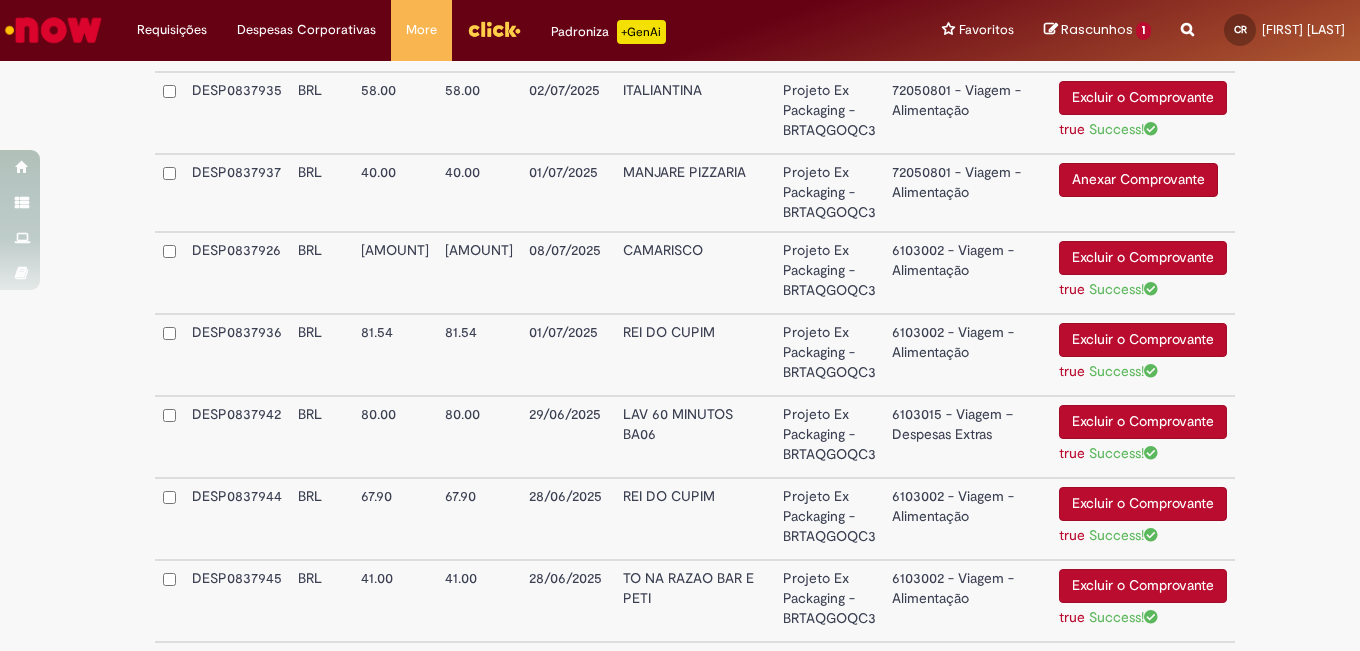 click on "6103002 - Viagem - Alimentação" at bounding box center [967, 273] 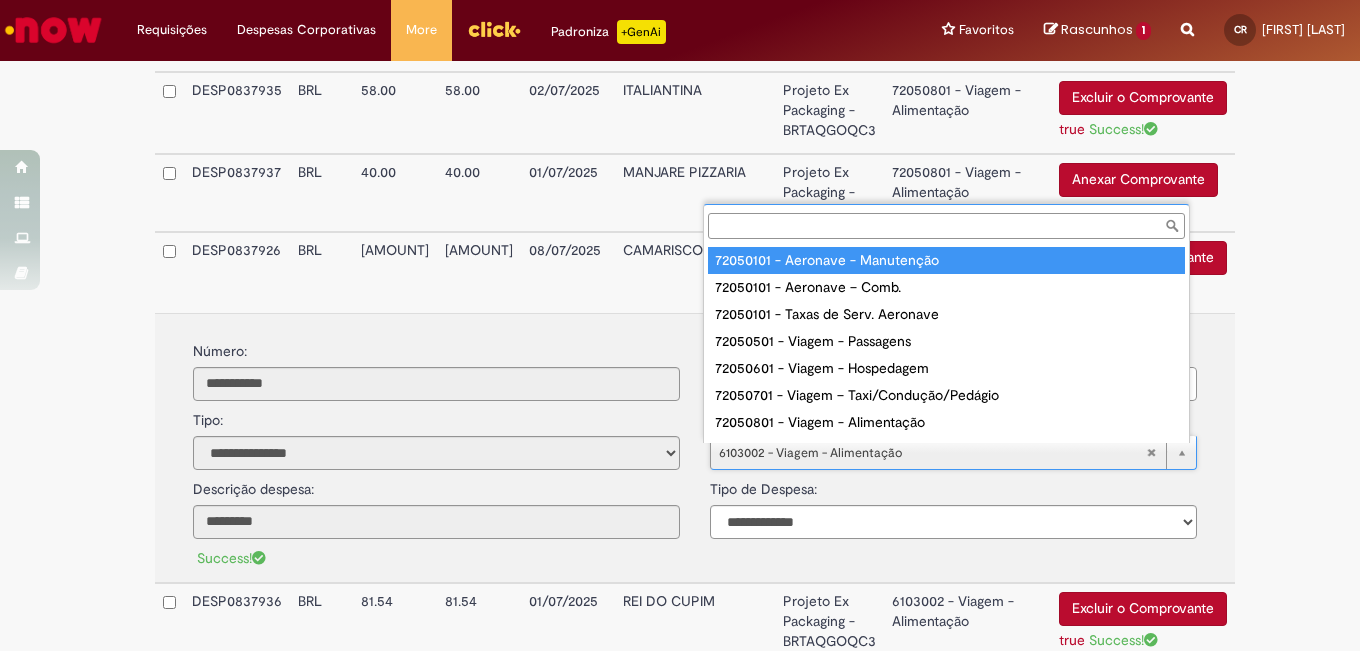 scroll, scrollTop: 16, scrollLeft: 0, axis: vertical 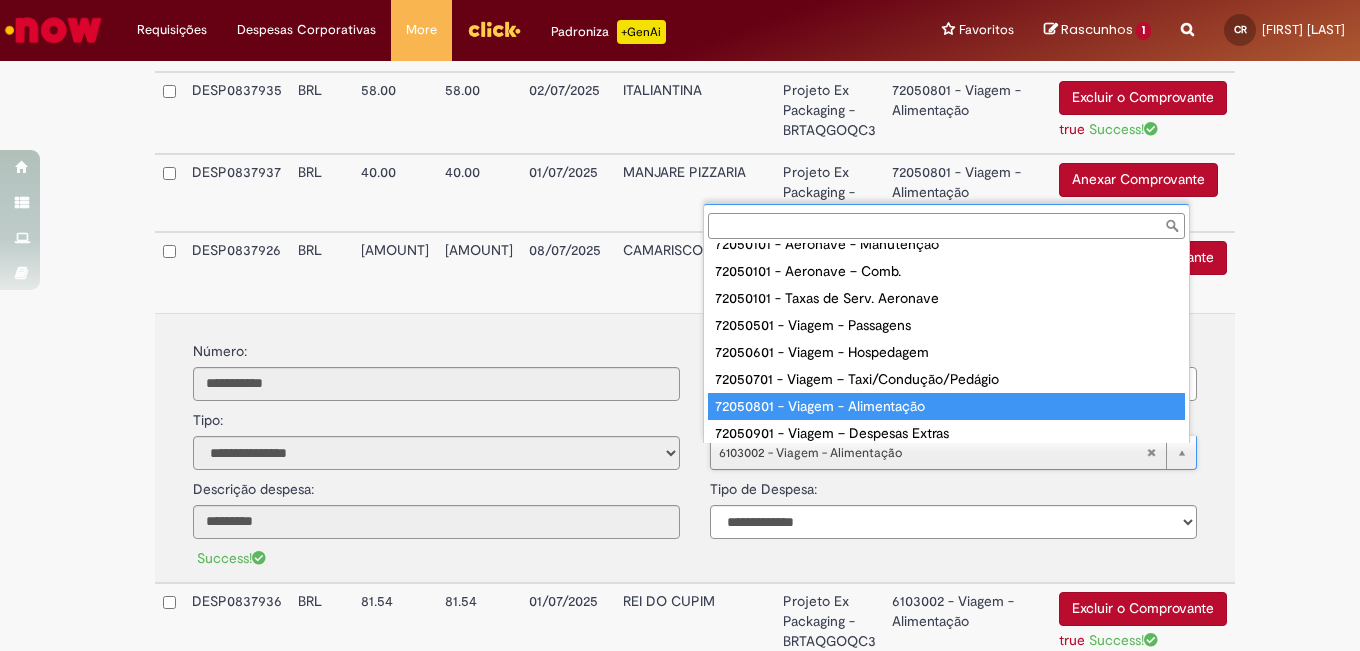 type on "**********" 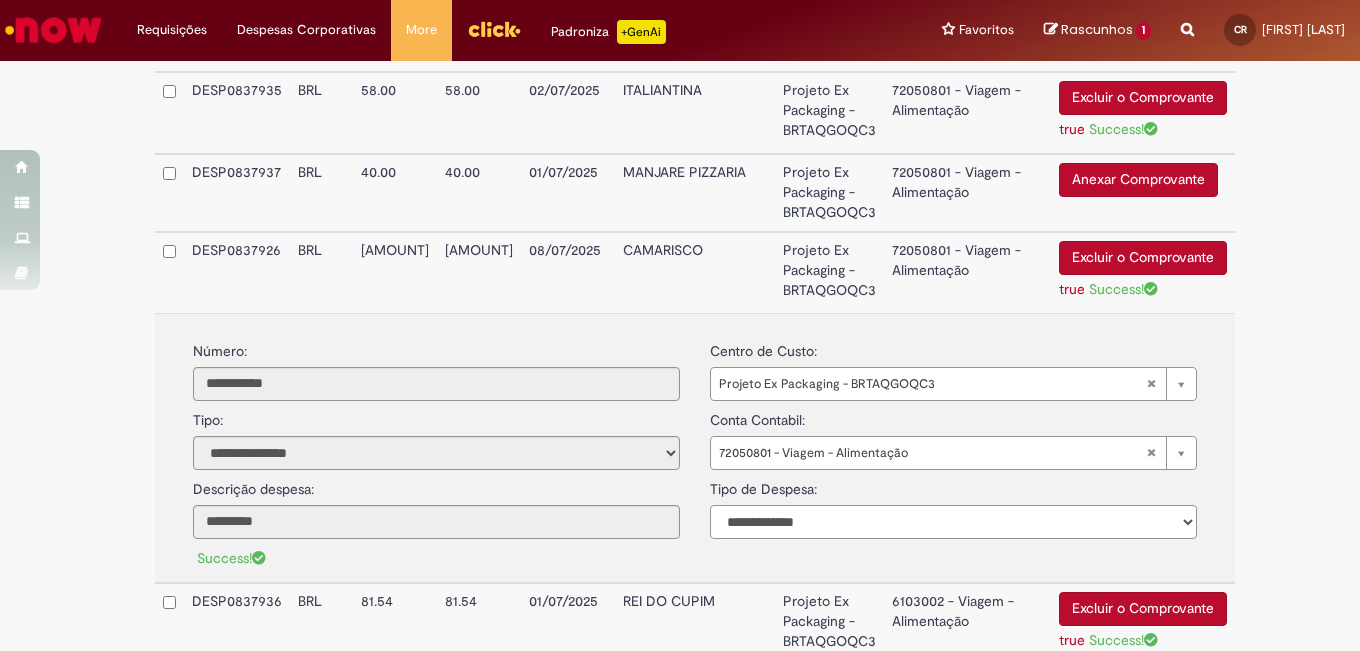 click on "**********" at bounding box center (953, 522) 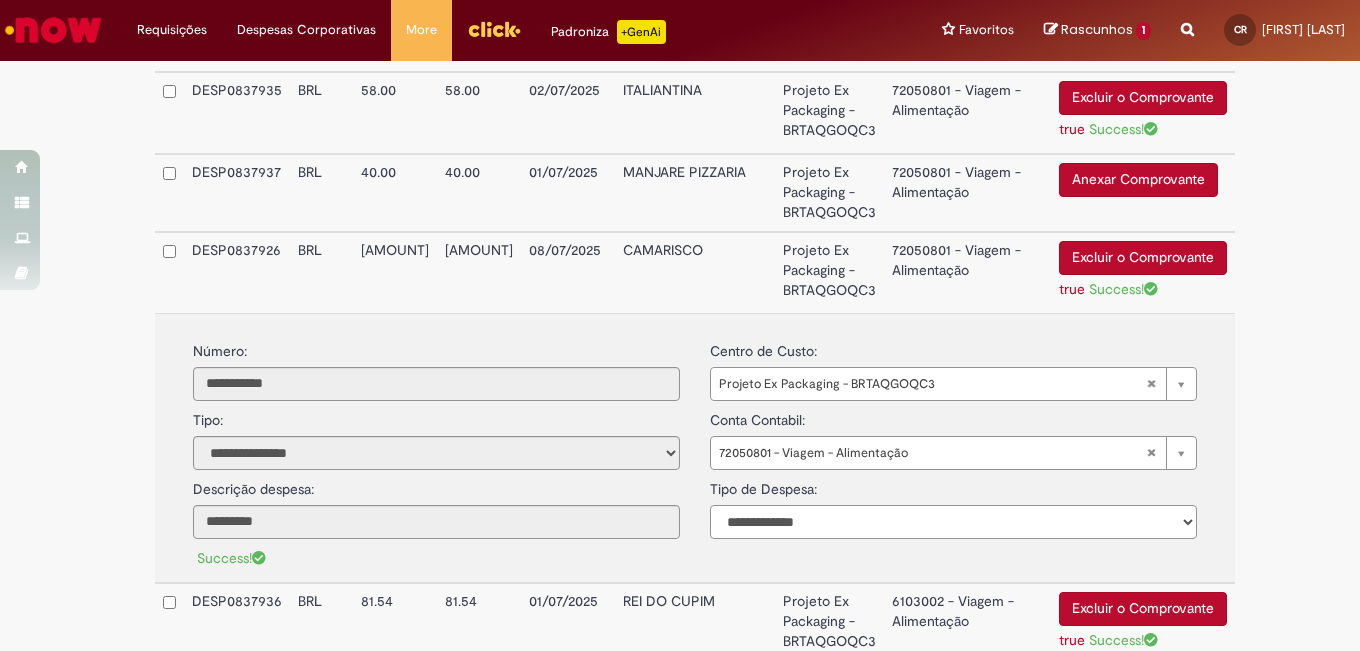 select on "*" 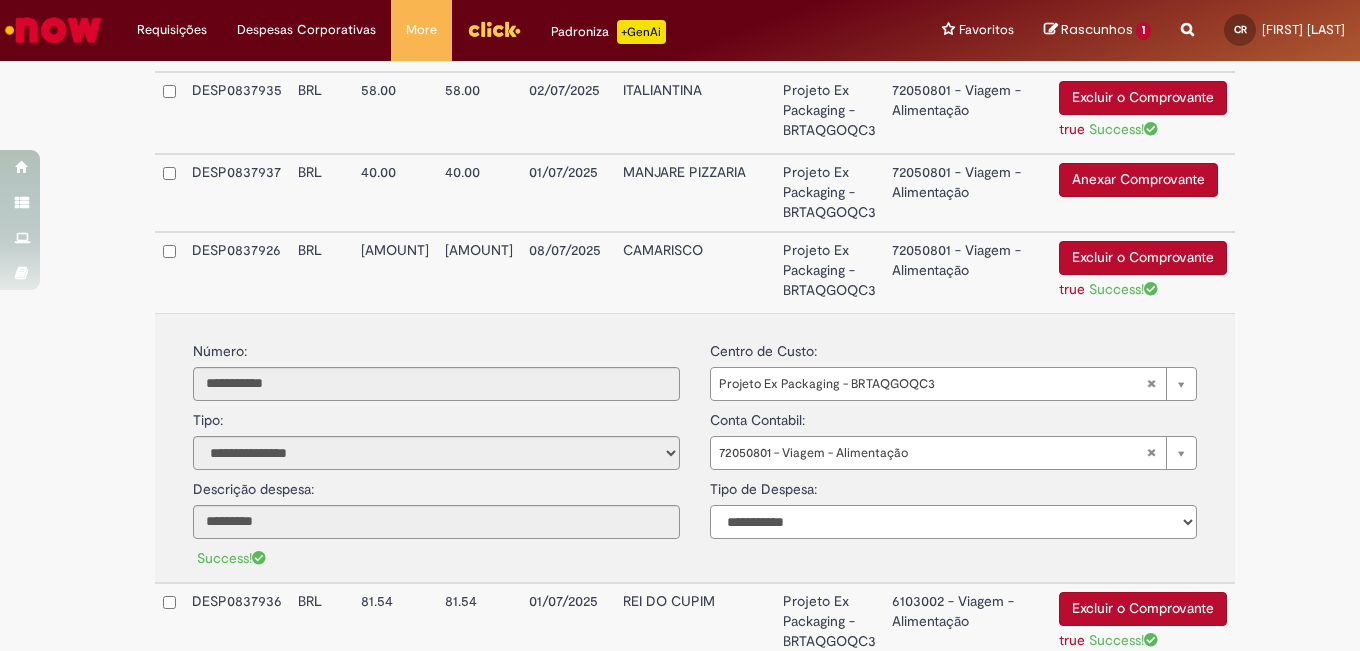 click on "**********" at bounding box center (953, 522) 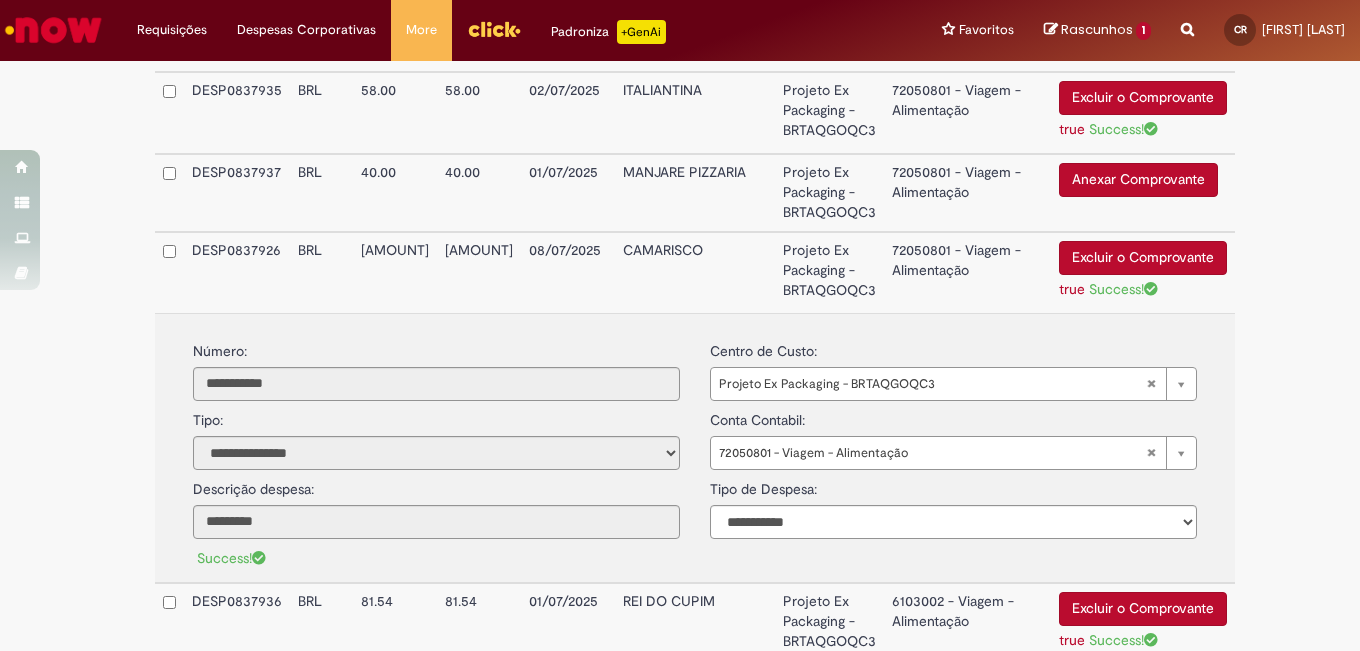 click on "72050801 -  Viagem  -  Alimentação" at bounding box center [967, 272] 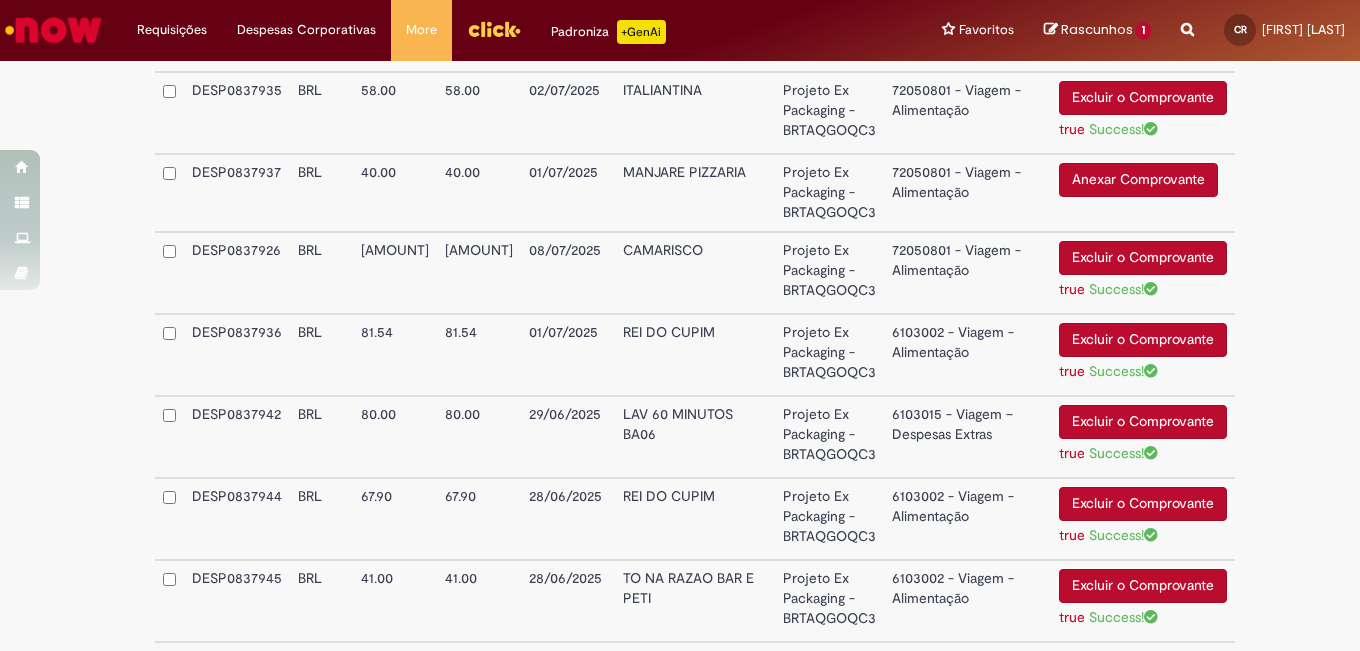 click on "6103002 - Viagem - Alimentação" at bounding box center [967, 355] 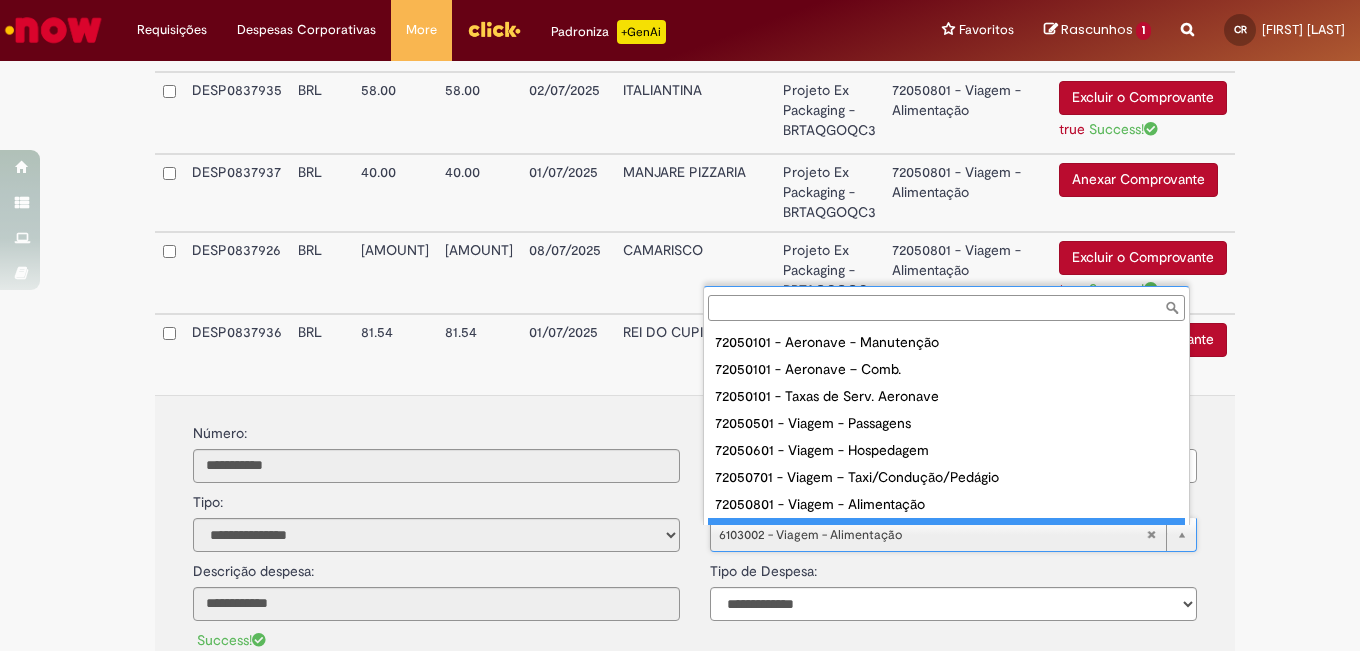 scroll, scrollTop: 16, scrollLeft: 0, axis: vertical 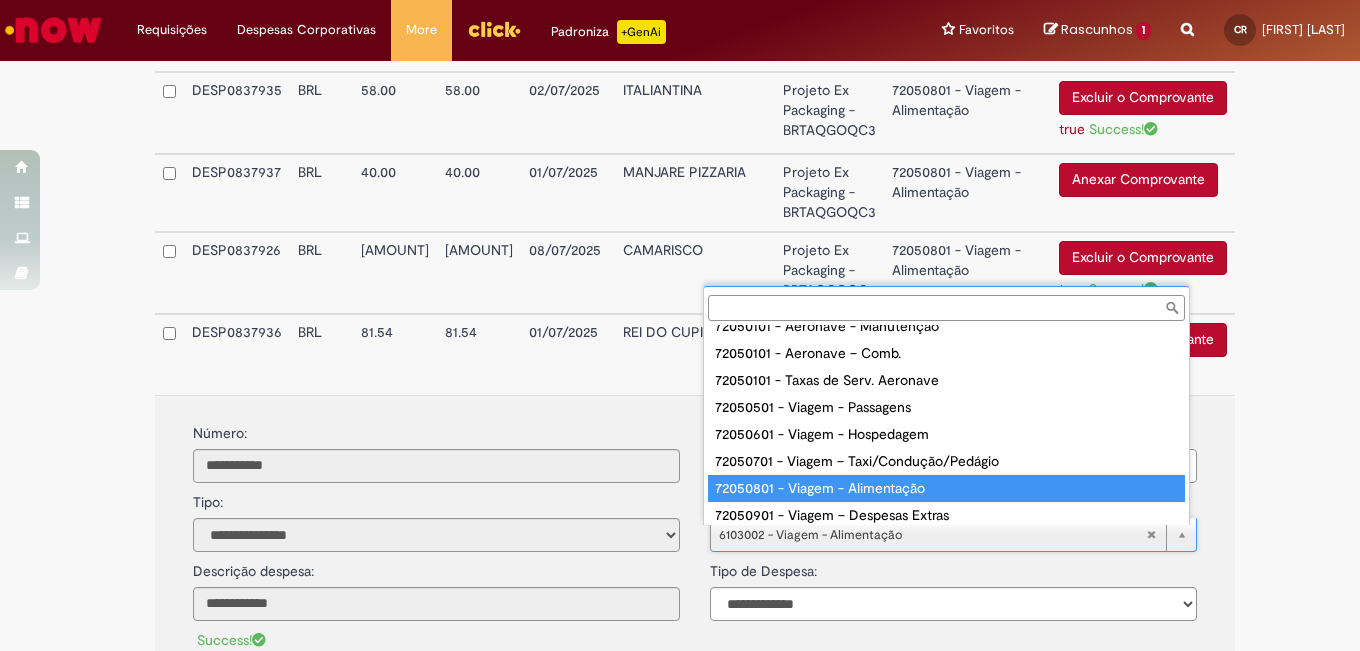 type on "**********" 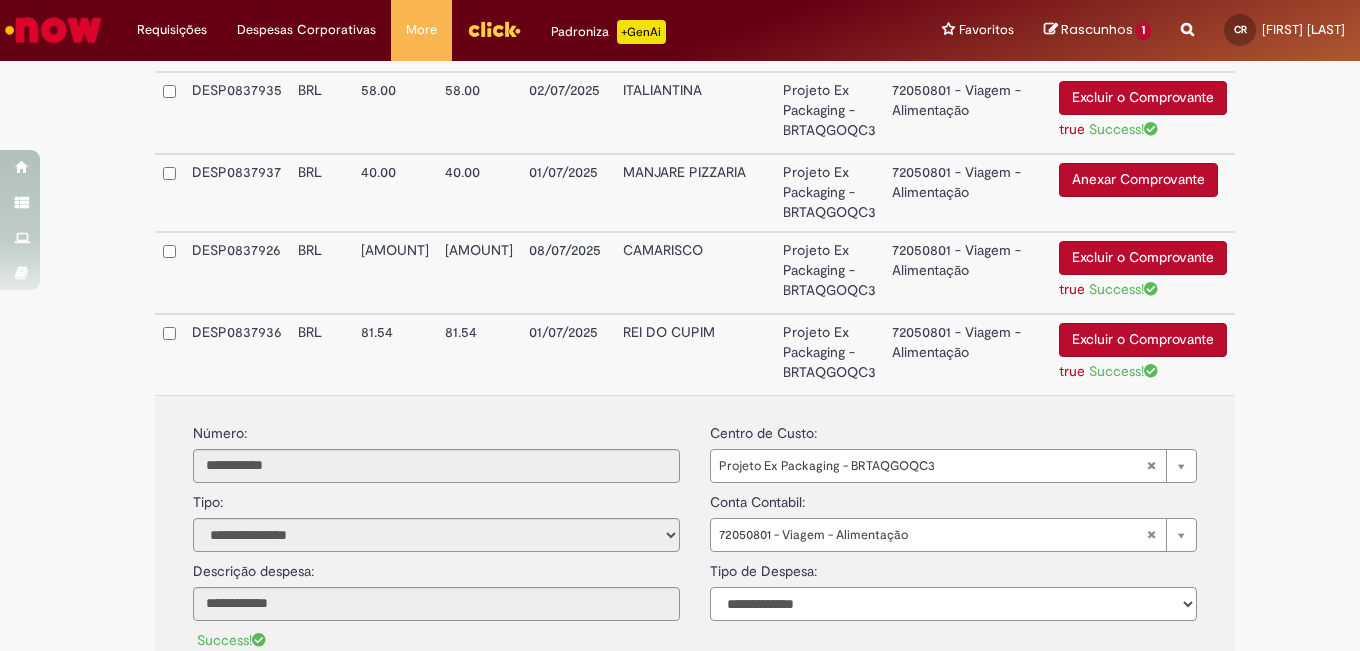 click on "**********" at bounding box center (953, 604) 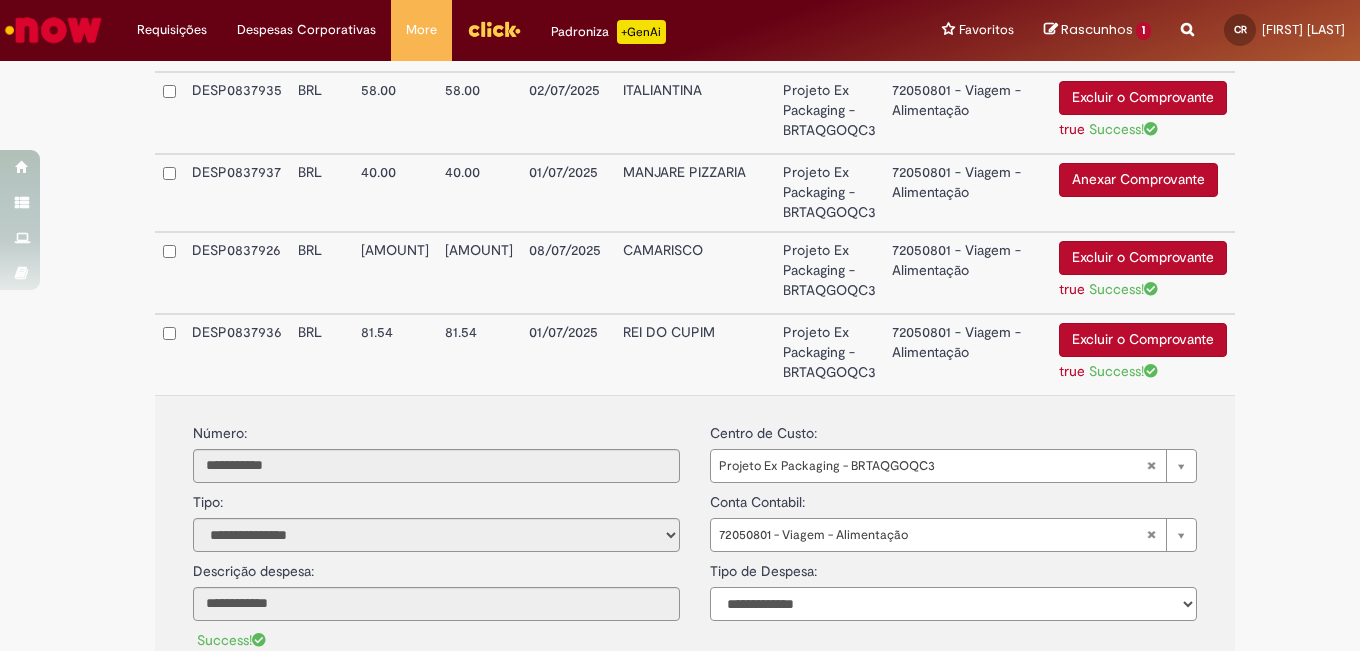 select on "*" 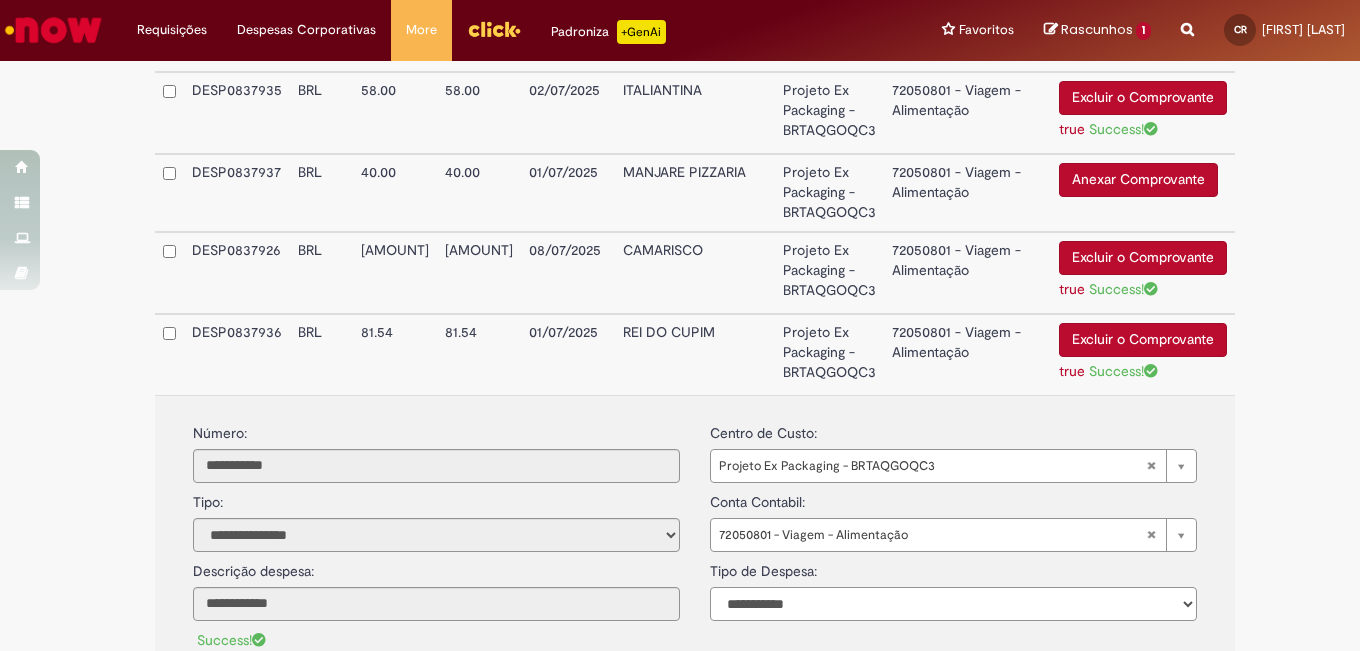 click on "**********" at bounding box center (953, 604) 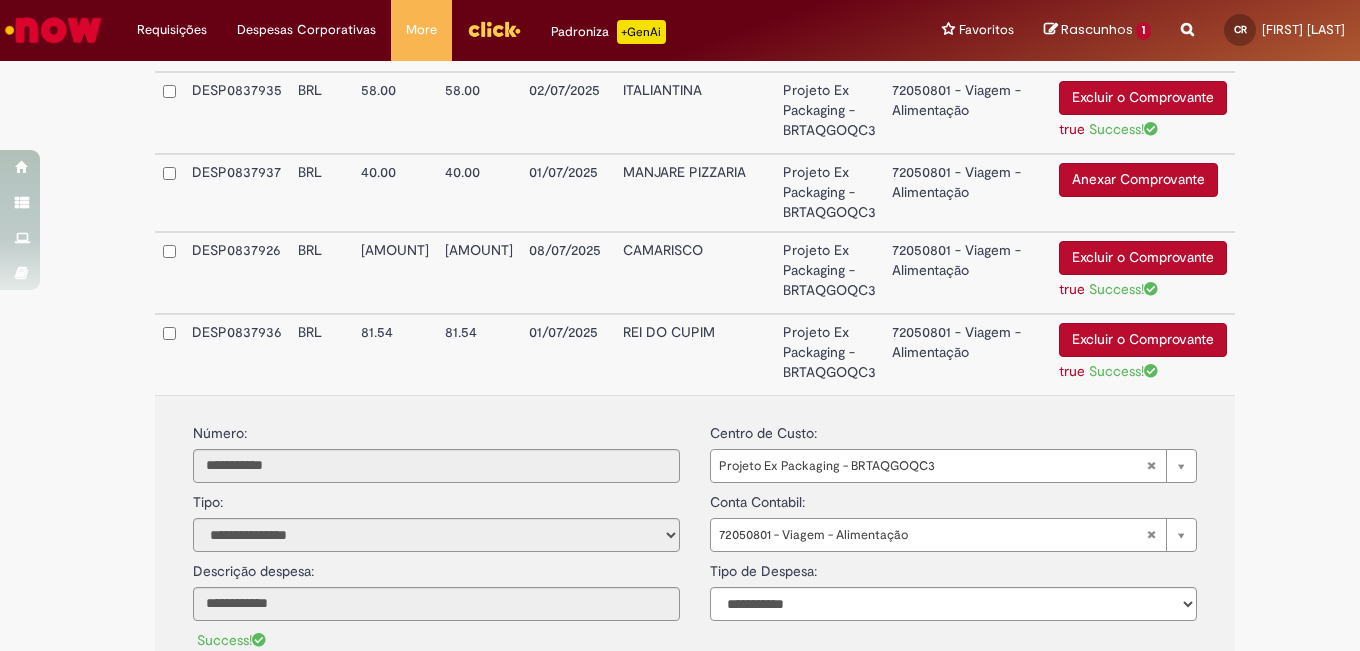click on "72050801 -  Viagem  -  Alimentação" at bounding box center (967, 354) 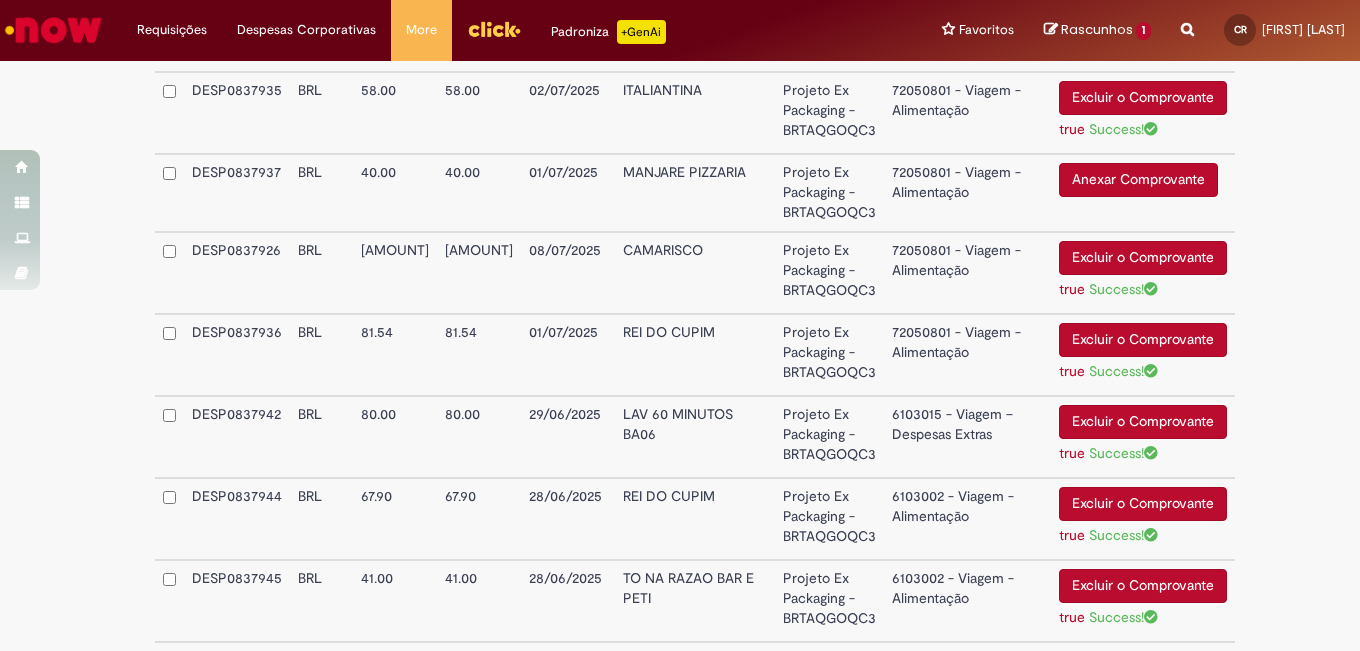 click on "6103015 - Viagem – Despesas Extras" at bounding box center [967, 437] 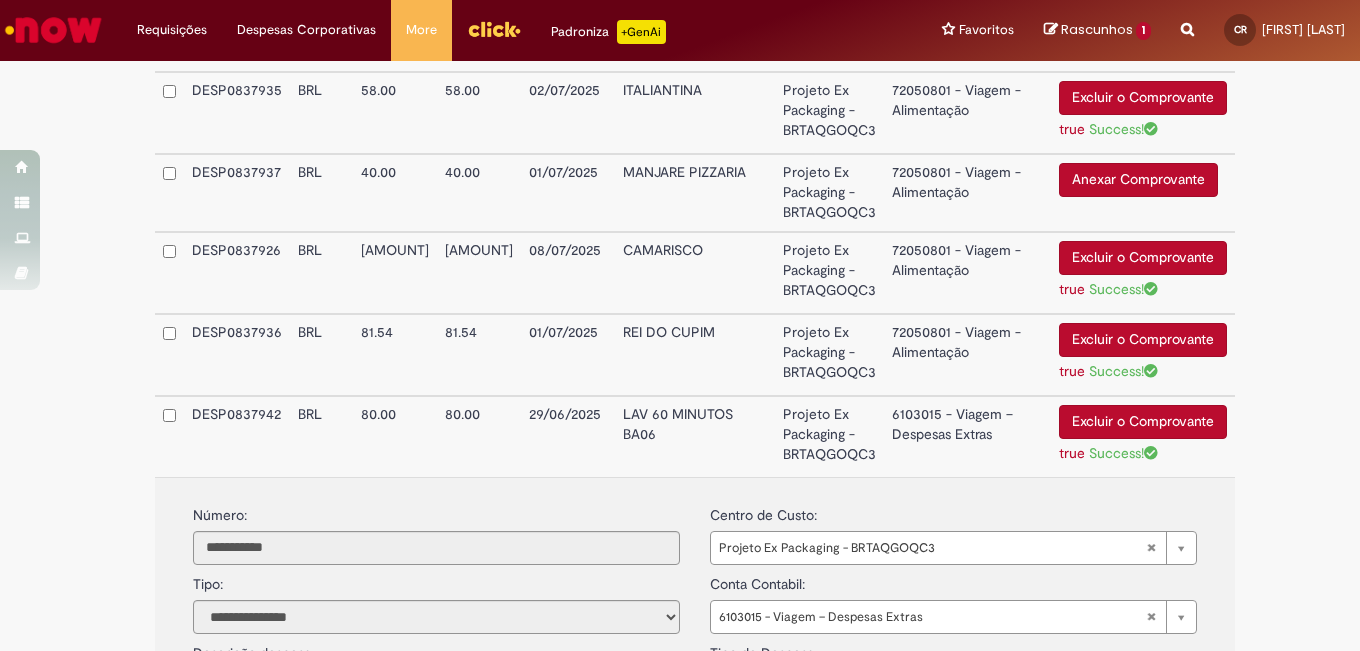 scroll, scrollTop: 1312, scrollLeft: 0, axis: vertical 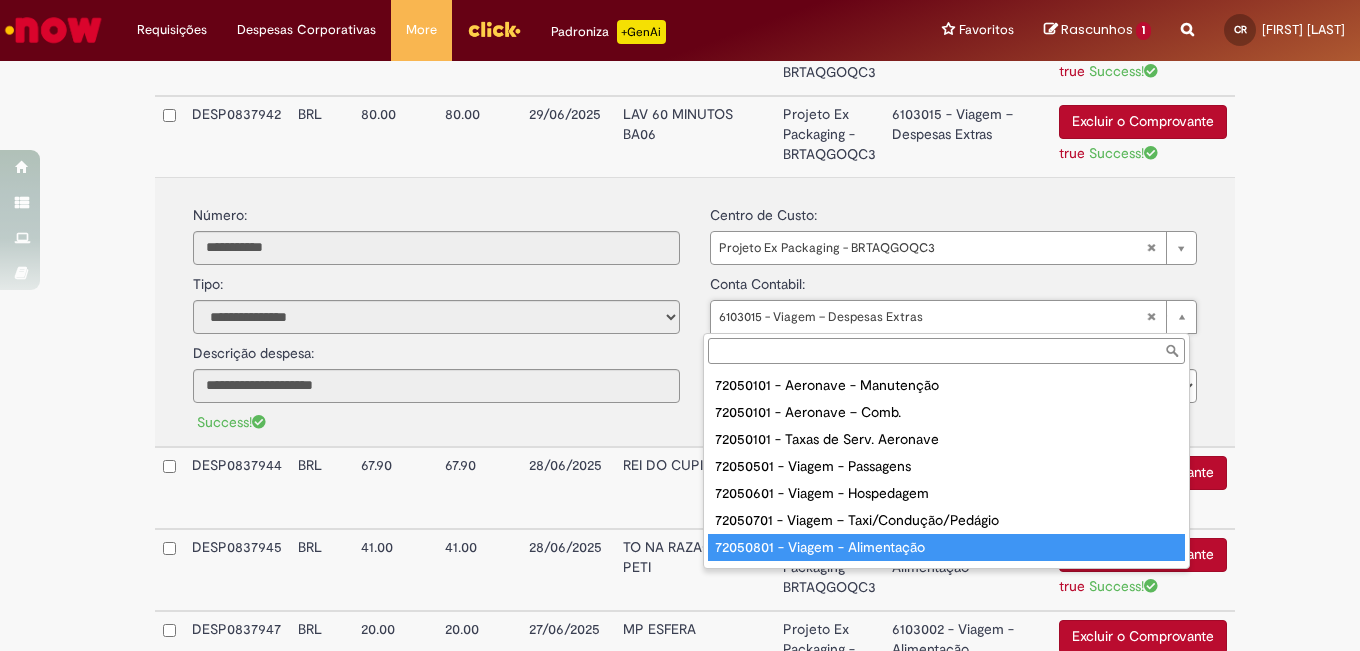 type on "**********" 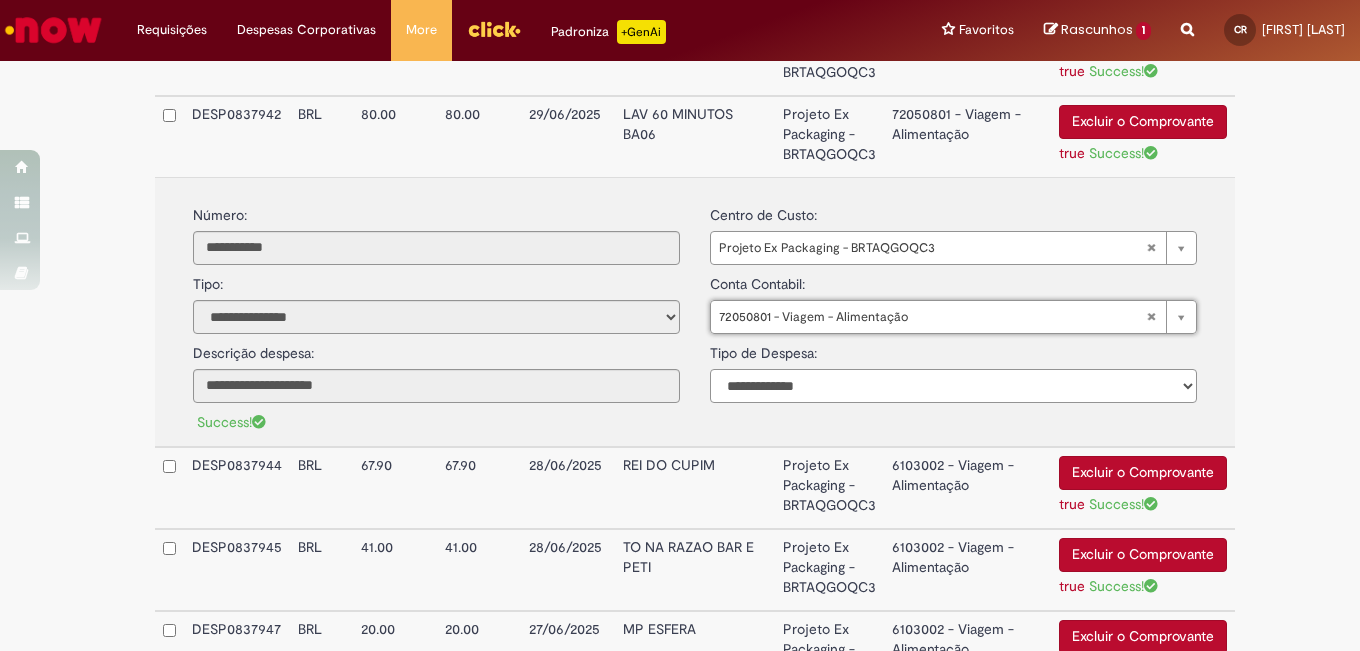 click on "**********" at bounding box center (953, 386) 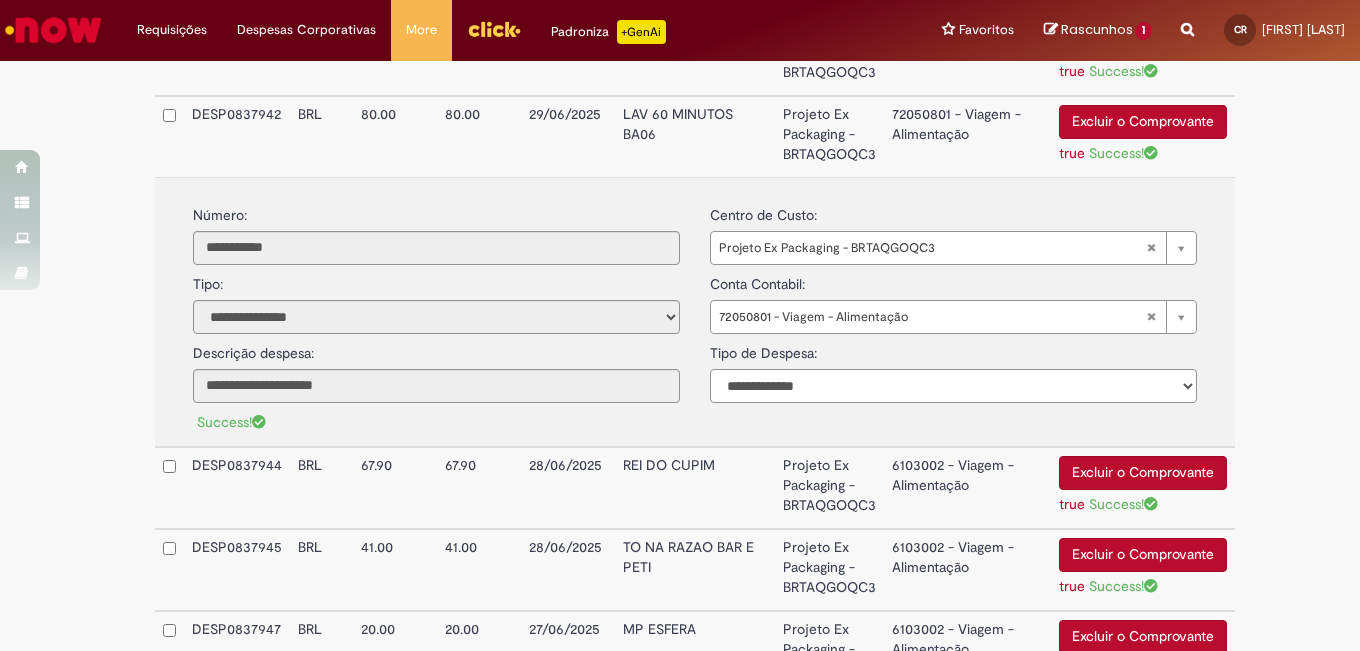 select on "*" 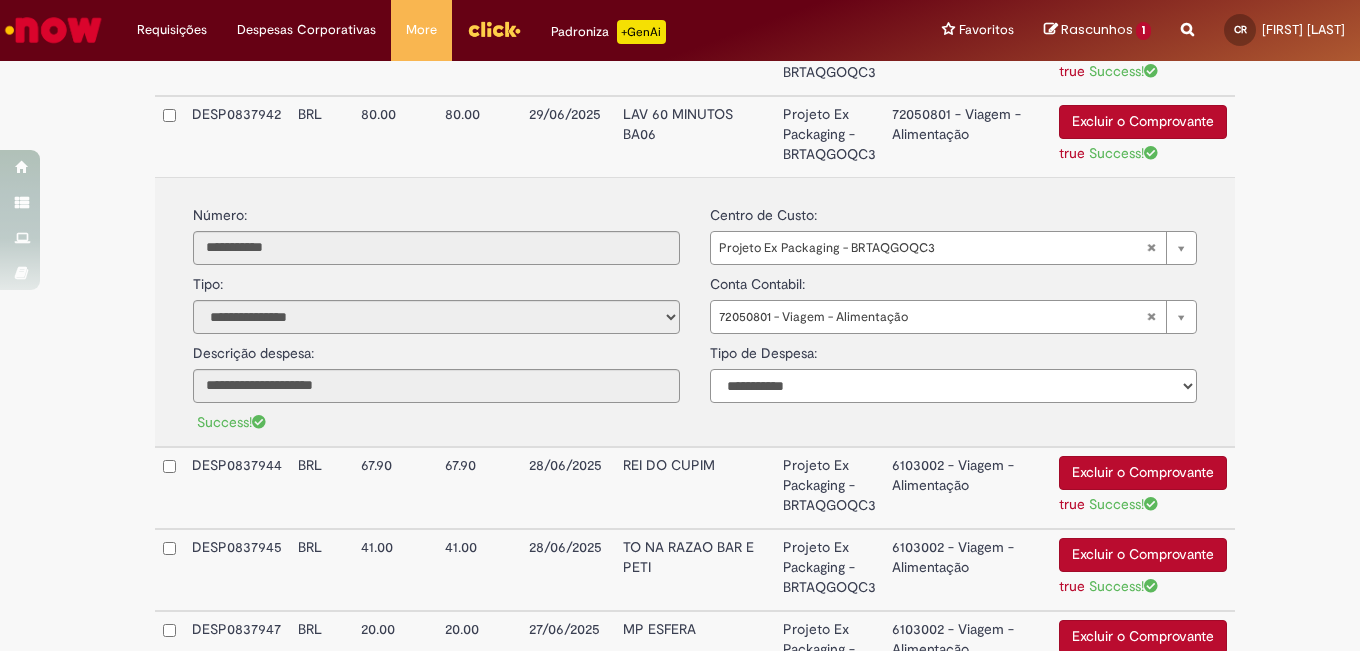 click on "**********" at bounding box center [953, 386] 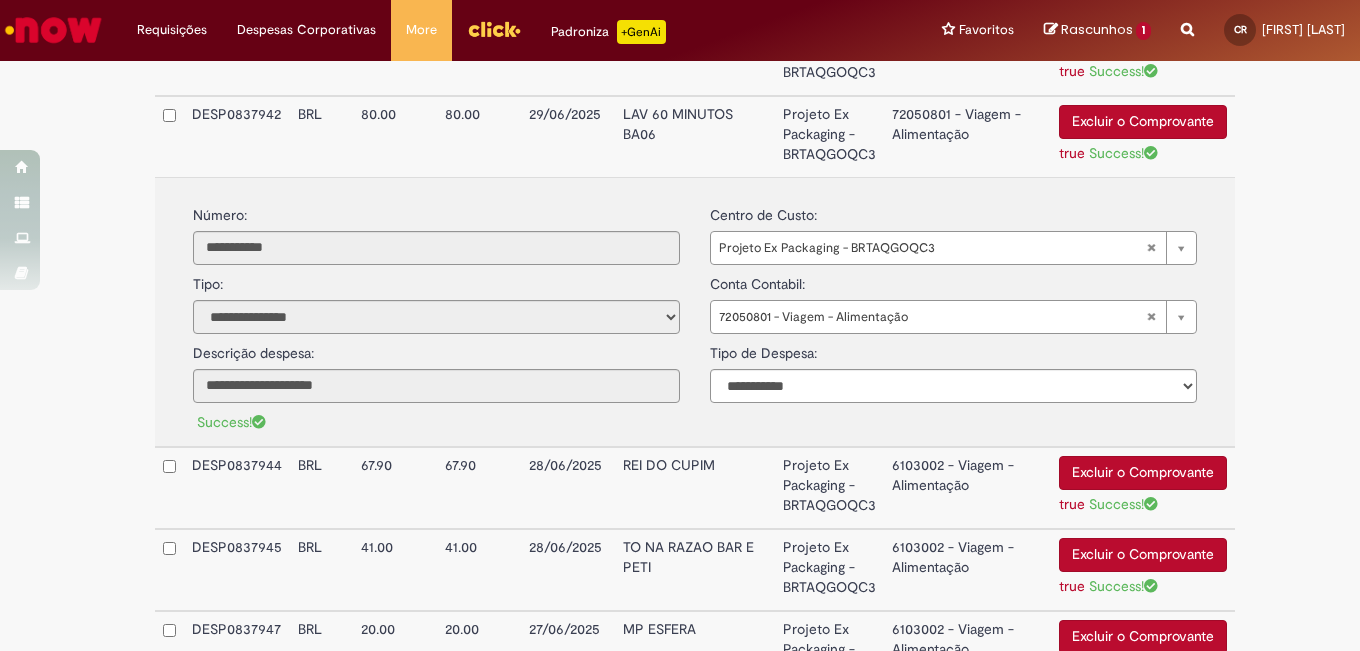 click on "72050801 -  Viagem  -  Alimentação" at bounding box center (967, 136) 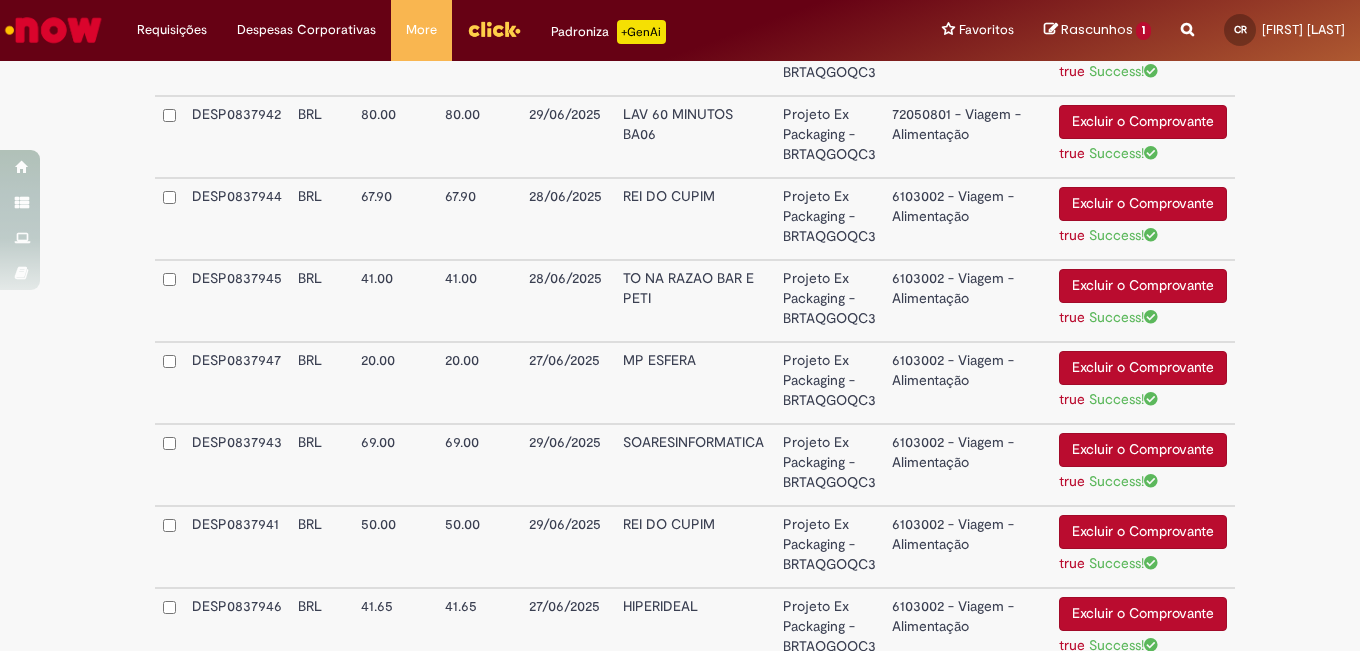 click on "6103002 - Viagem - Alimentação" at bounding box center [967, 219] 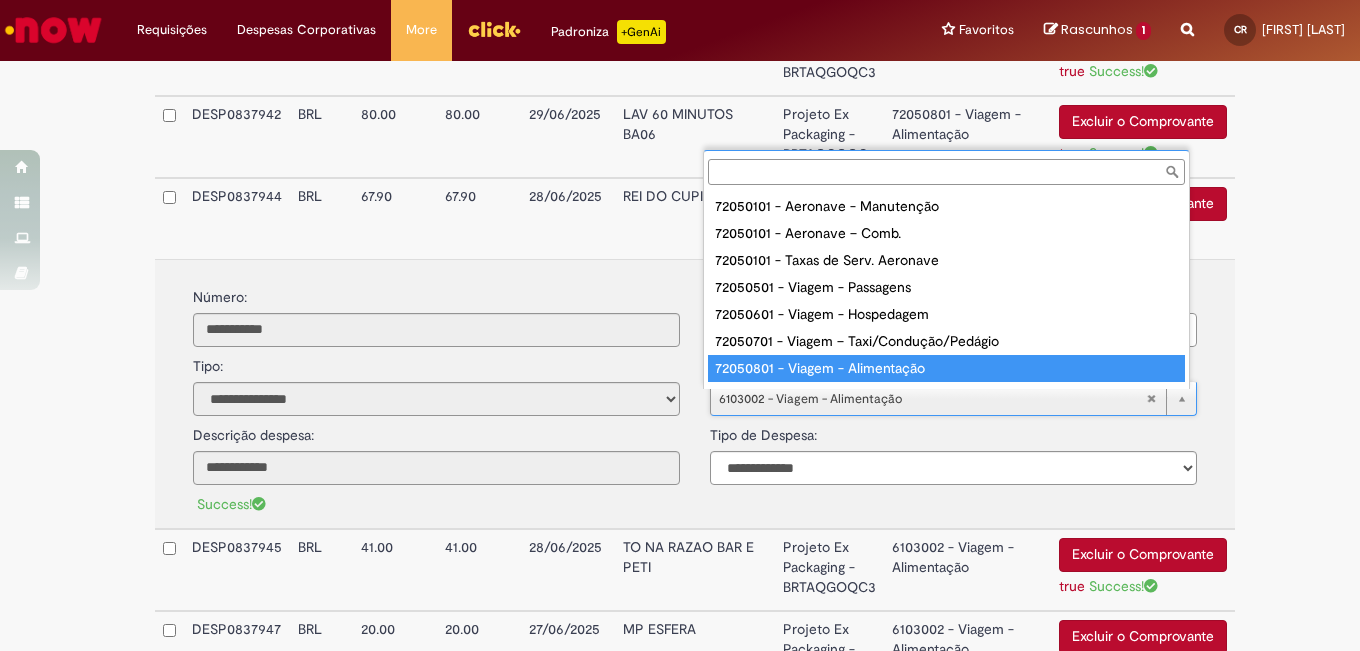 type on "**********" 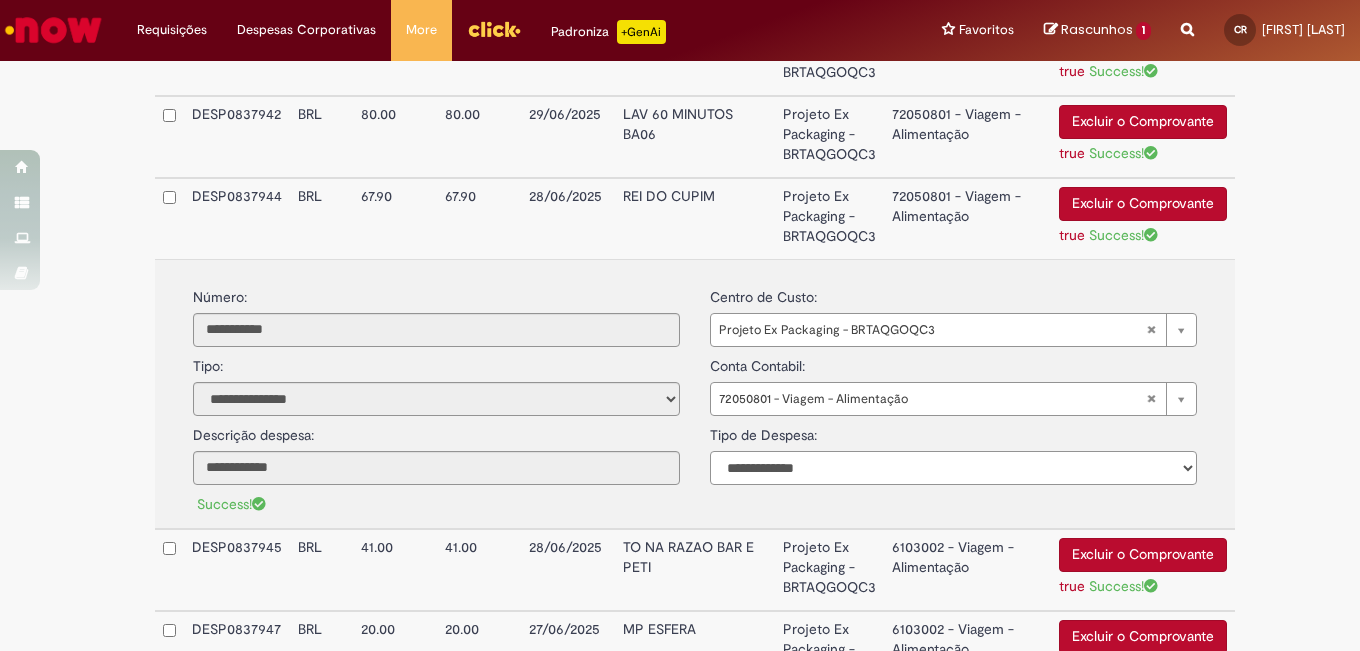 click on "**********" at bounding box center [953, 468] 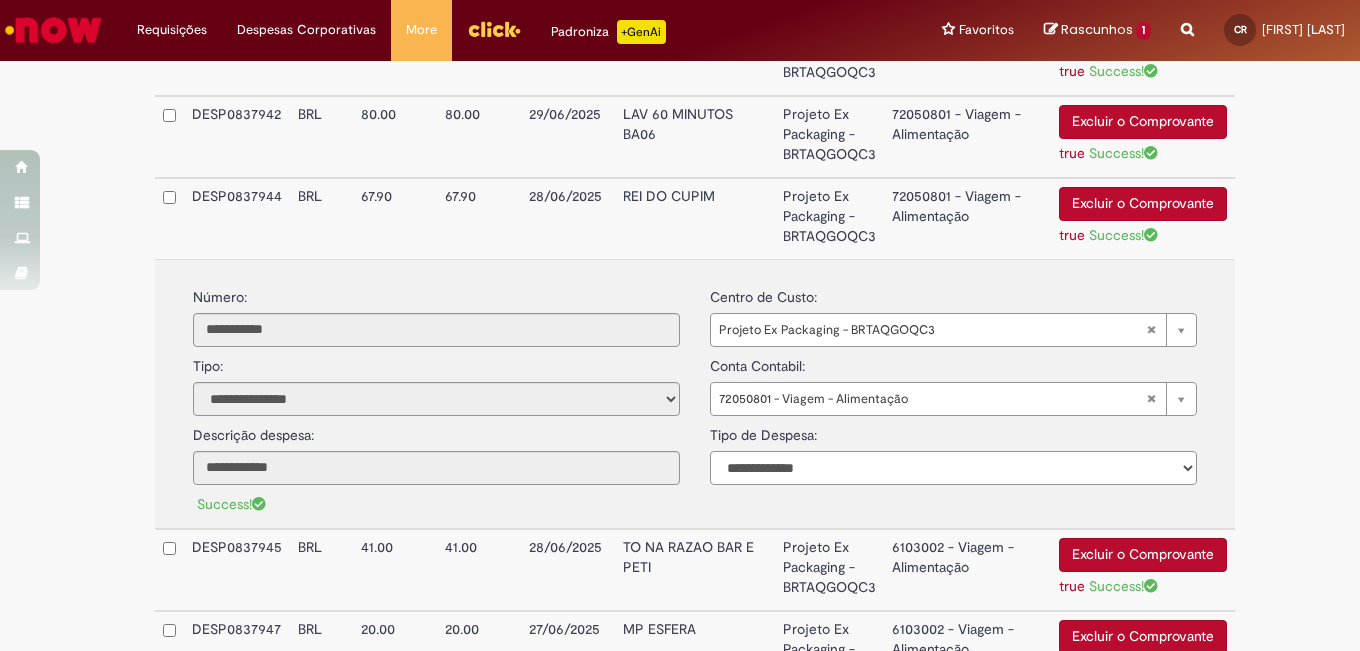 select on "*" 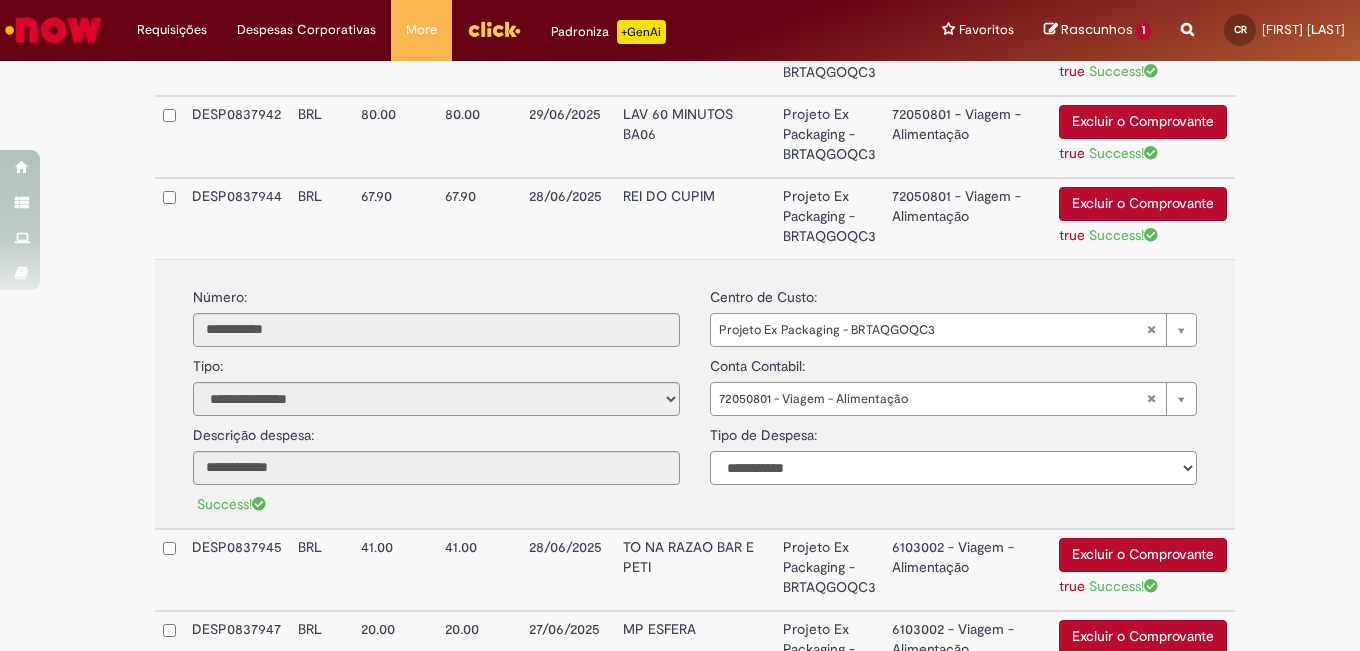 click on "**********" at bounding box center (953, 468) 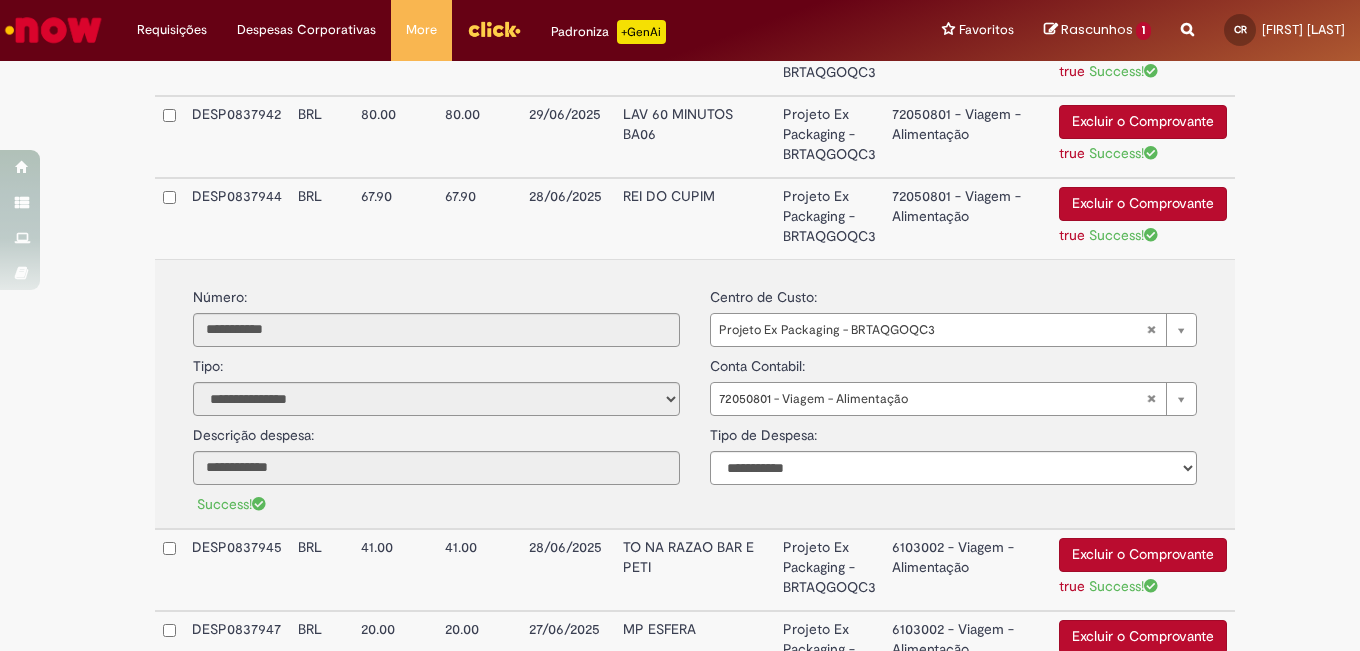 click on "72050801 -  Viagem  -  Alimentação" at bounding box center (967, 218) 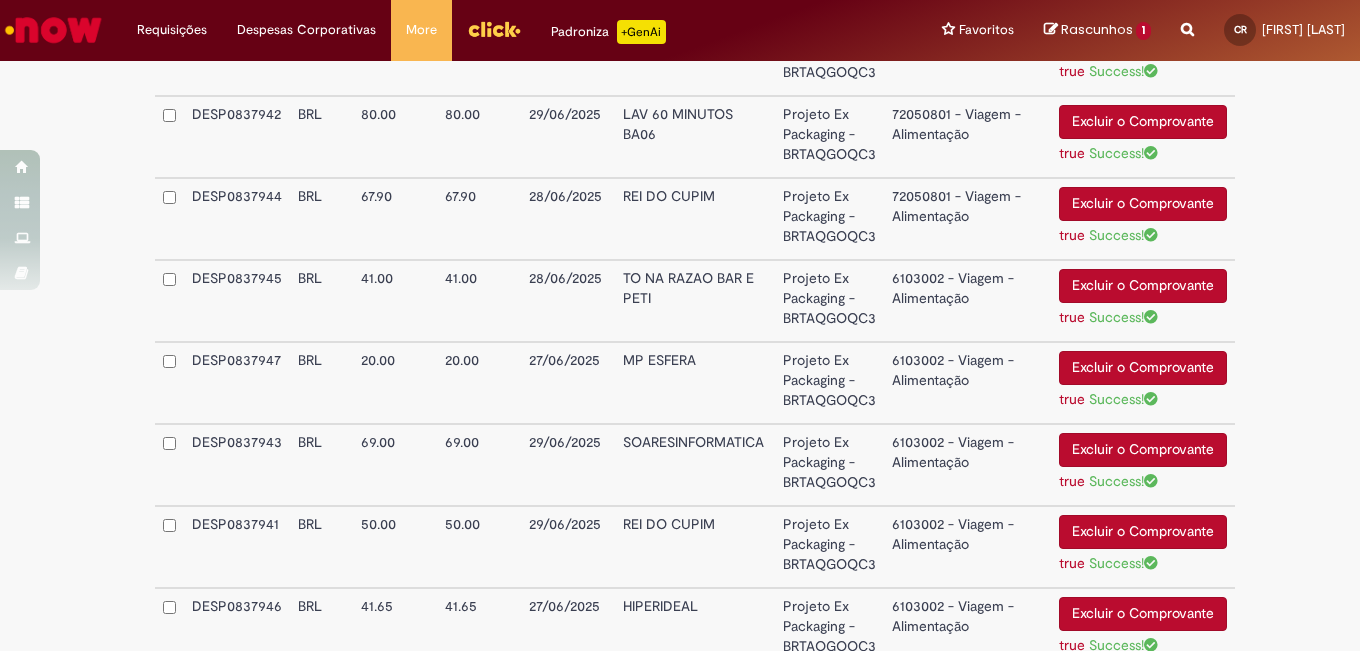click on "6103002 - Viagem - Alimentação" at bounding box center [967, 383] 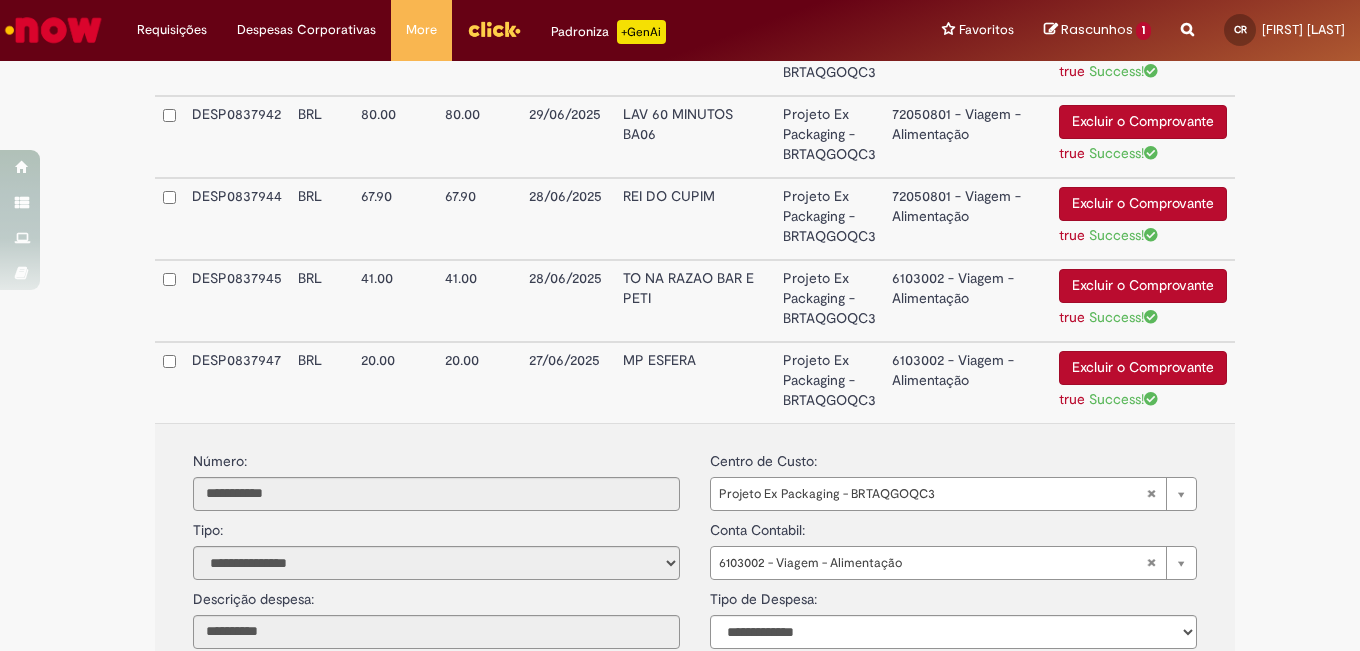 click on "6103002 - Viagem - Alimentação" at bounding box center [967, 382] 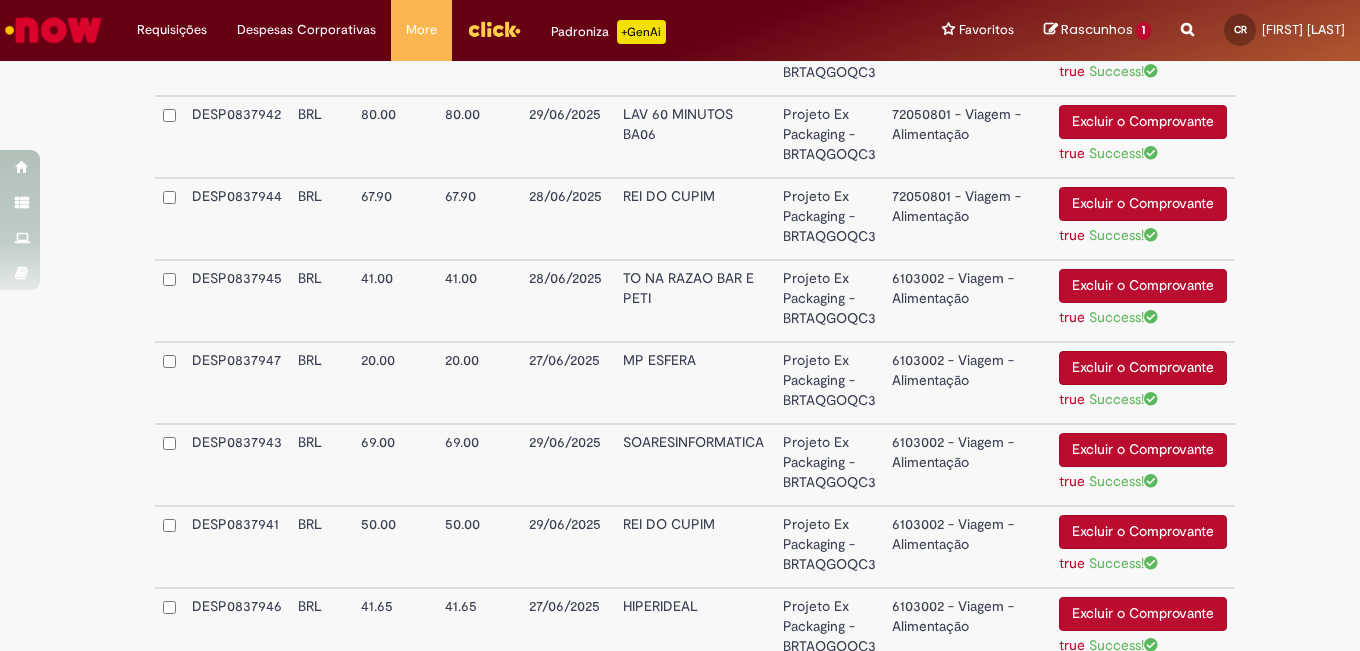 click on "6103002 - Viagem - Alimentação" at bounding box center (967, 301) 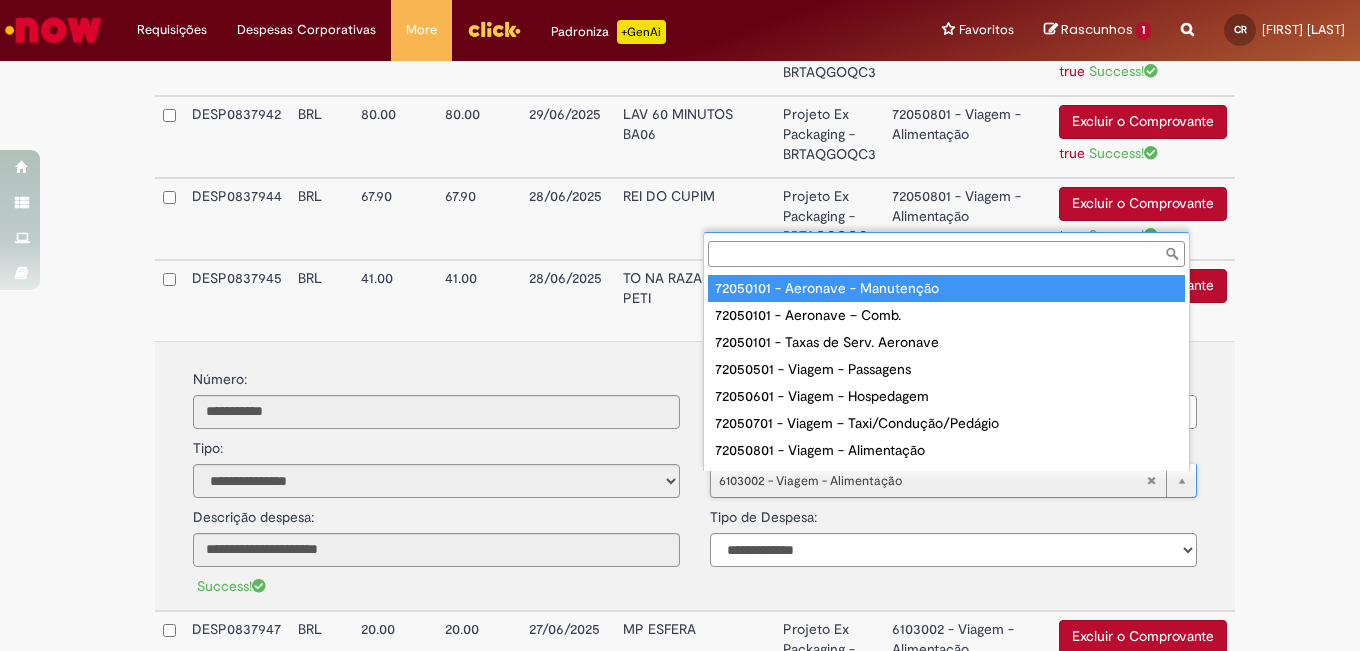 scroll, scrollTop: 16, scrollLeft: 0, axis: vertical 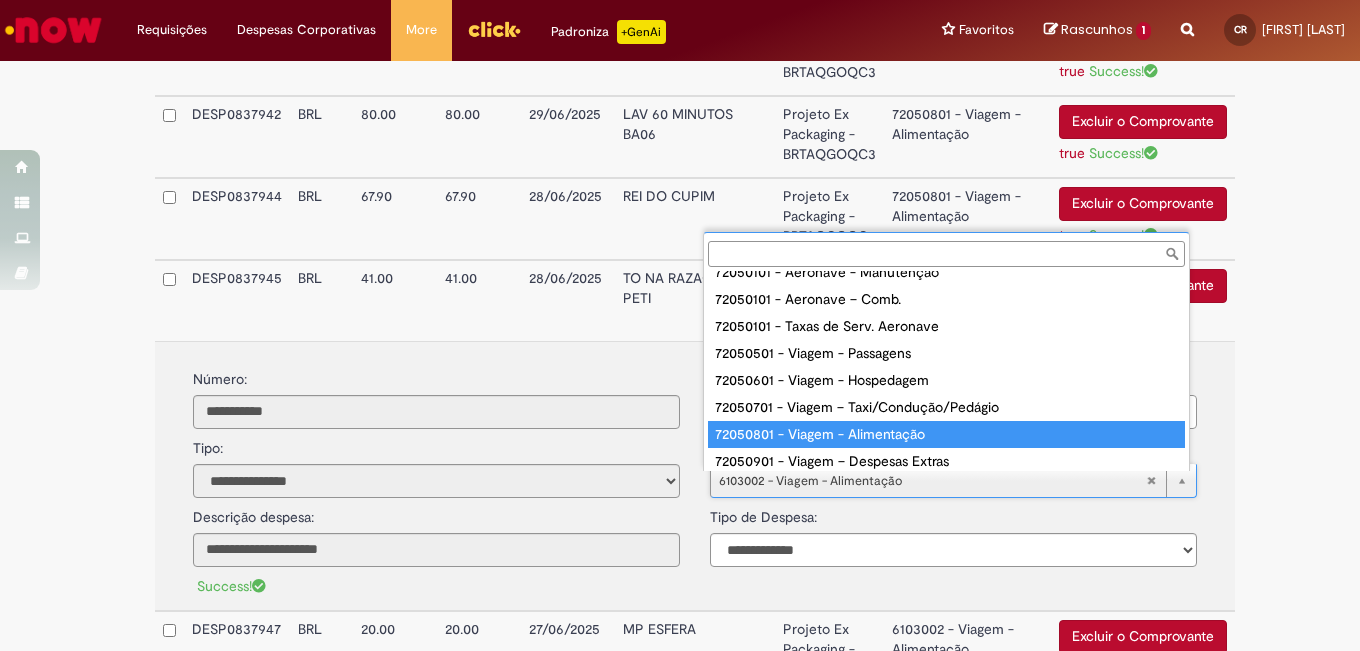 type on "**********" 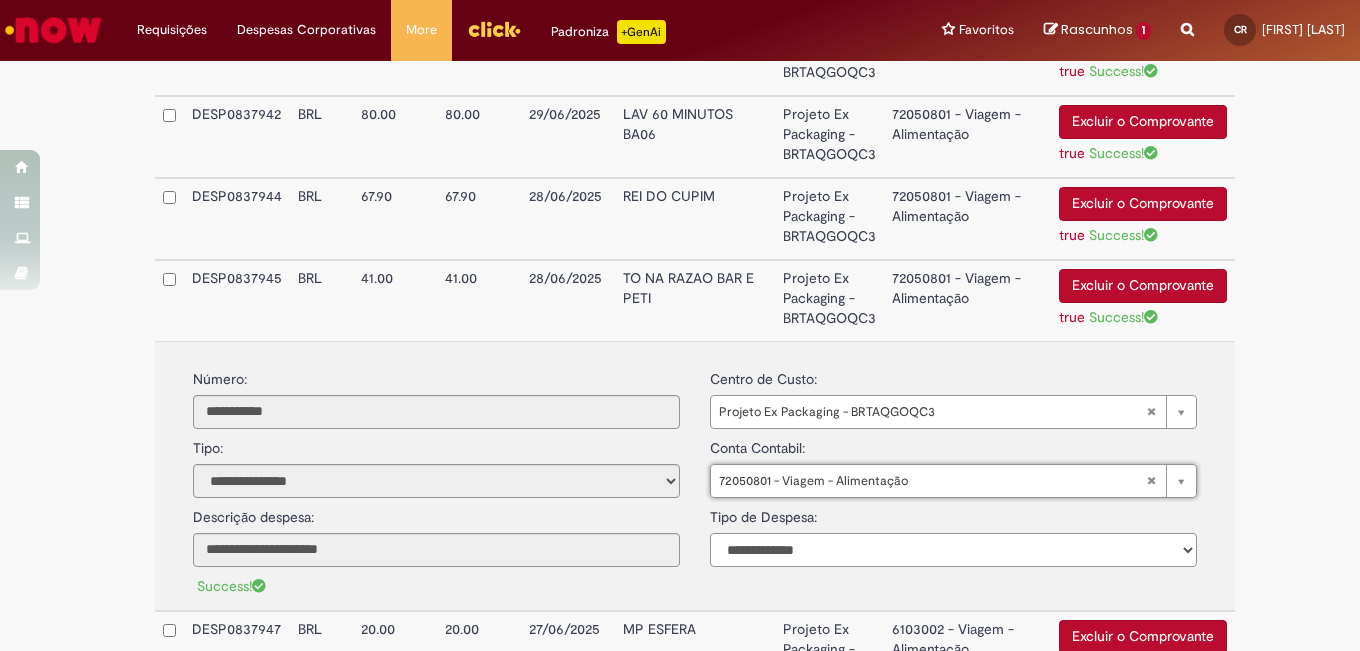 click on "**********" at bounding box center (953, 550) 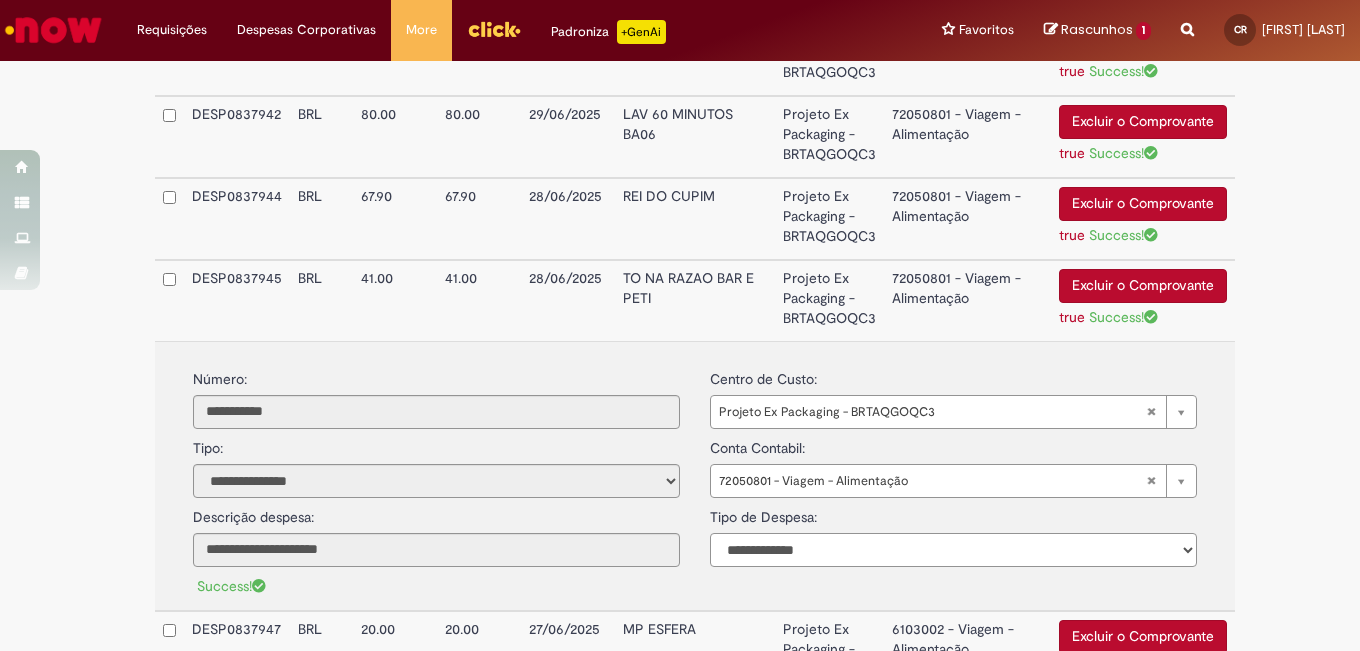select on "*" 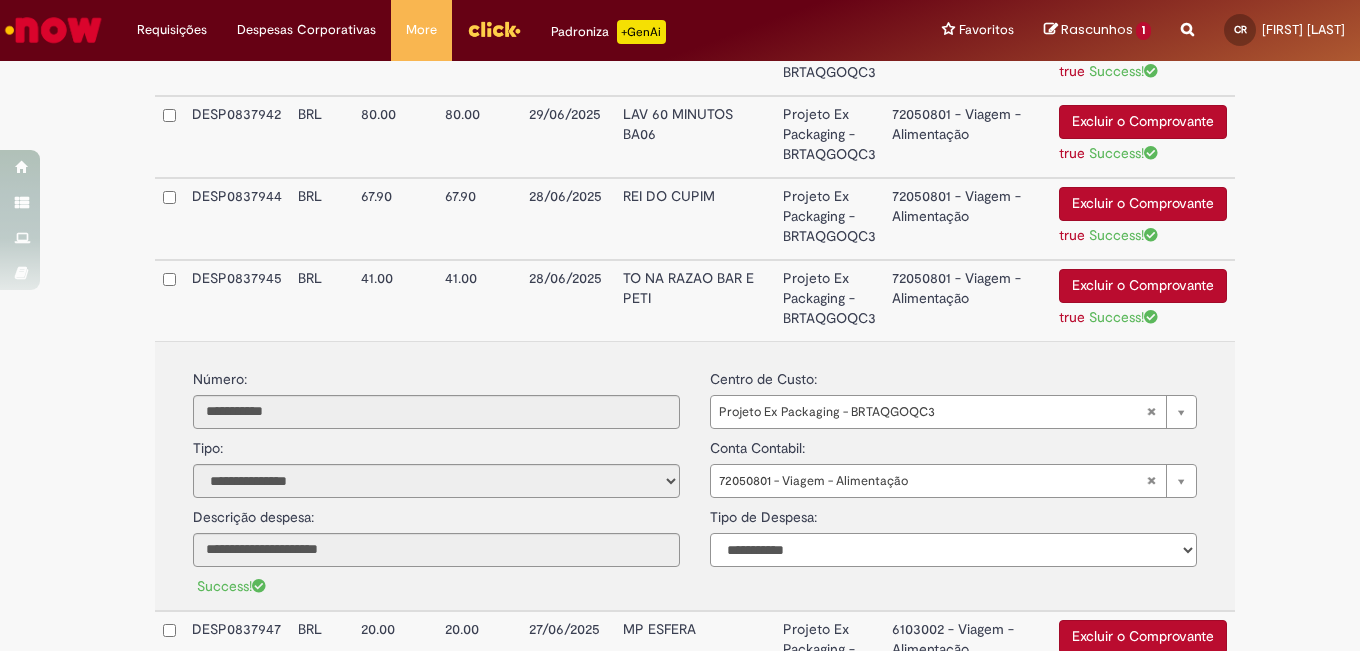 click on "**********" at bounding box center [953, 550] 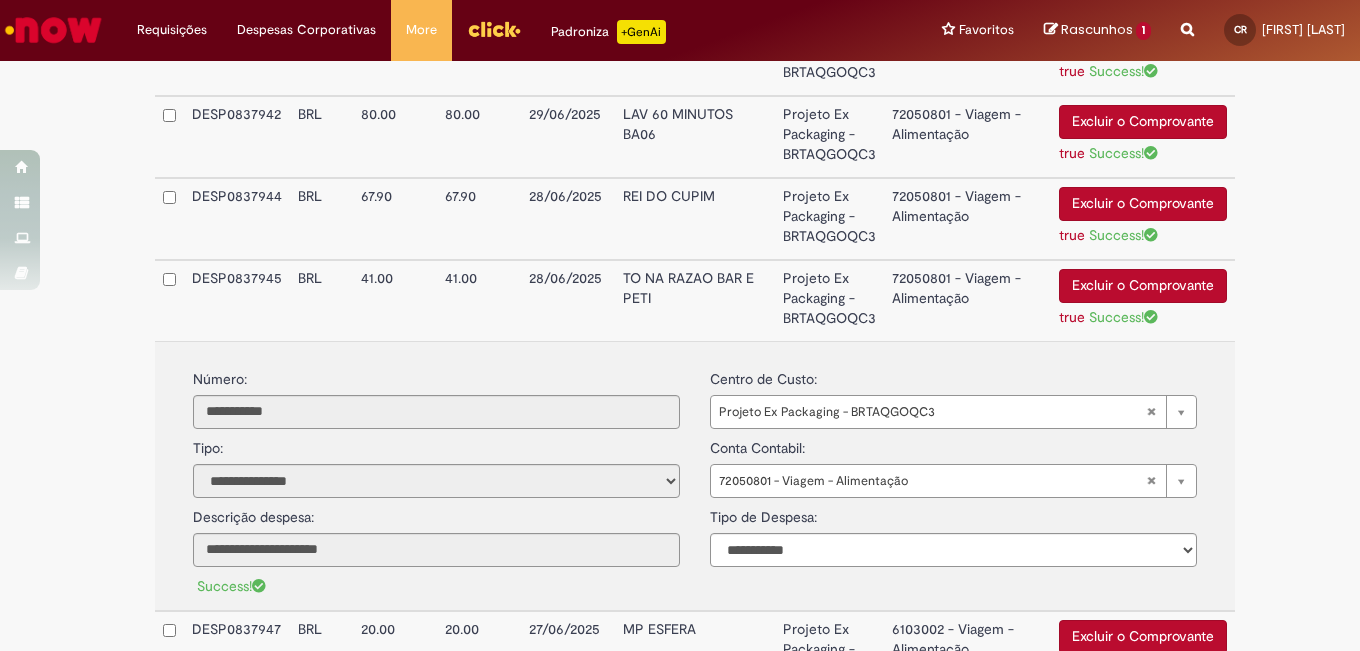 click on "72050801 -  Viagem  -  Alimentação" at bounding box center (967, 300) 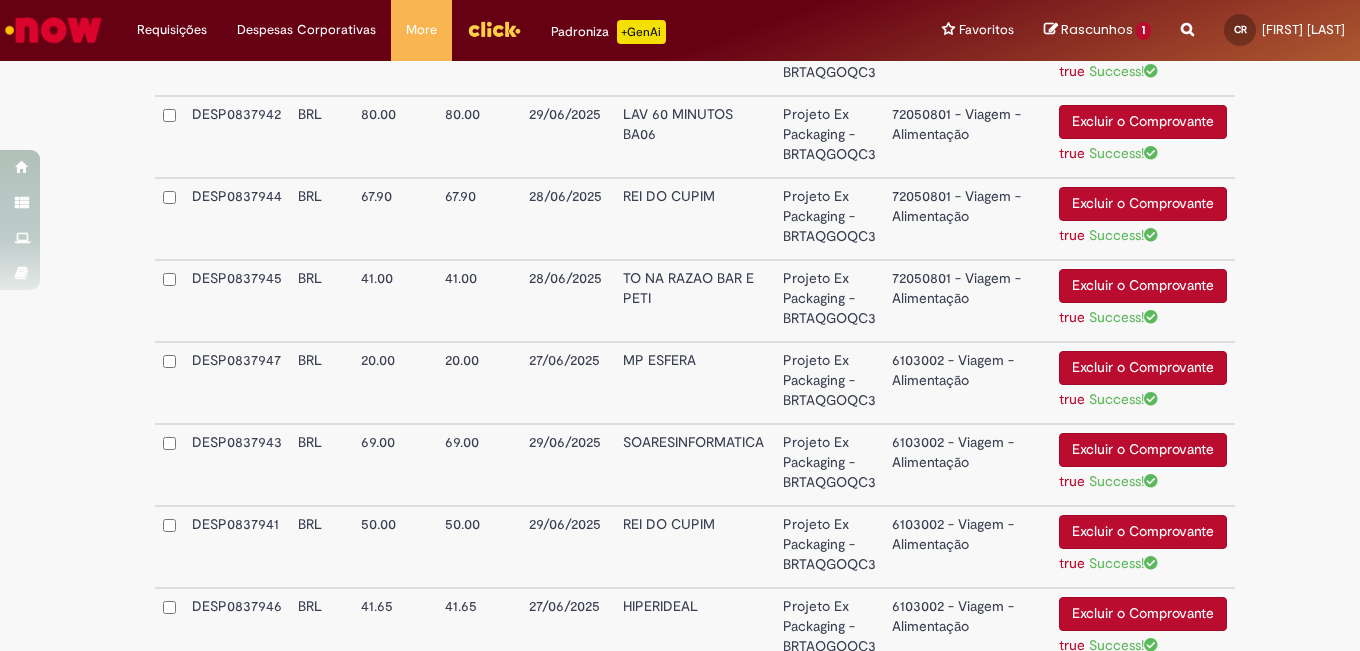 click on "6103002 - Viagem - Alimentação" at bounding box center (967, 383) 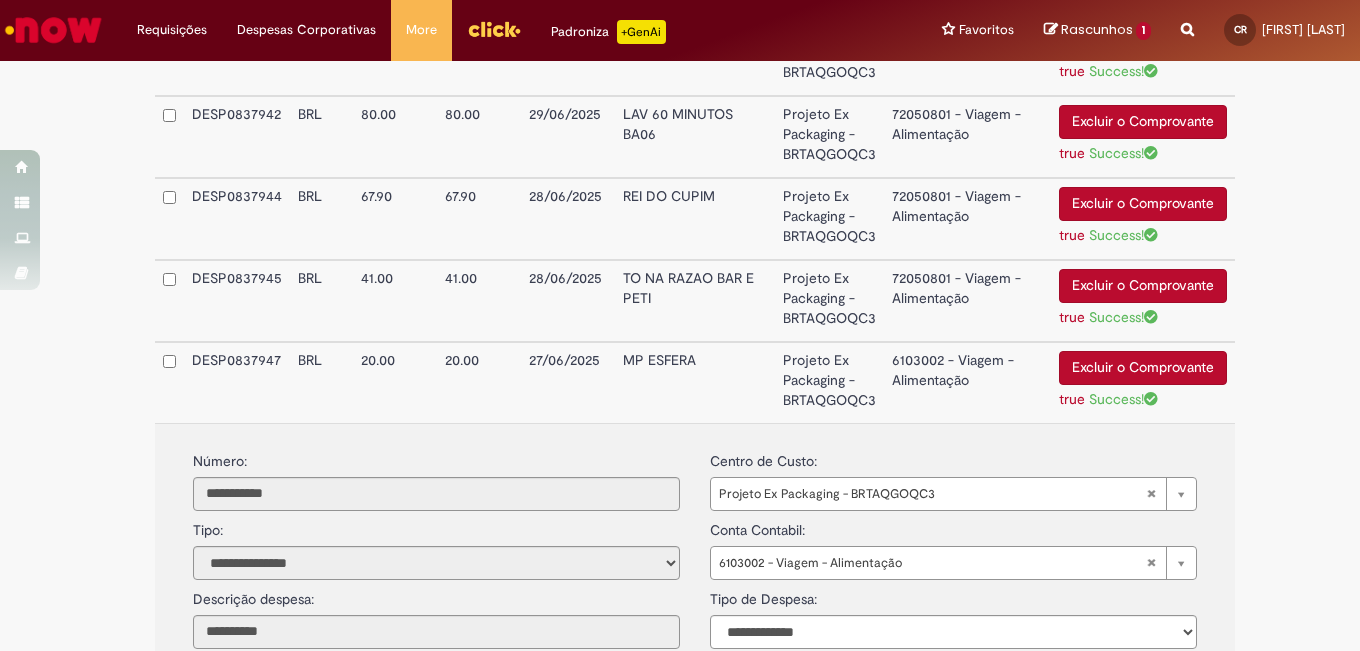 scroll, scrollTop: 1412, scrollLeft: 0, axis: vertical 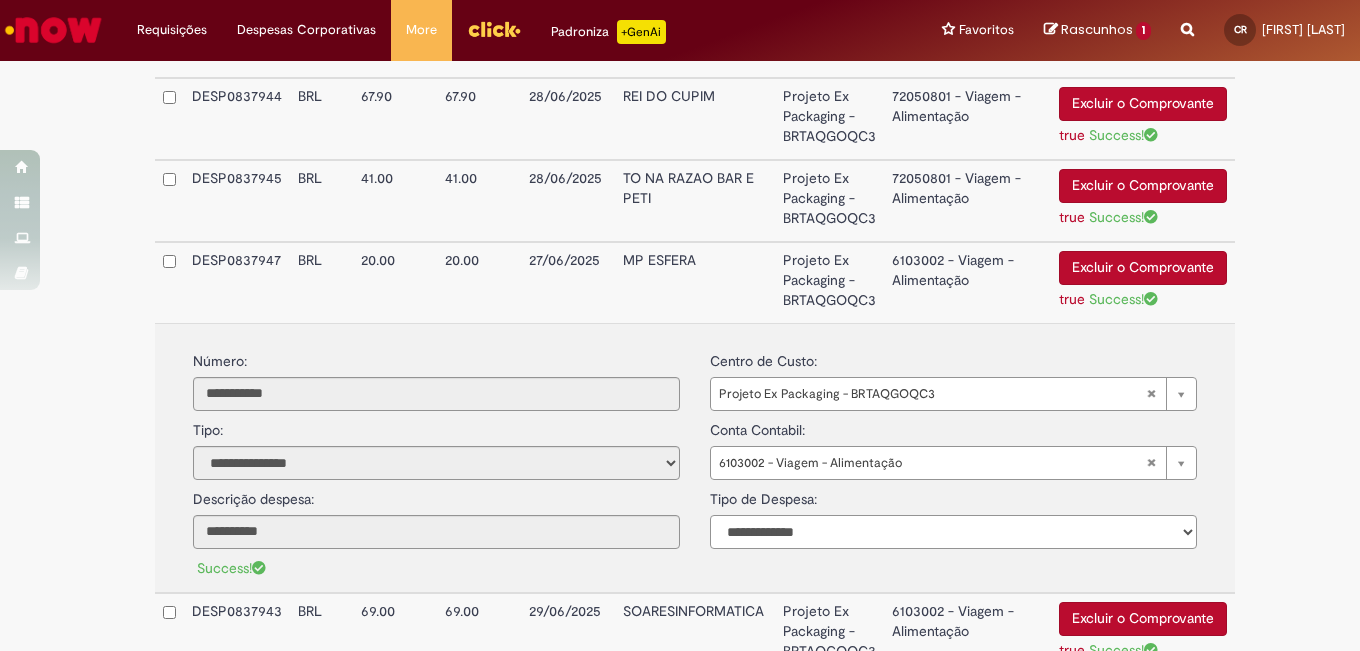 click on "**********" at bounding box center [953, 532] 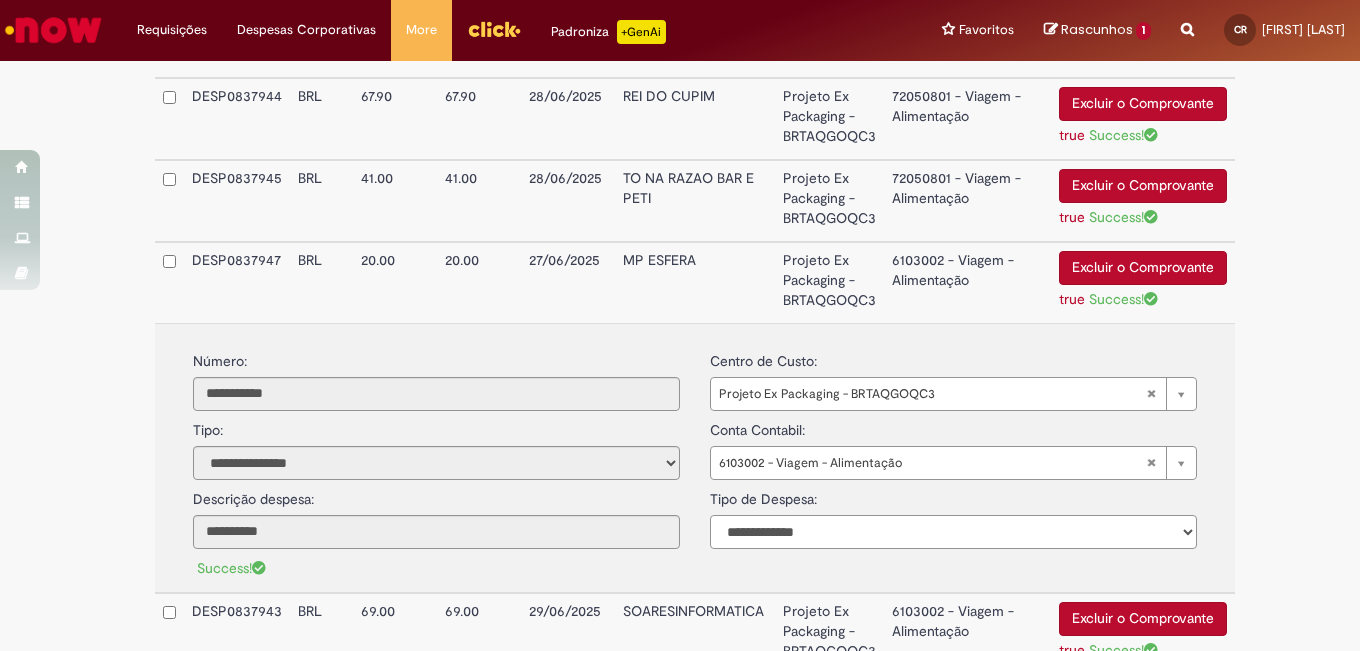 select on "*" 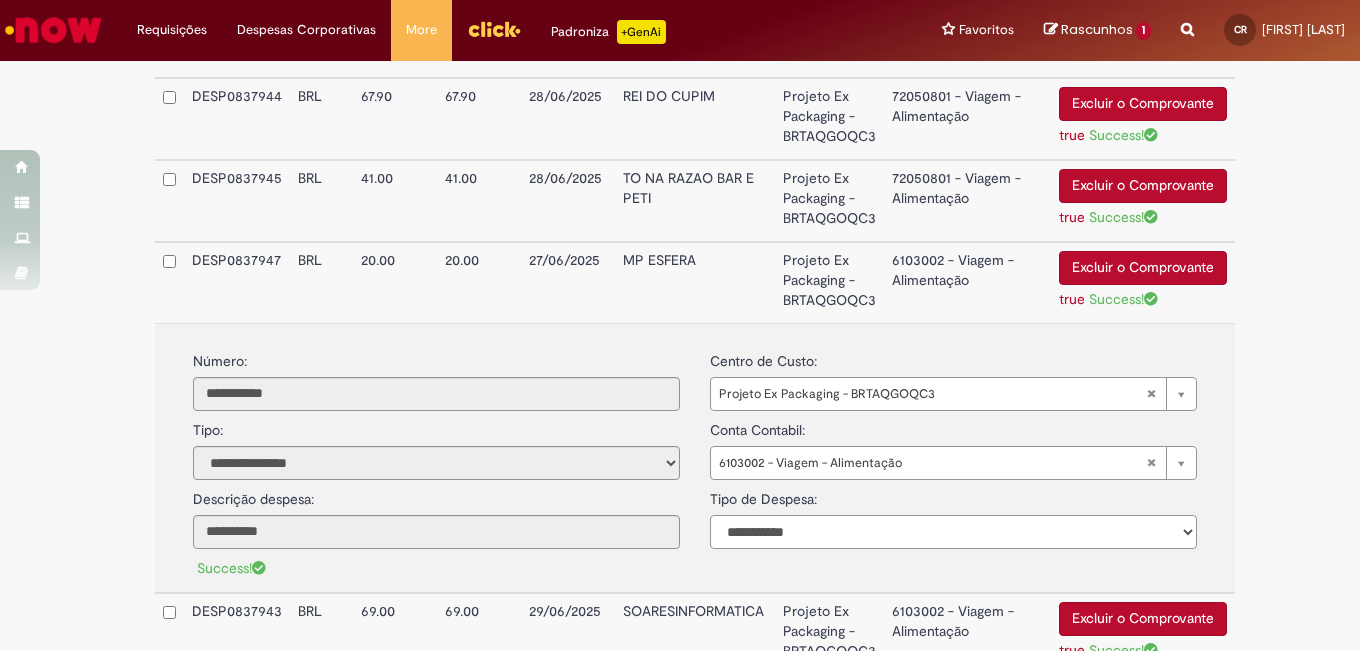click on "**********" at bounding box center [953, 532] 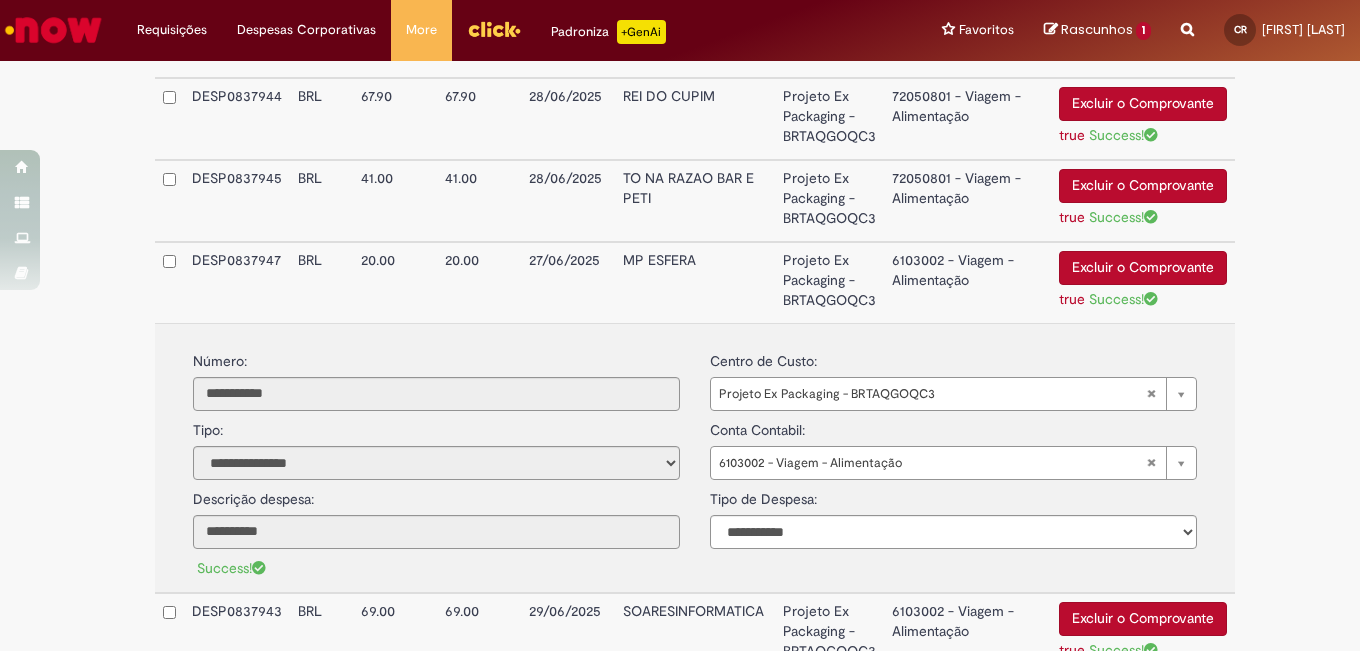 click on "6103002 - Viagem - Alimentação" at bounding box center (967, 282) 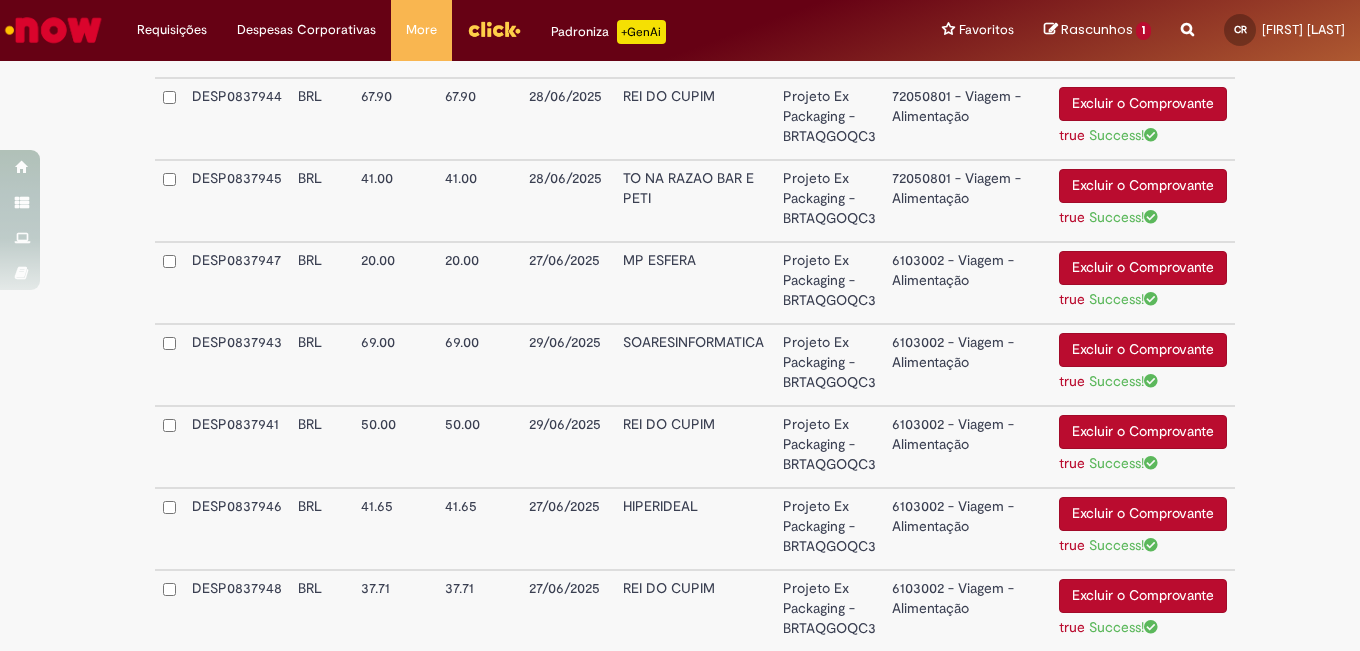 click on "6103002 - Viagem - Alimentação" at bounding box center (967, 447) 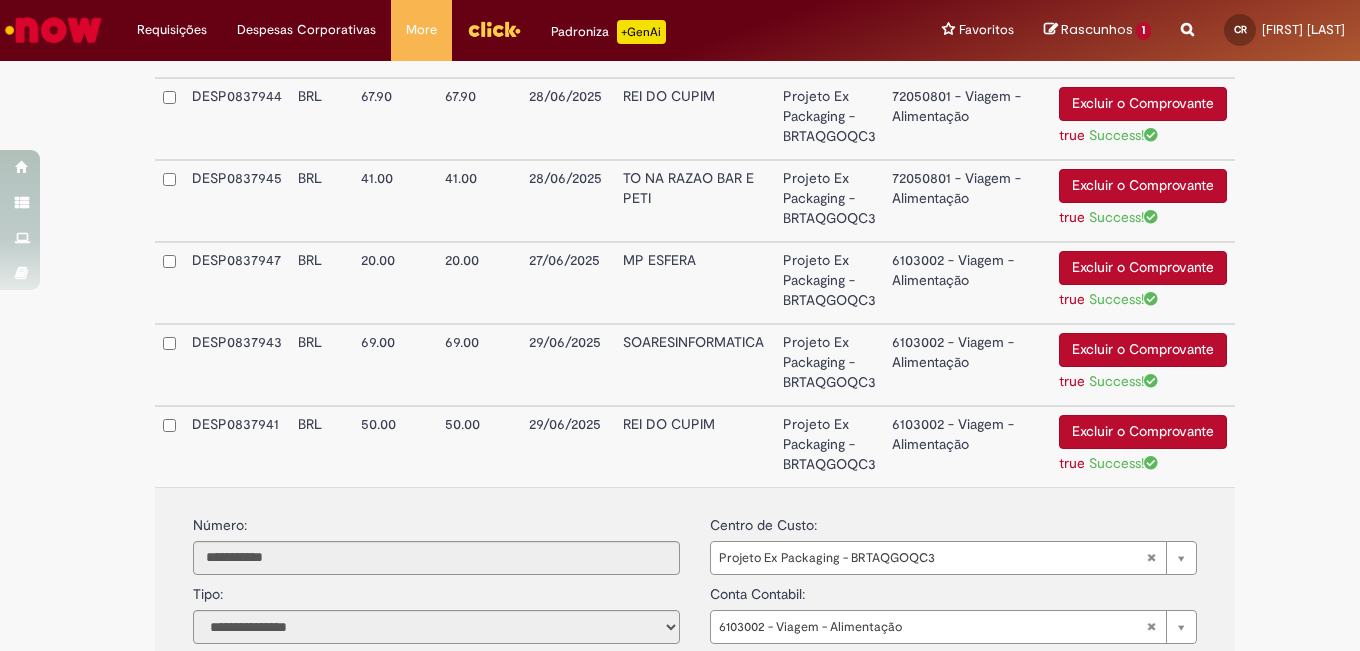 scroll, scrollTop: 1612, scrollLeft: 0, axis: vertical 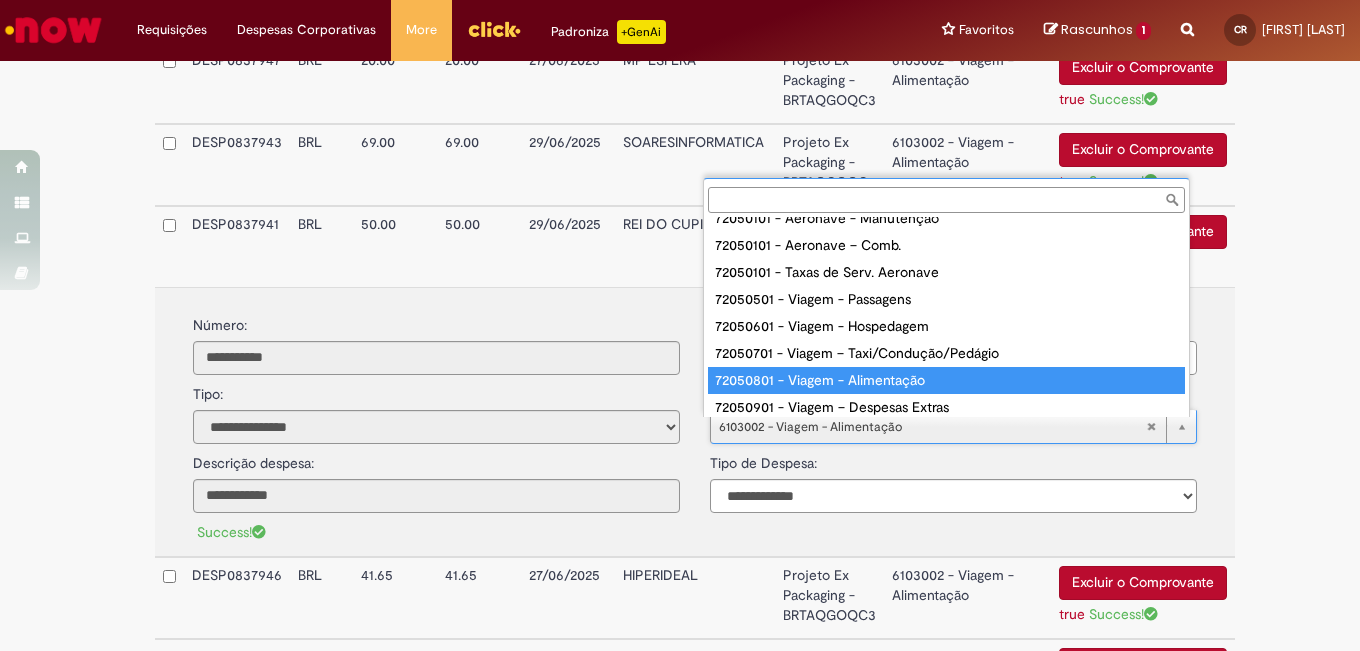 type on "**********" 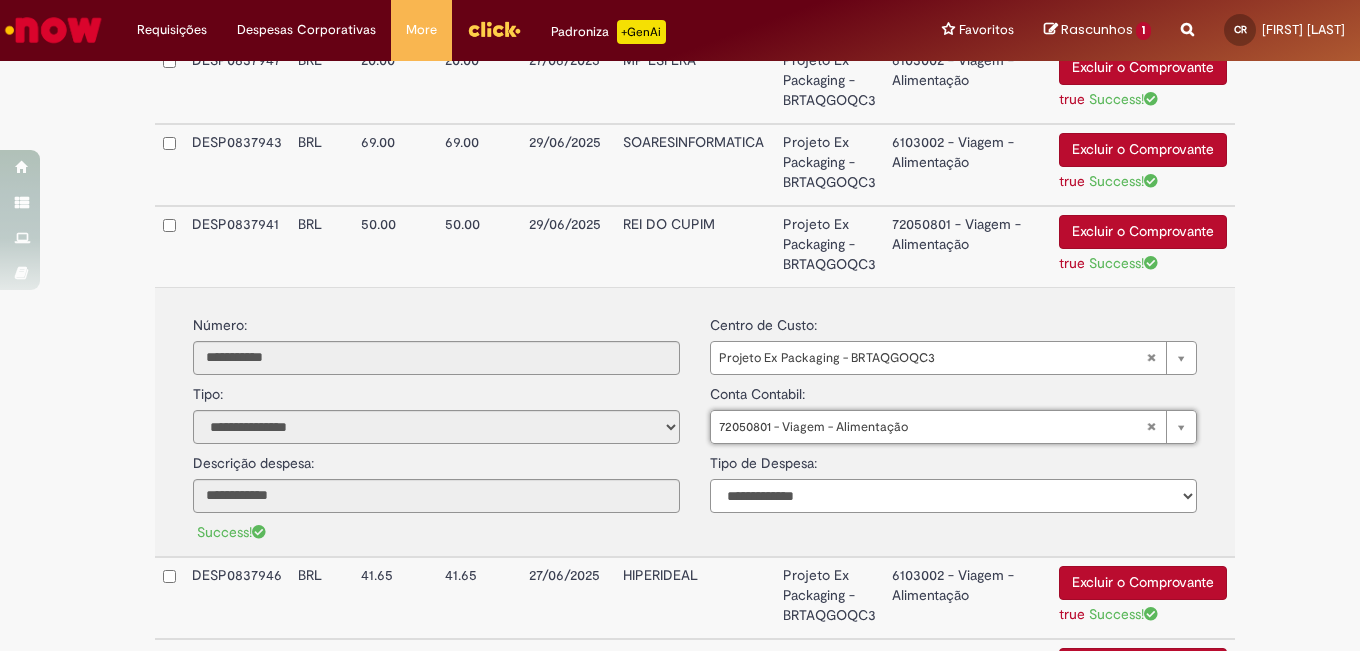 click on "**********" at bounding box center (953, 496) 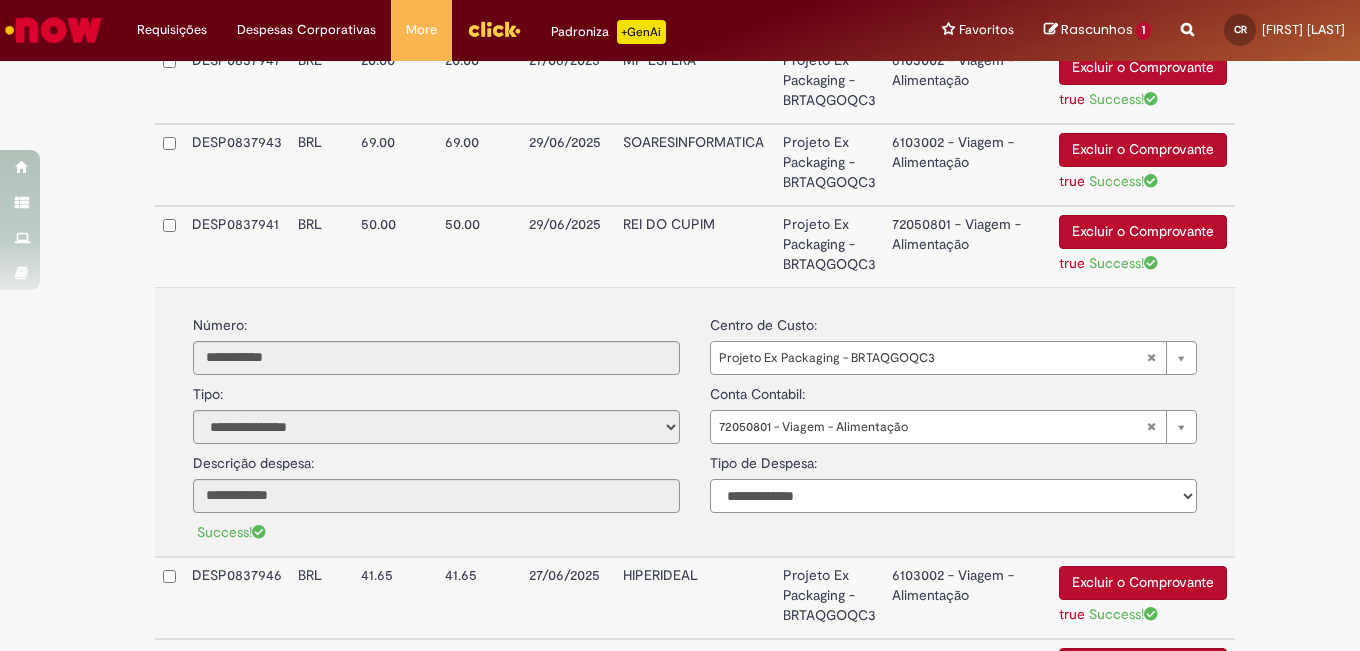 select on "*" 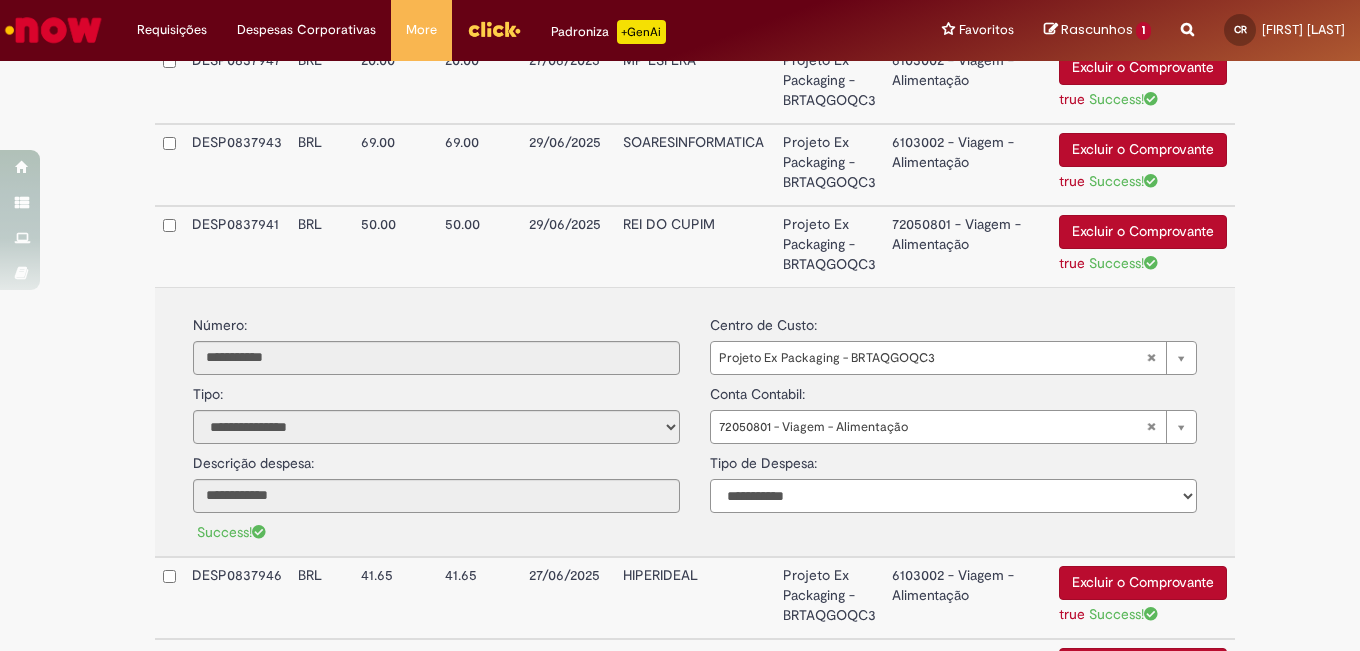 click on "**********" at bounding box center [953, 496] 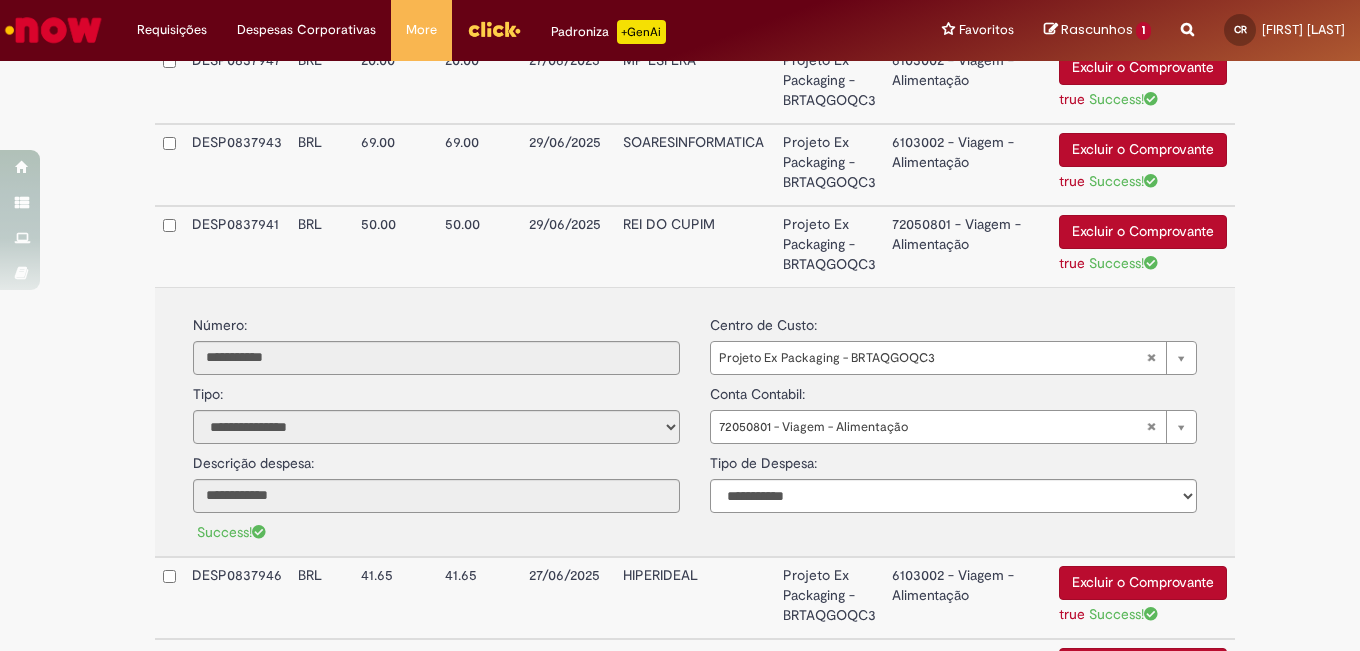 click on "72050801 -  Viagem  -  Alimentação" at bounding box center [967, 246] 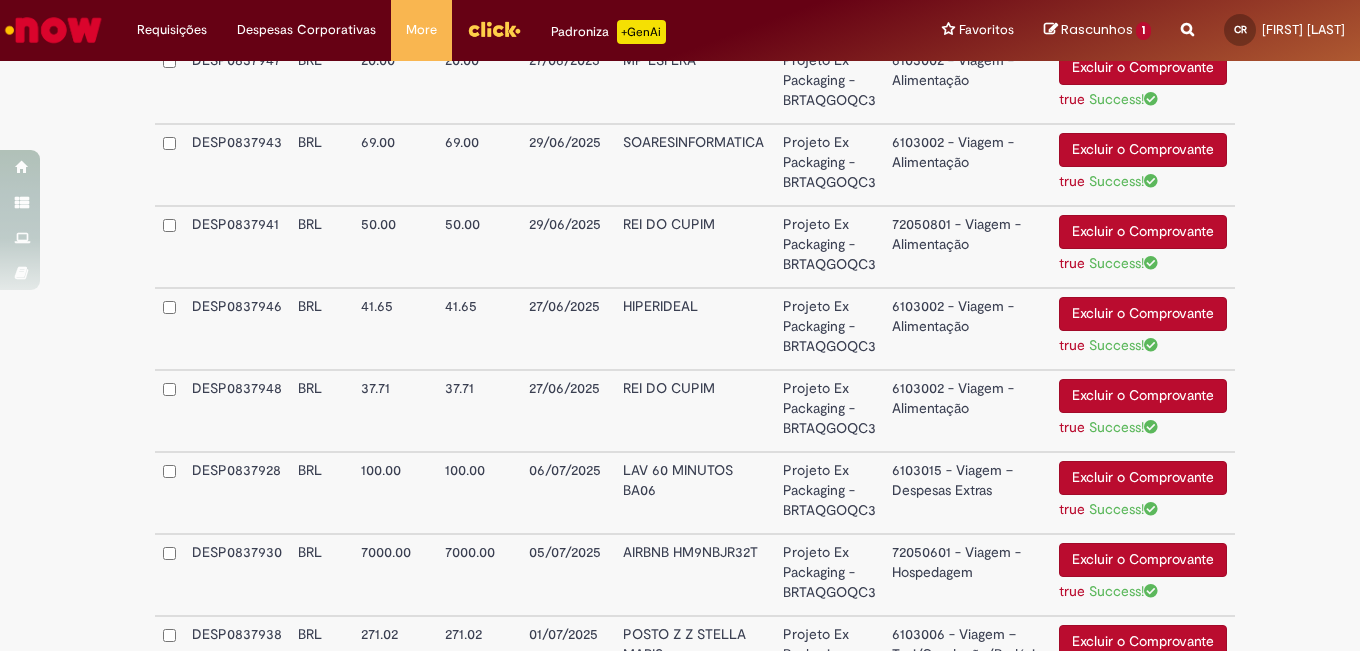 click on "6103002 - Viagem - Alimentação" at bounding box center (967, 329) 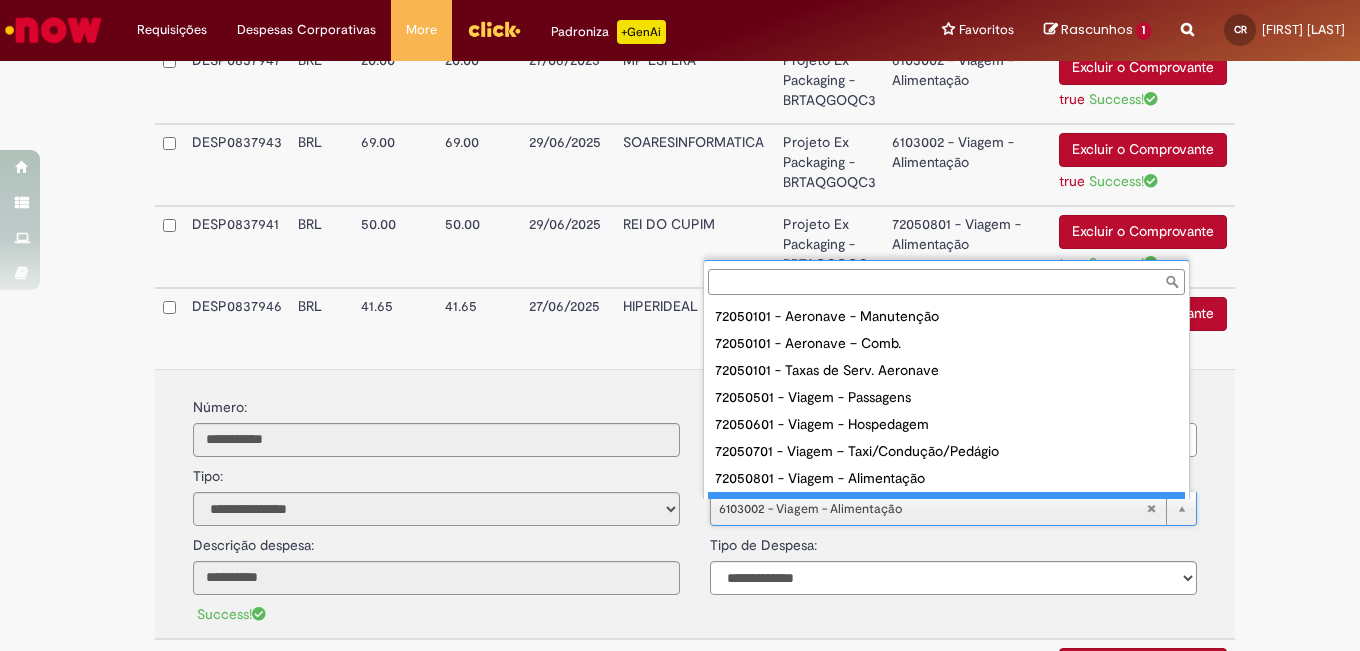 scroll, scrollTop: 16, scrollLeft: 0, axis: vertical 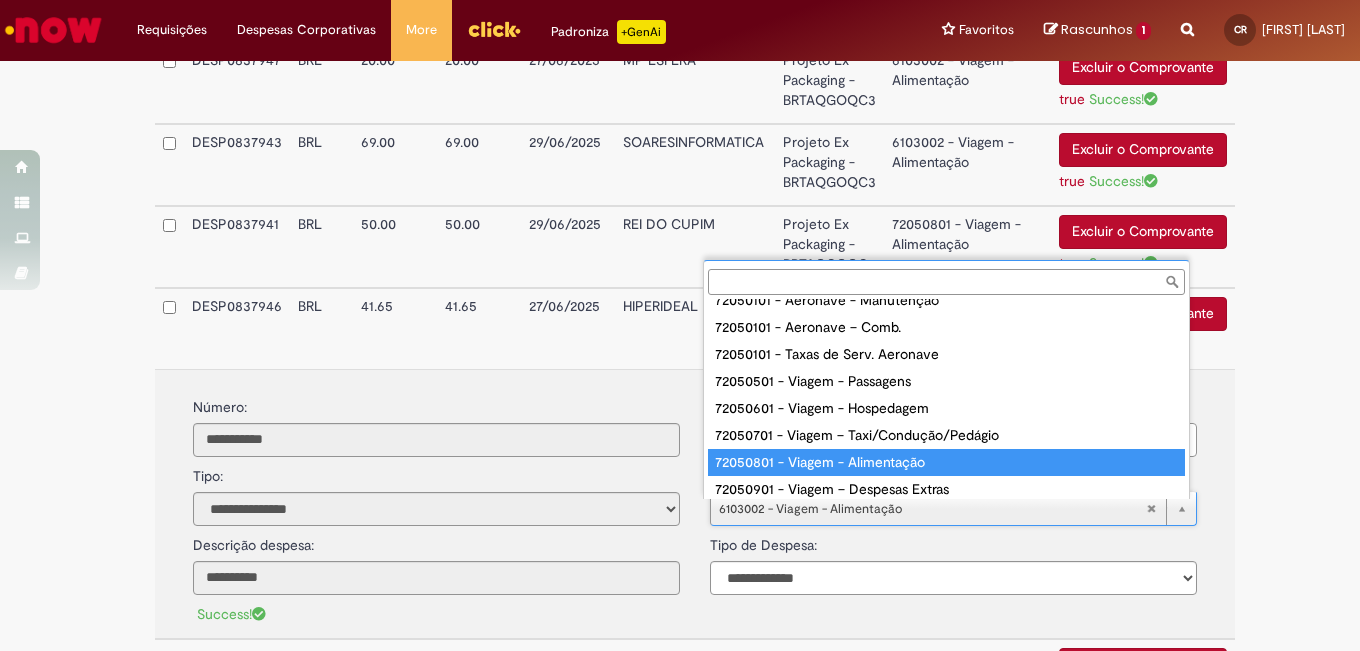 type on "**********" 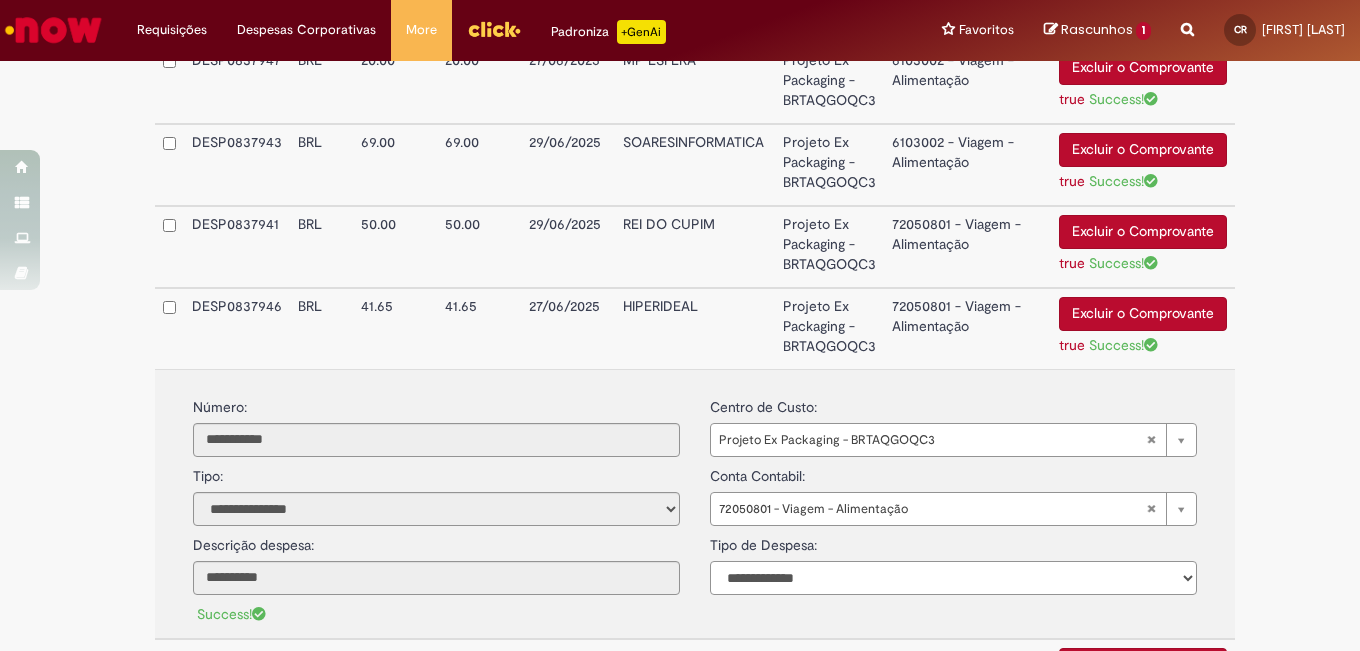 click on "**********" at bounding box center [953, 578] 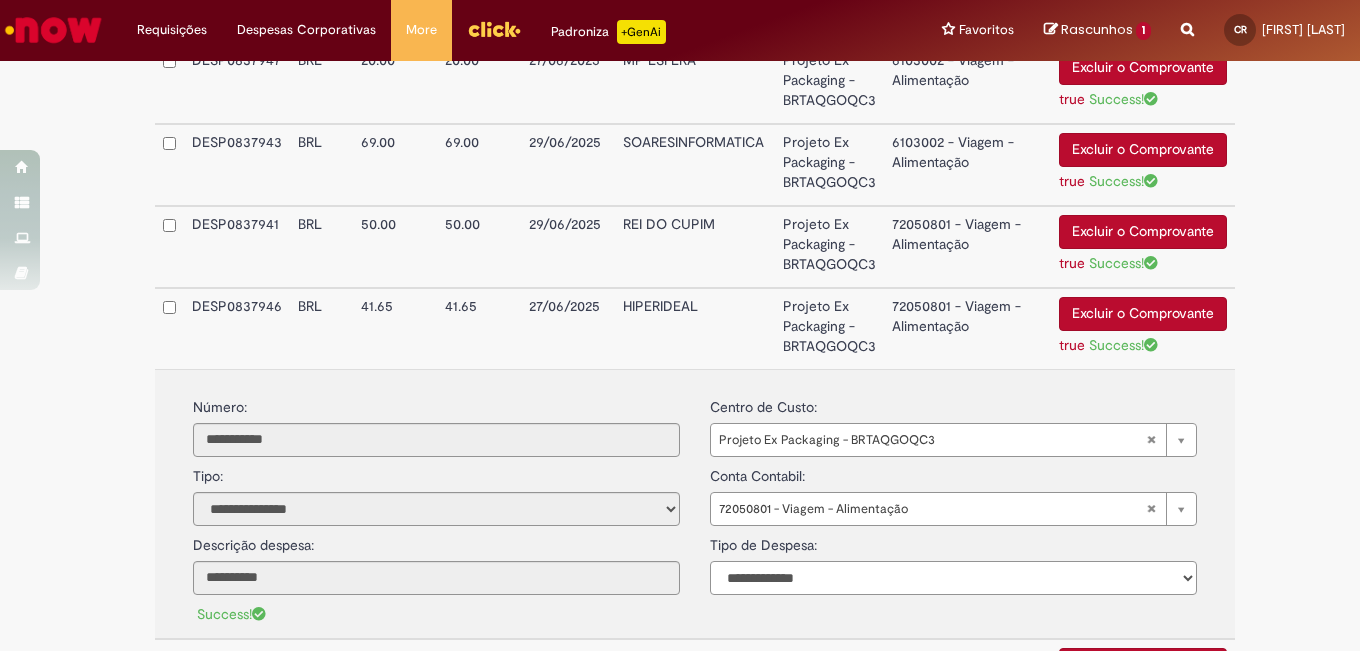 select on "*" 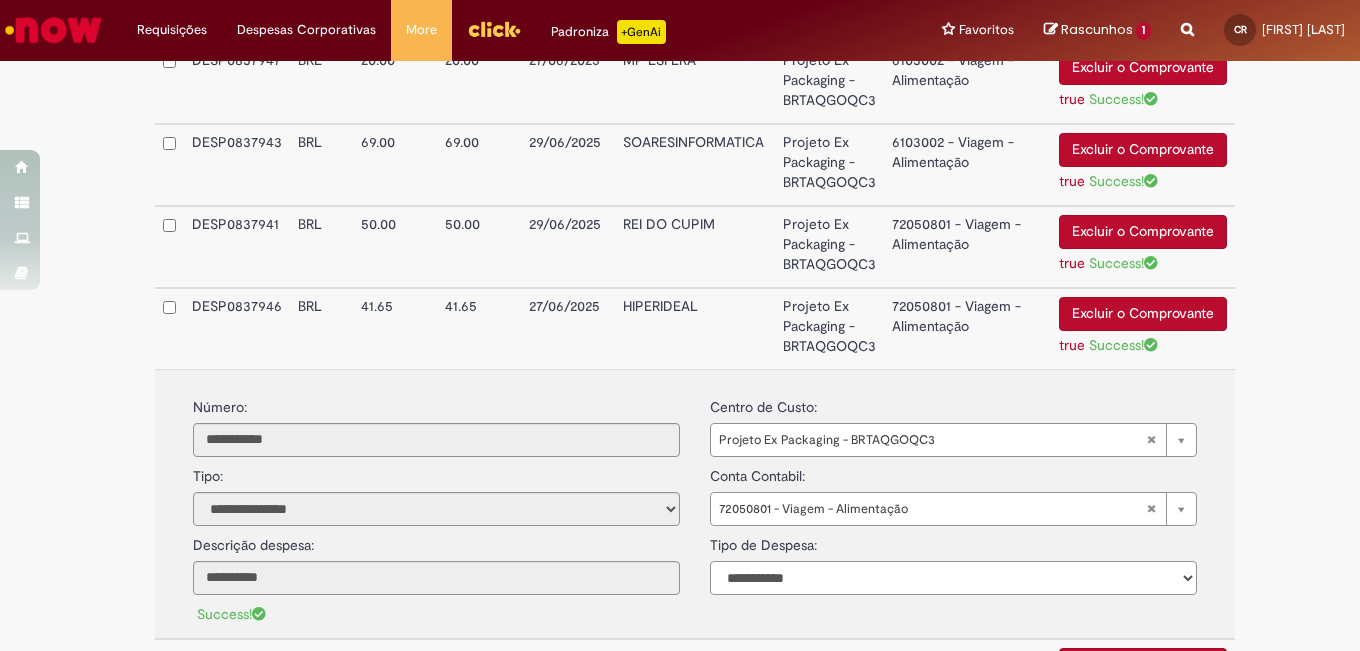 click on "**********" at bounding box center [953, 578] 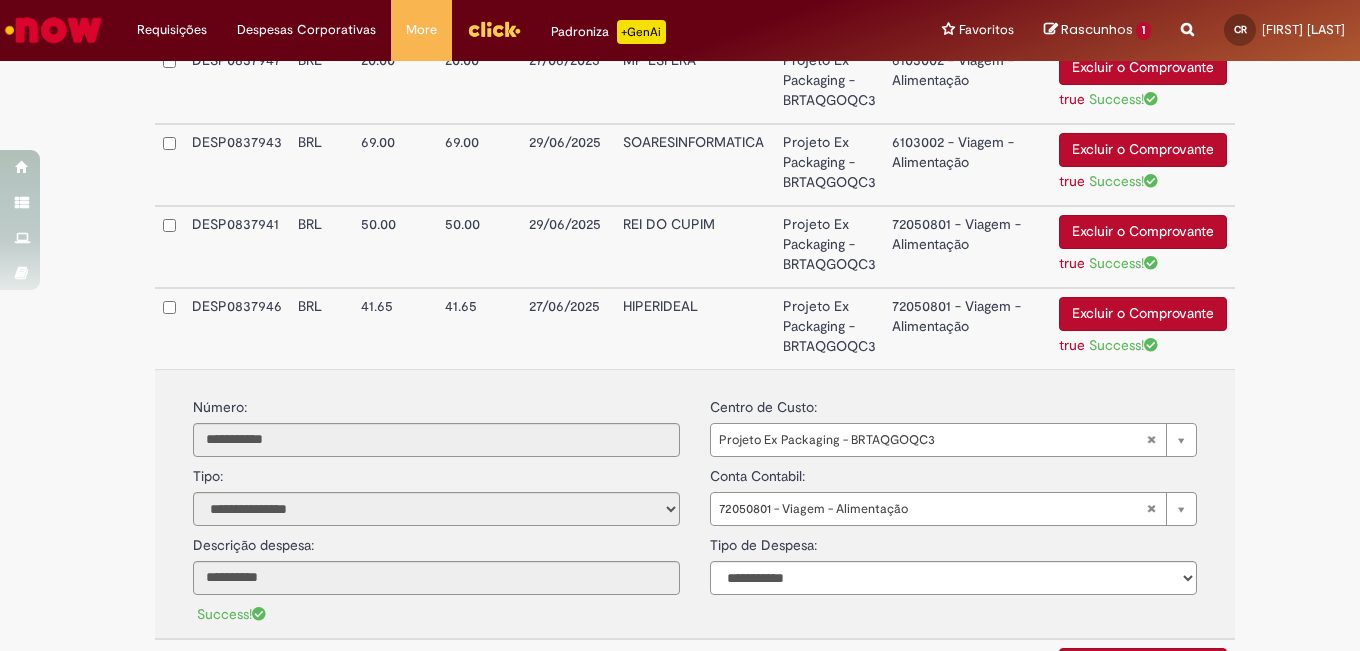 click on "72050801 -  Viagem  -  Alimentação" at bounding box center (967, 328) 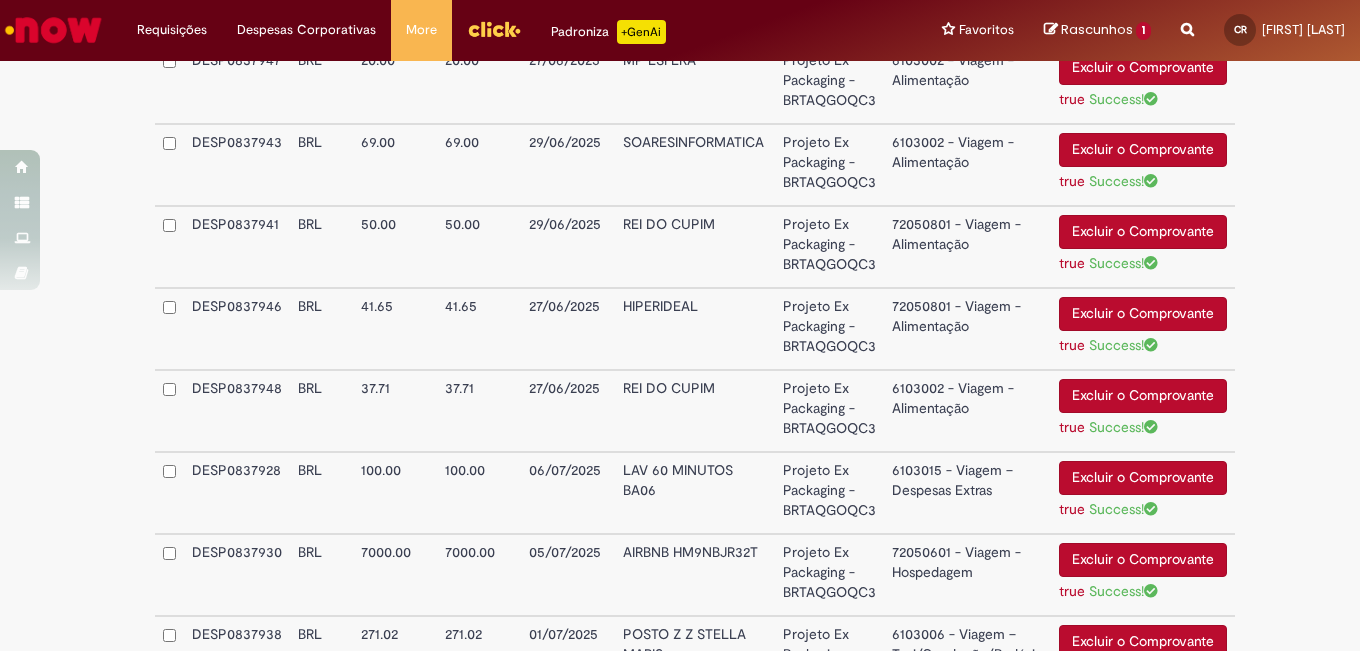 click on "6103002 - Viagem - Alimentação" at bounding box center [967, 411] 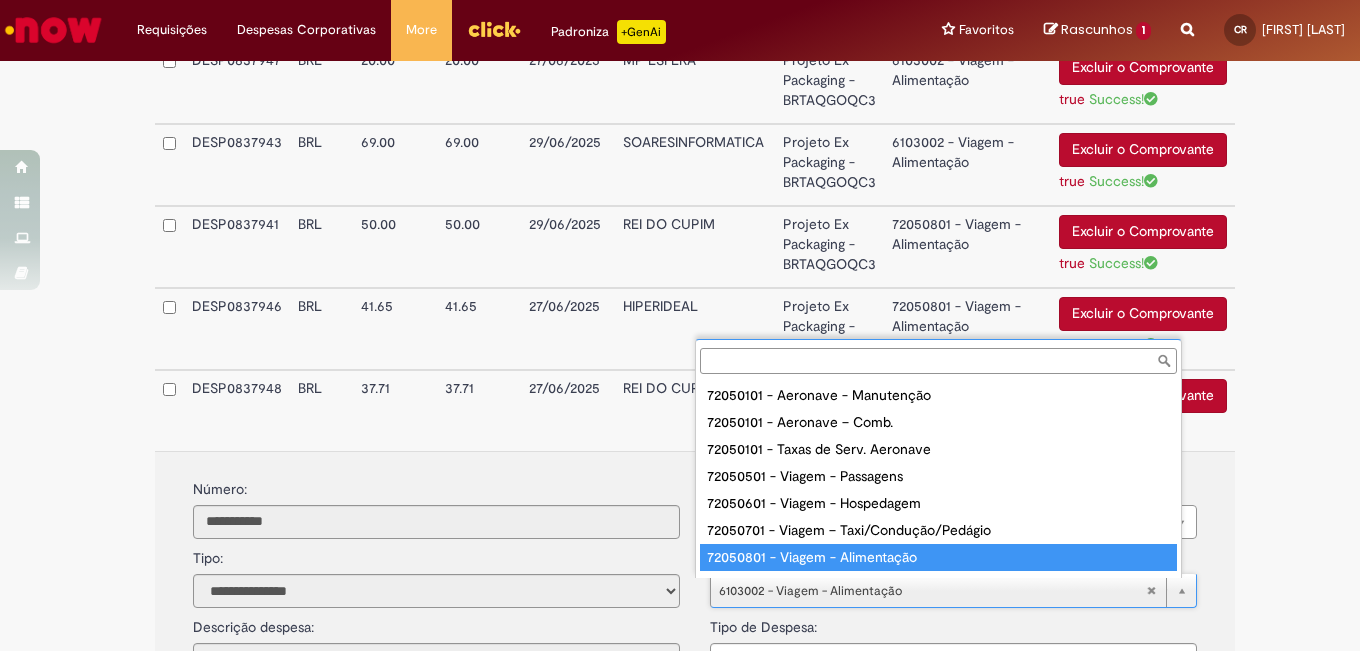 type on "**********" 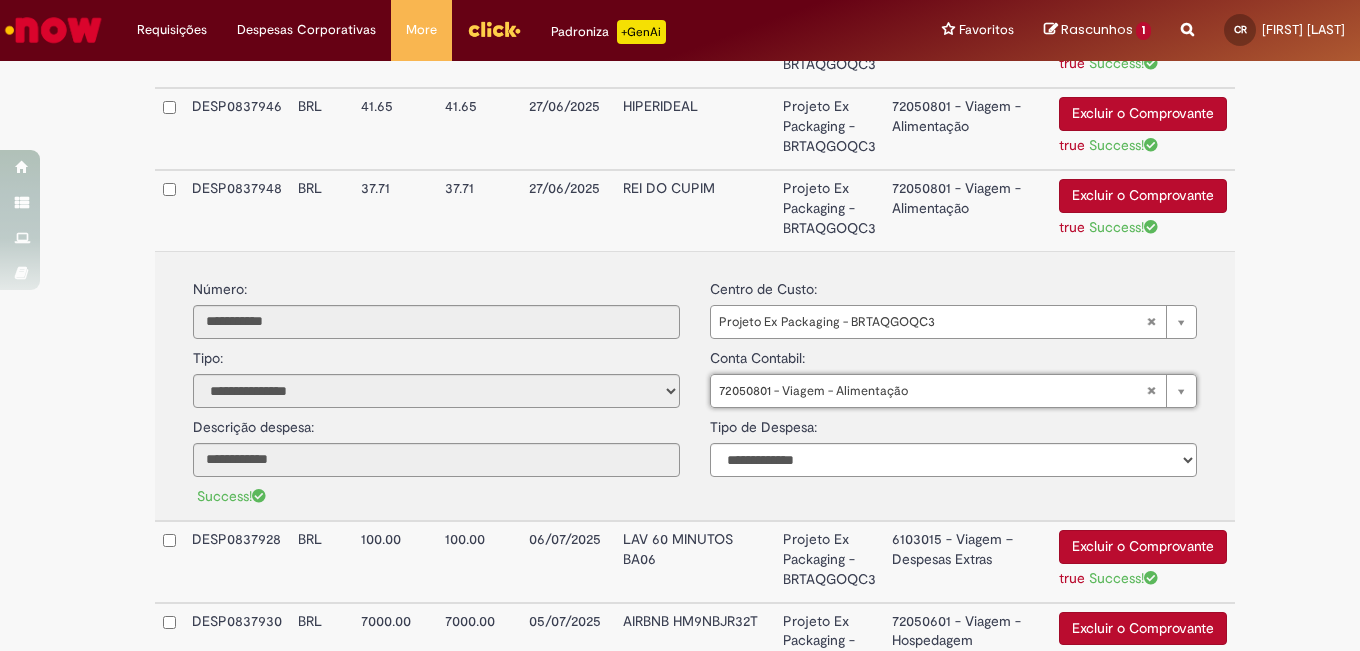 scroll, scrollTop: 1912, scrollLeft: 0, axis: vertical 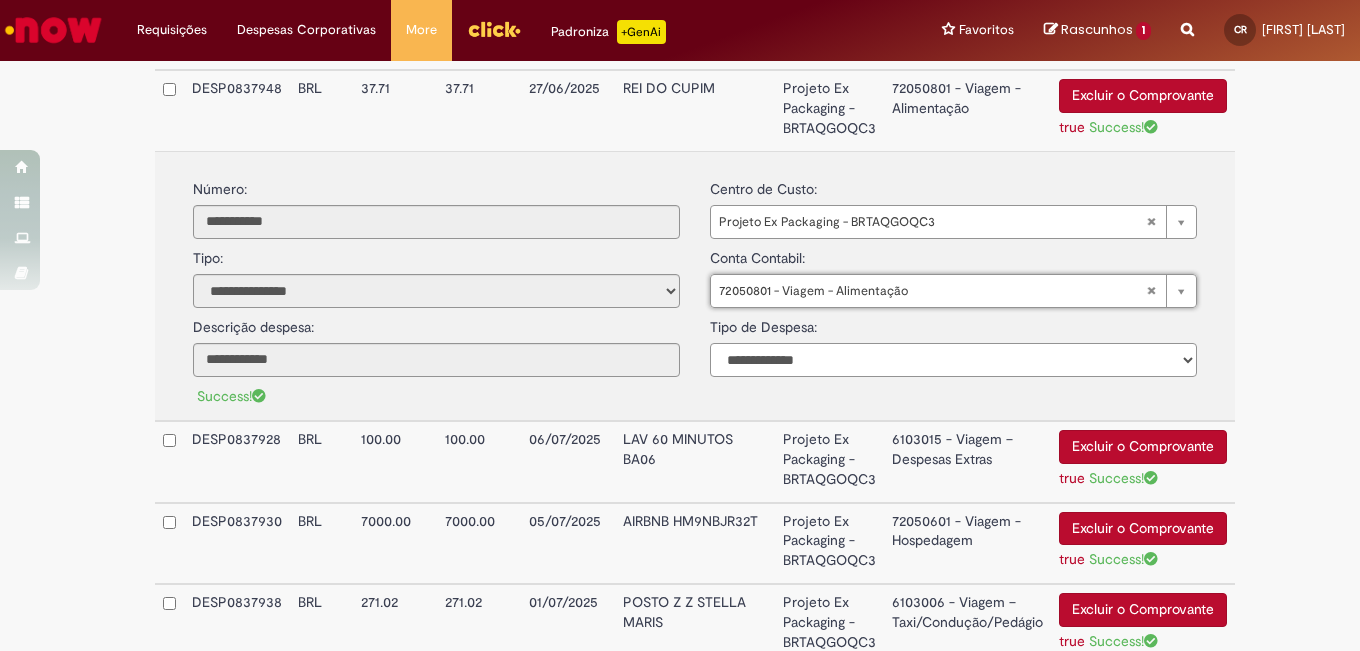 click on "**********" at bounding box center (953, 360) 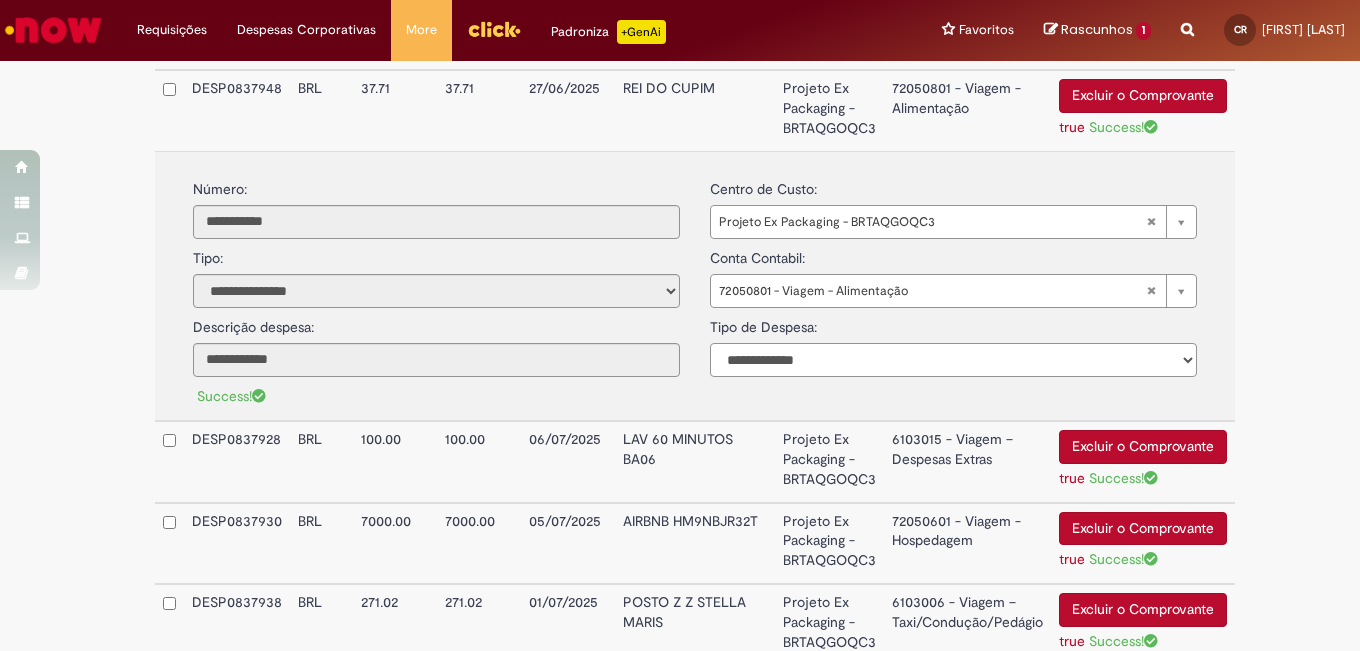 select on "*" 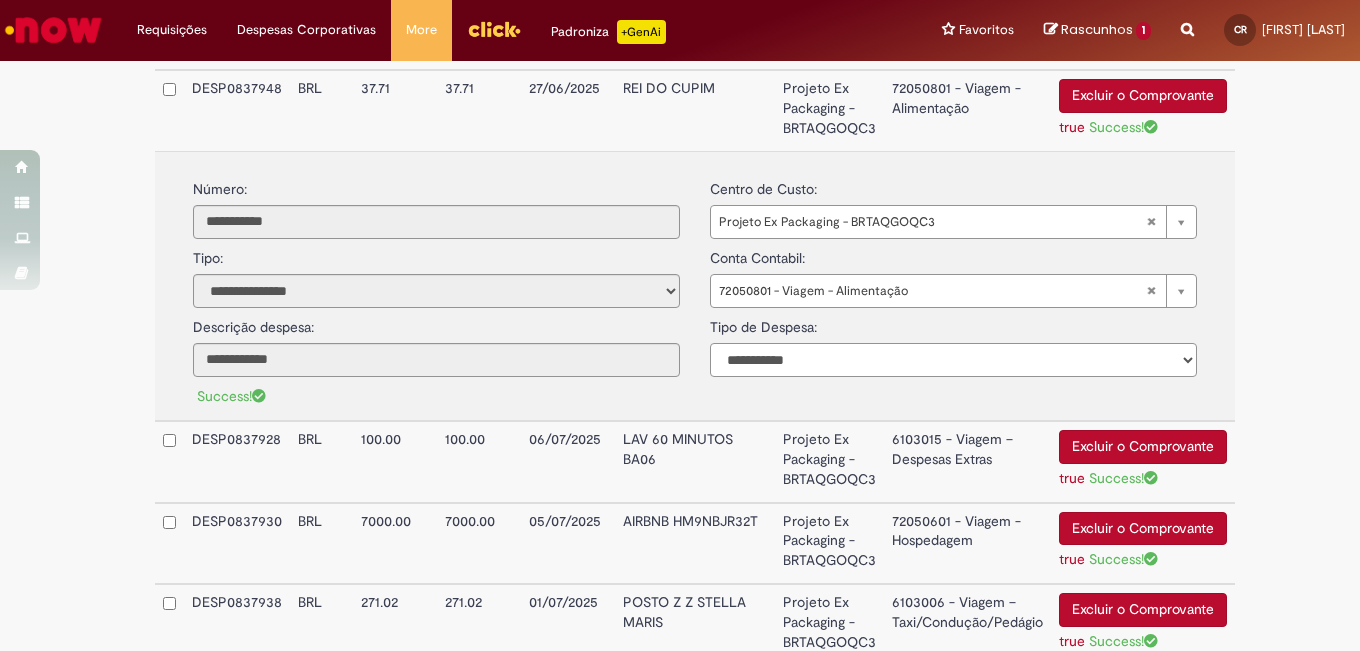 click on "**********" at bounding box center [953, 360] 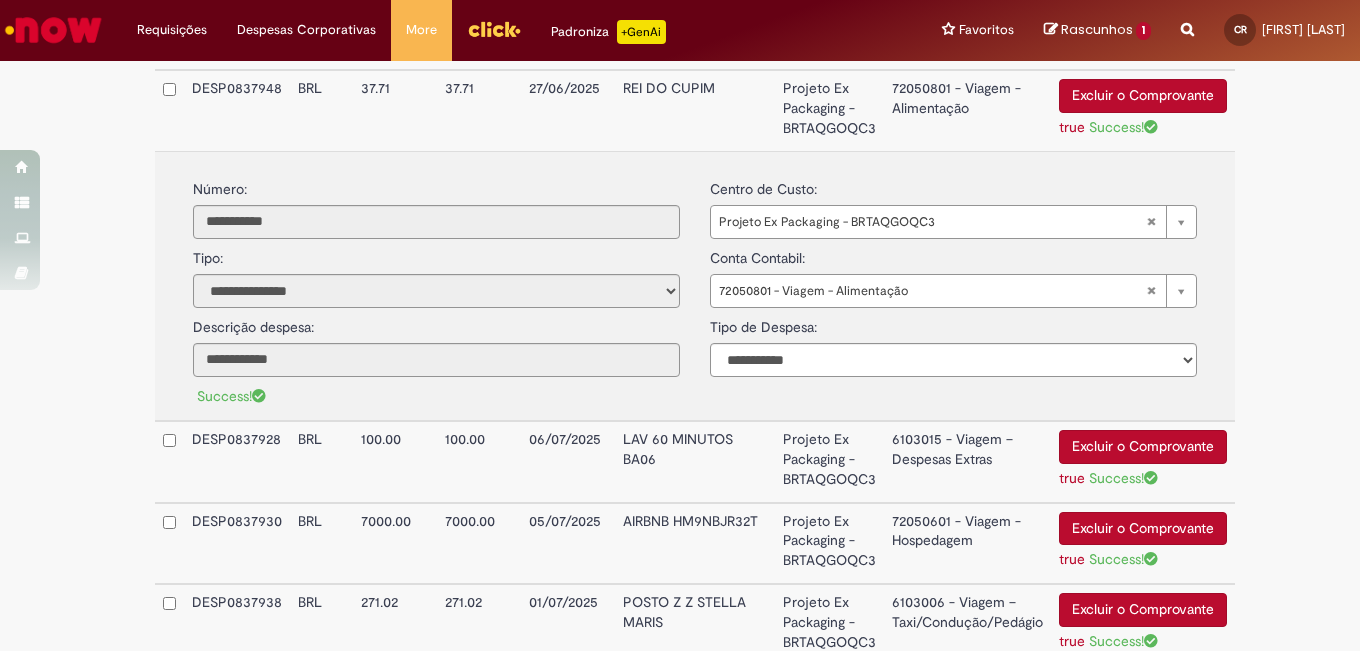 click on "72050801 -  Viagem  -  Alimentação" at bounding box center [967, 110] 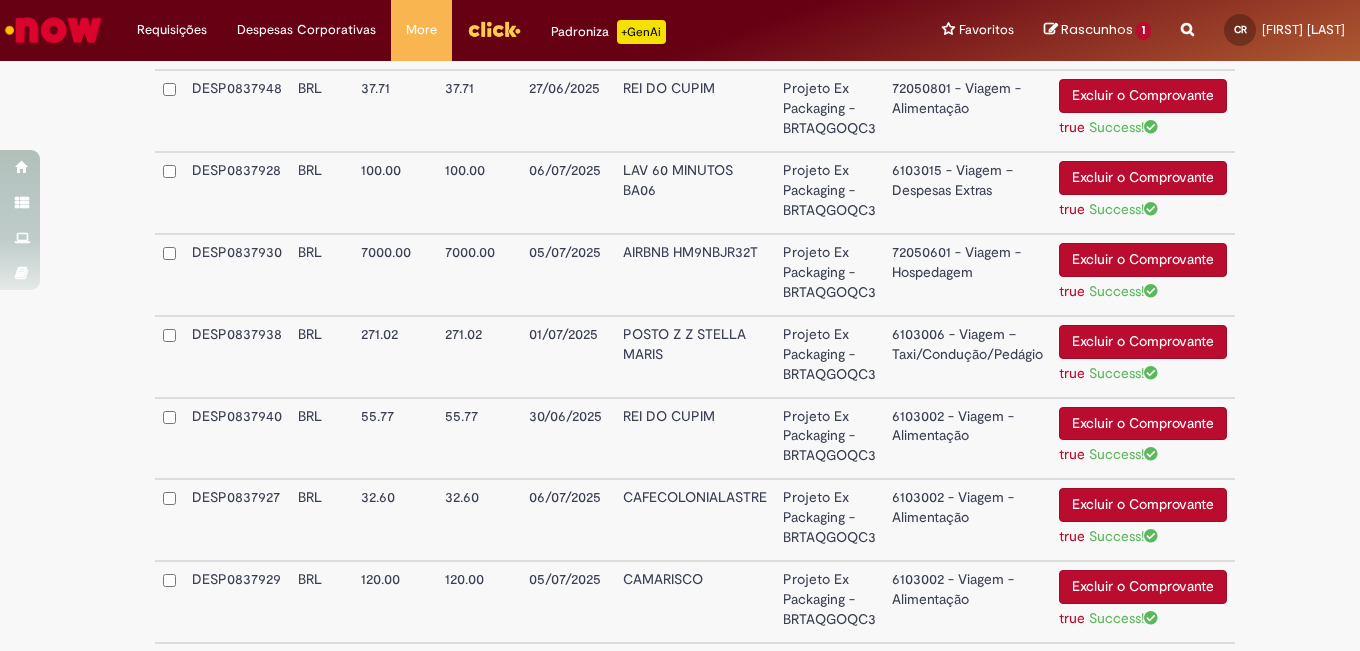 click on "6103006 - Viagem – Taxi/Condução/Pedágio" at bounding box center (967, 357) 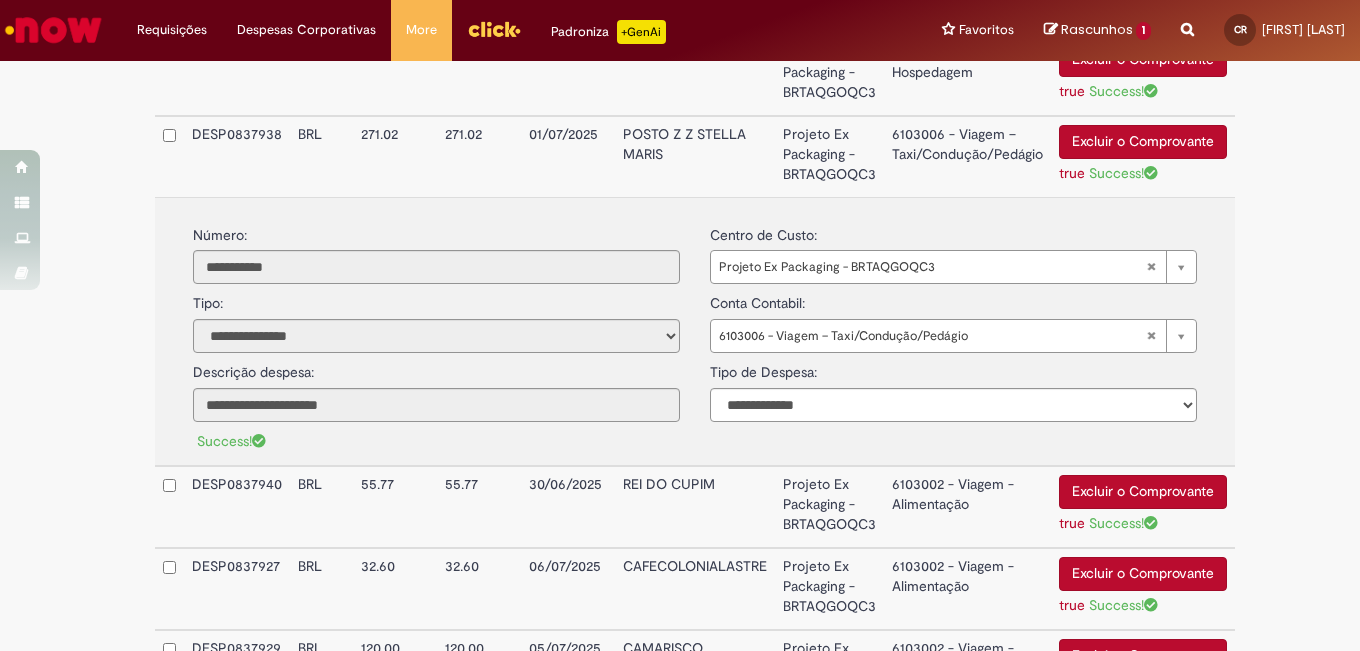 scroll, scrollTop: 2012, scrollLeft: 0, axis: vertical 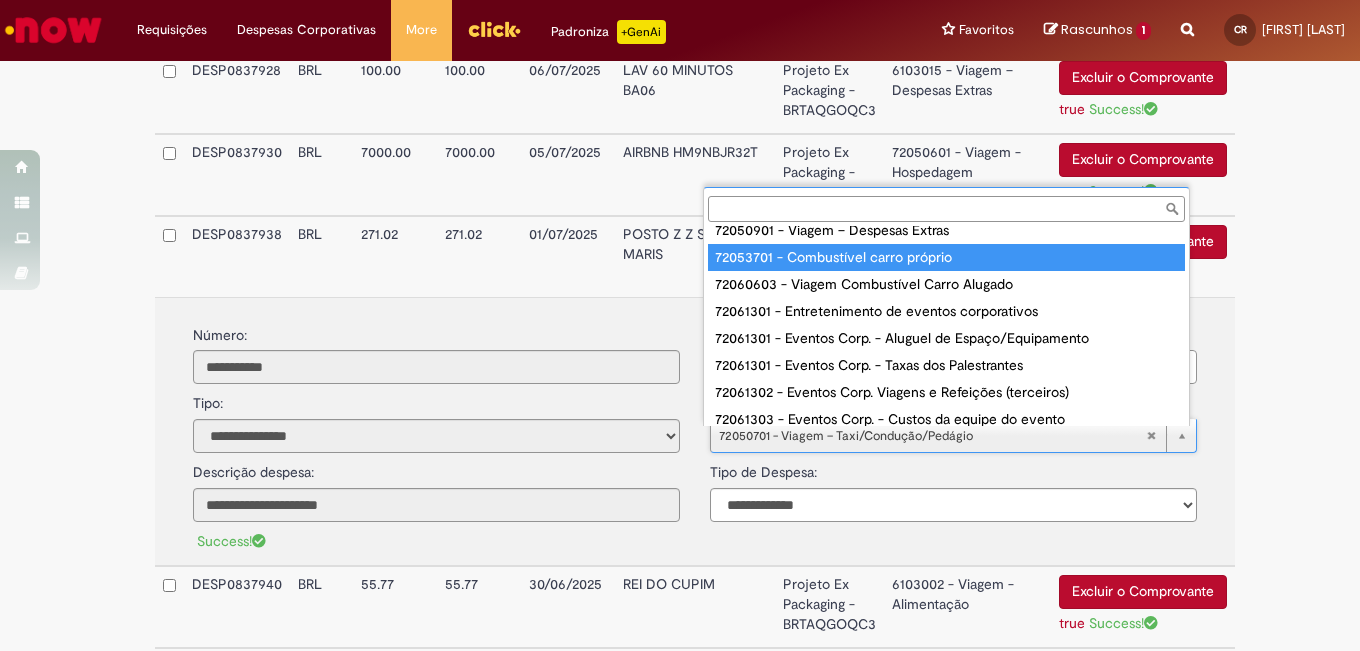 type on "**********" 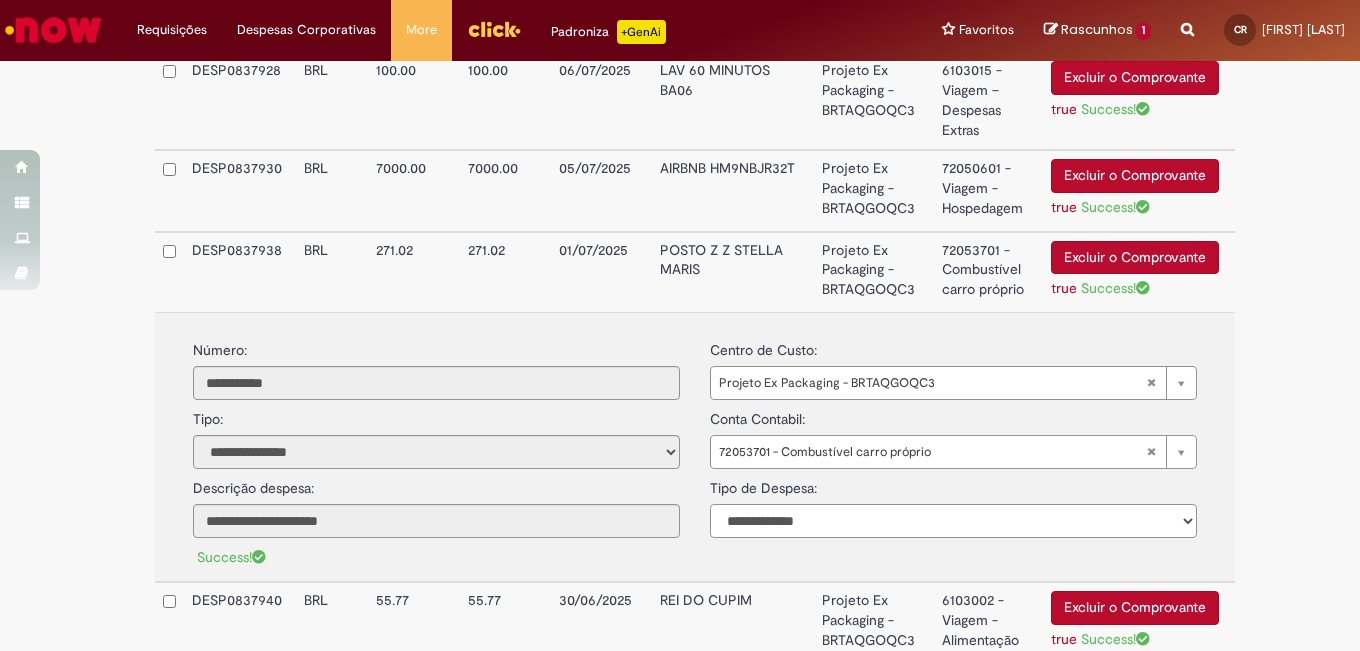 click on "**********" at bounding box center (953, 521) 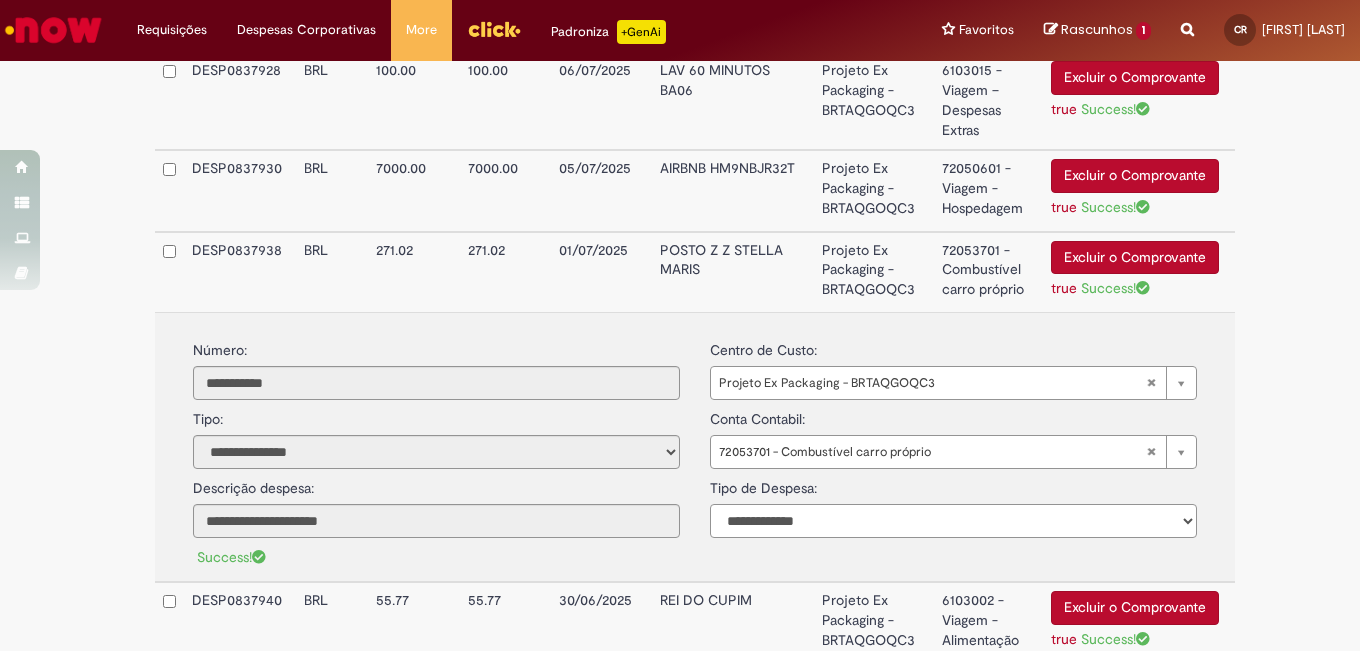 select on "*" 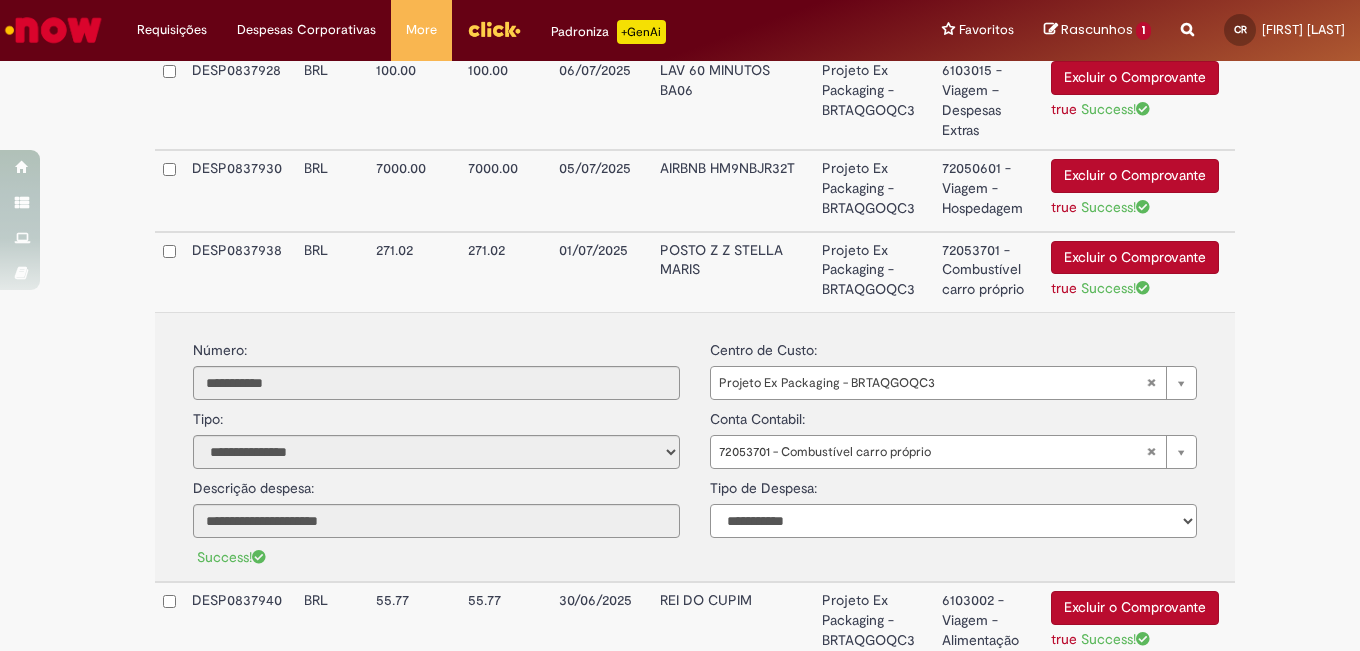 click on "**********" at bounding box center [953, 521] 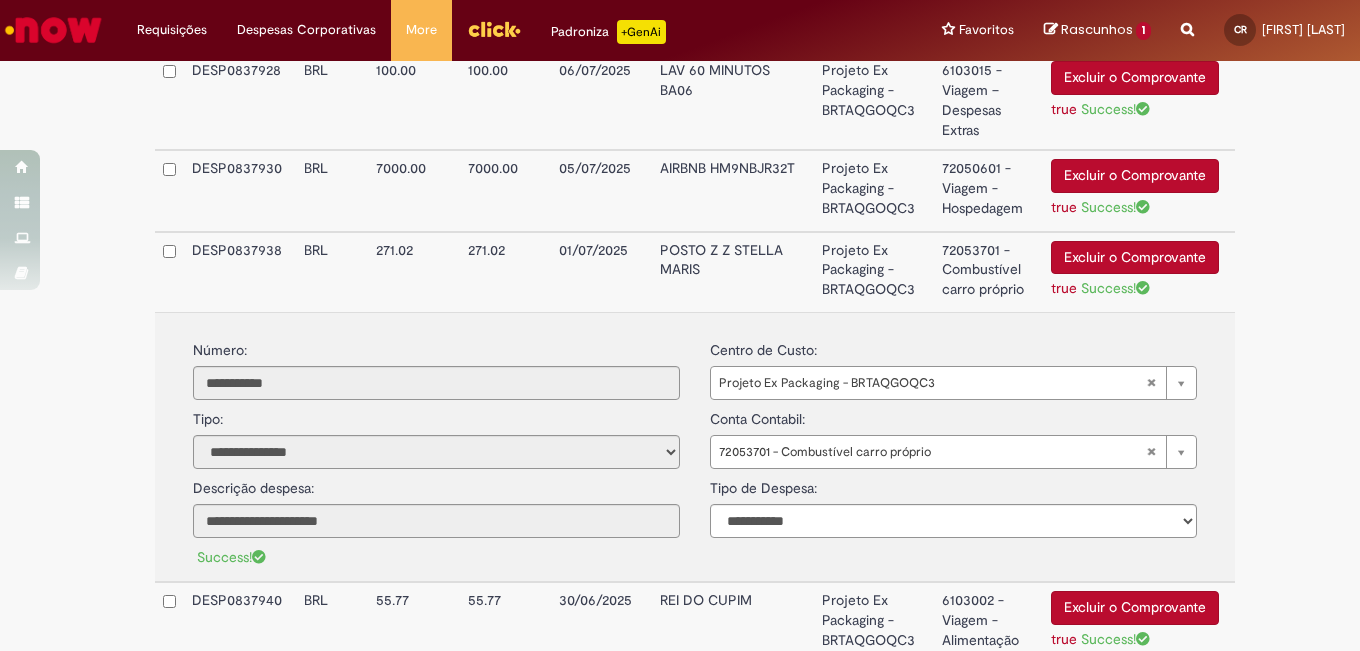 click on "Projeto Ex Packaging - BRTAQGOQC3" at bounding box center (874, 272) 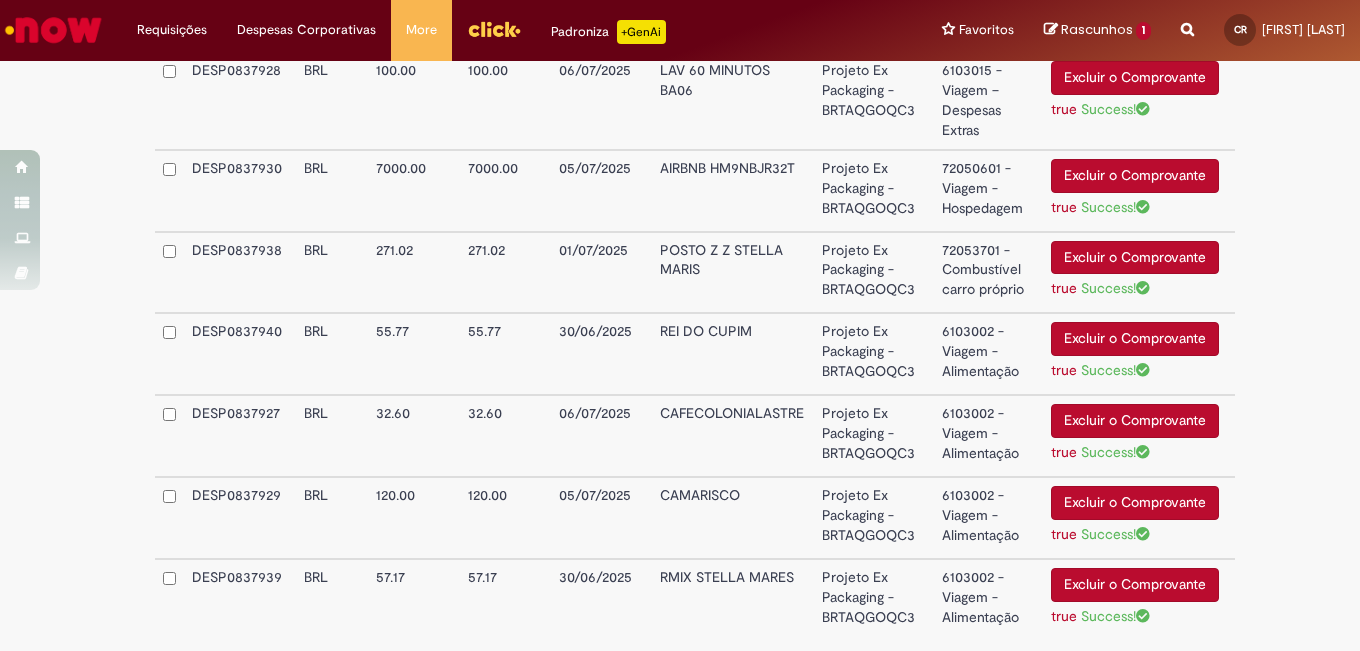 click on "Projeto Ex Packaging - BRTAQGOQC3" at bounding box center (874, 354) 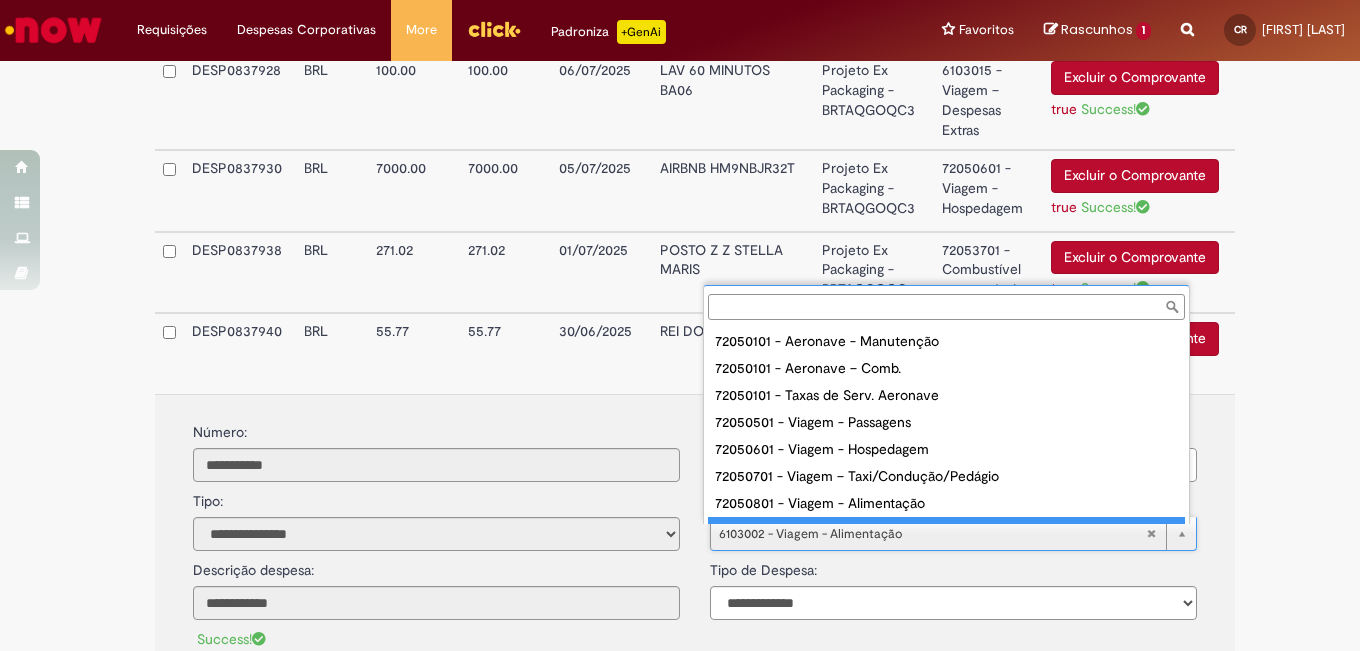 scroll, scrollTop: 16, scrollLeft: 0, axis: vertical 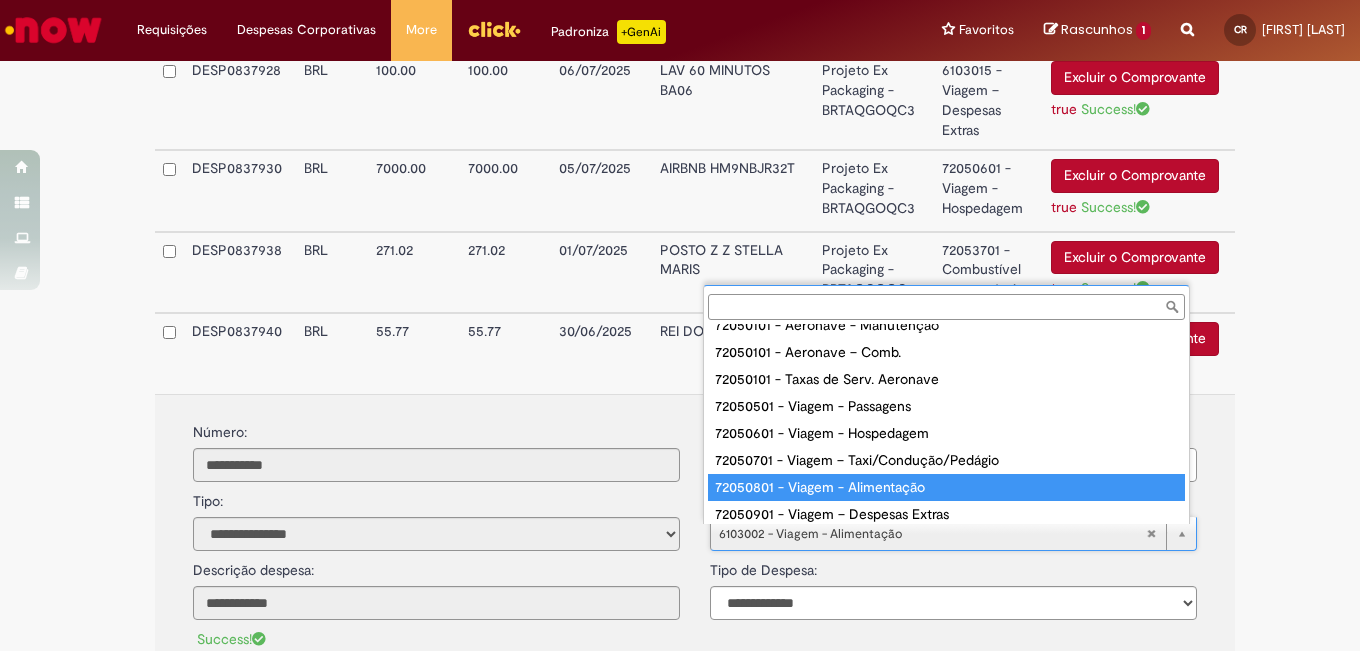 type on "**********" 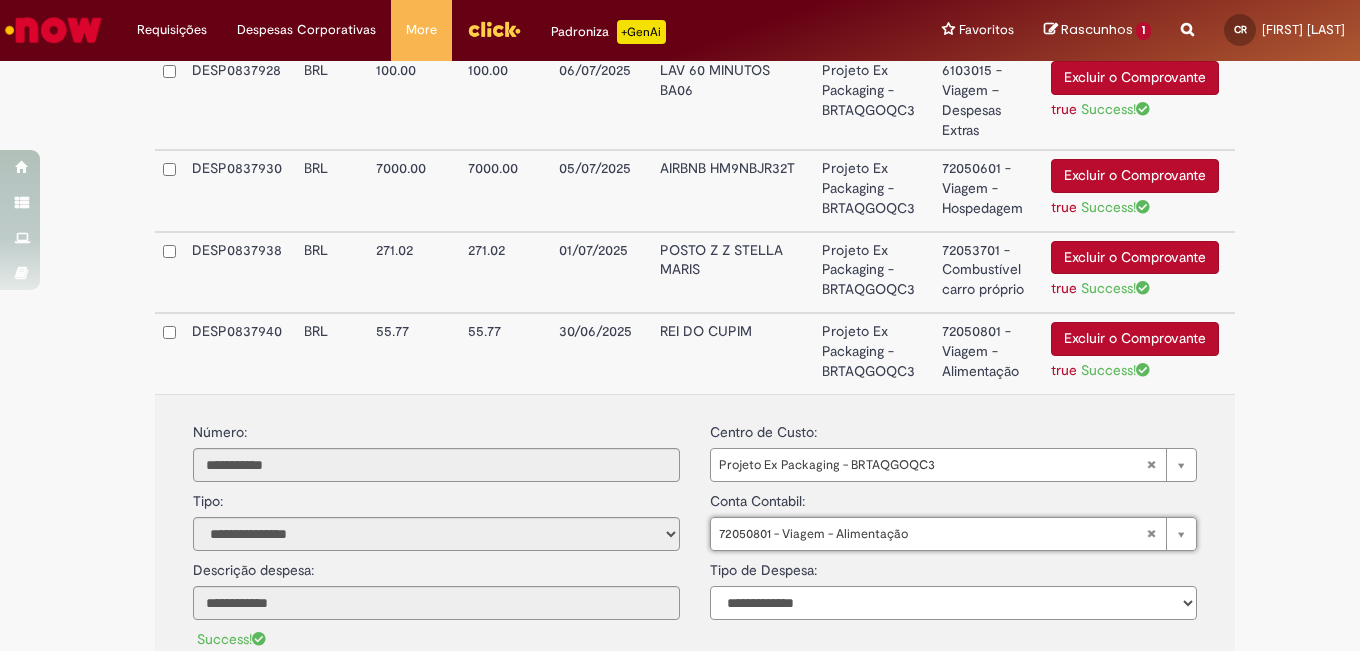 click on "**********" at bounding box center [953, 603] 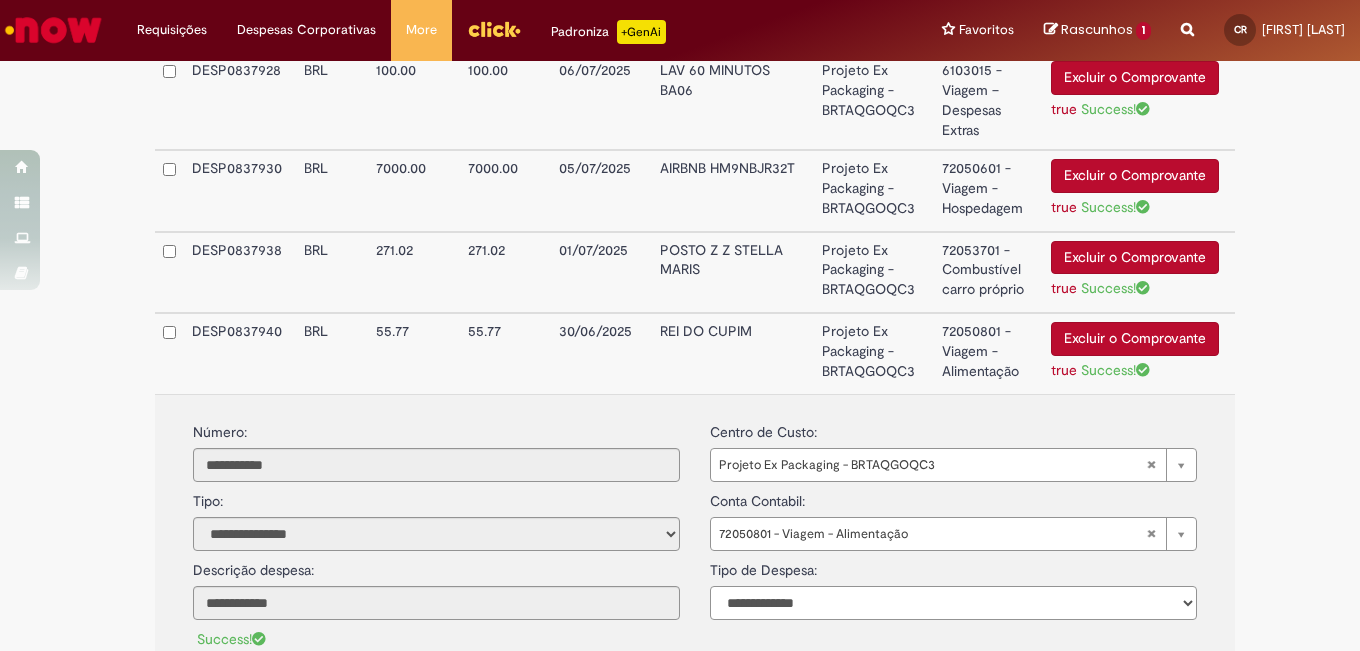 select on "*" 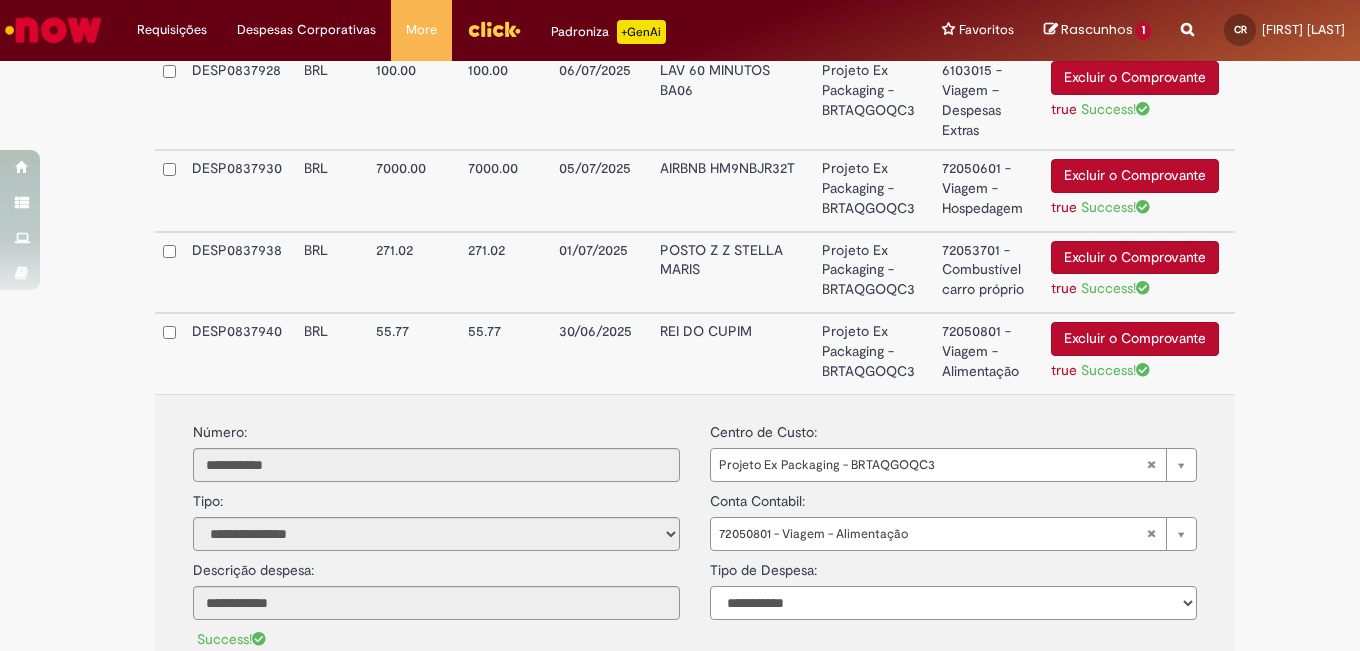 click on "**********" at bounding box center (953, 603) 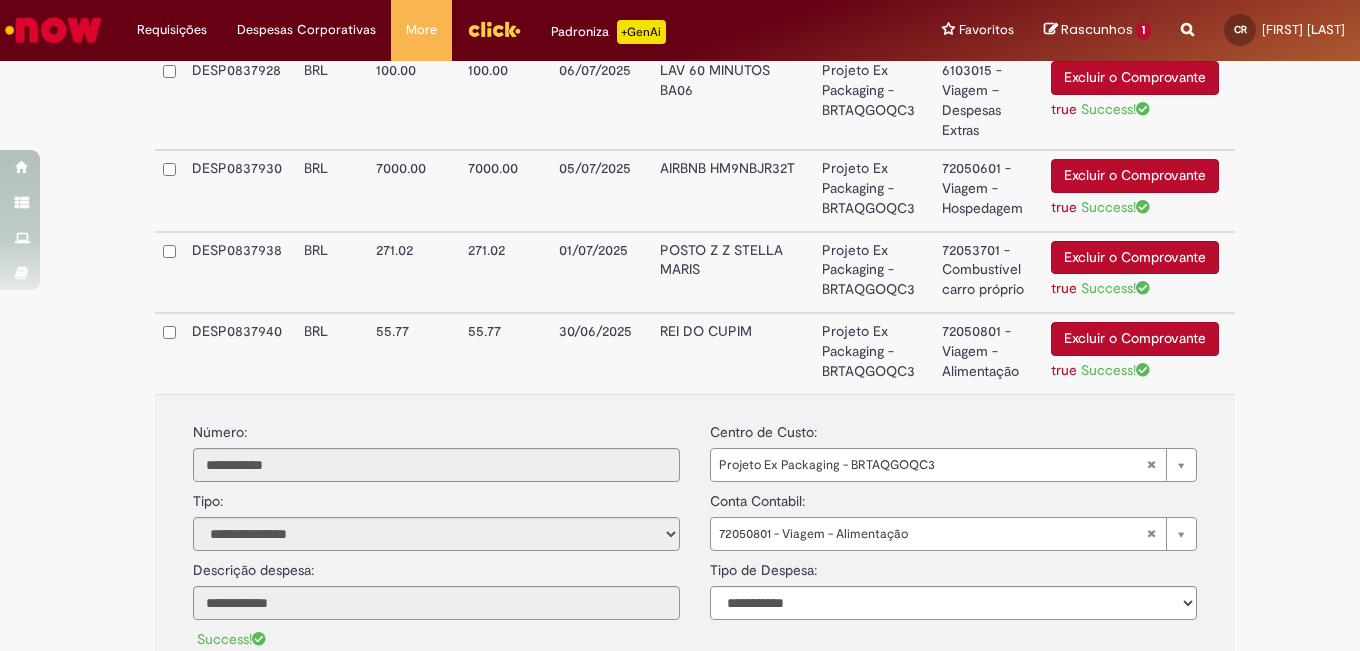 click on "72050801 -  Viagem  -  Alimentação" at bounding box center (988, 353) 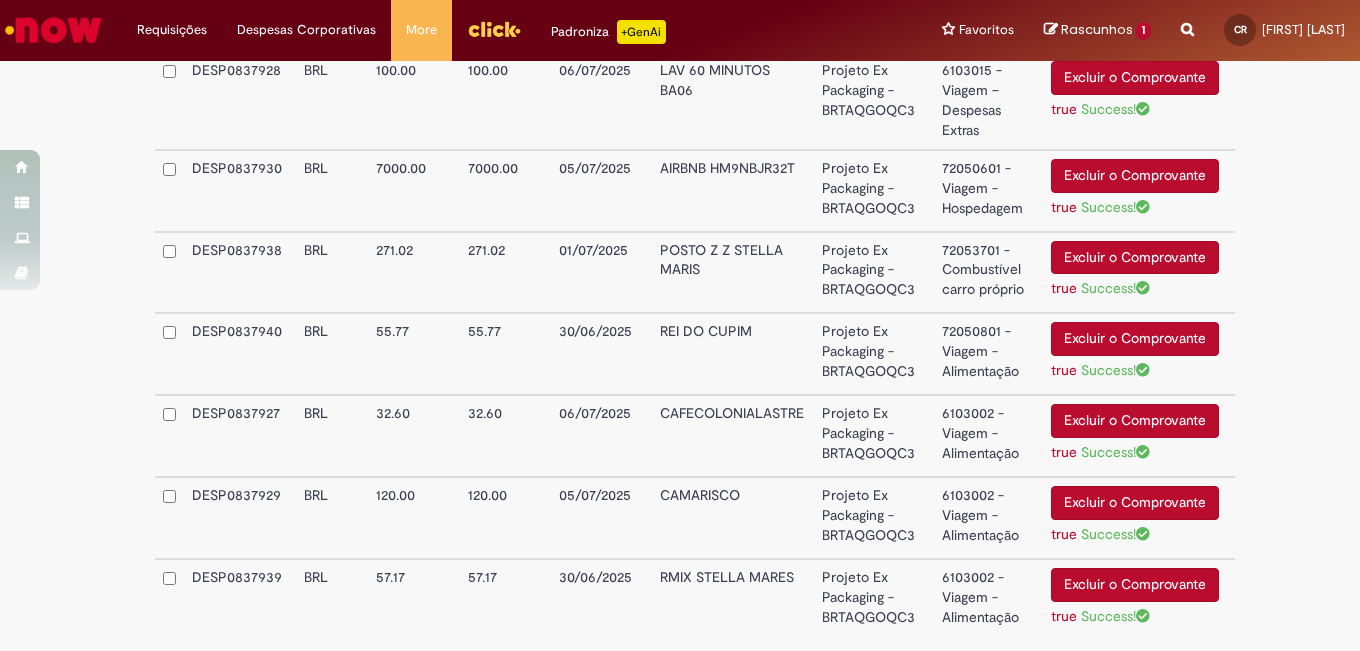 click on "Projeto Ex Packaging - BRTAQGOQC3" at bounding box center [874, 436] 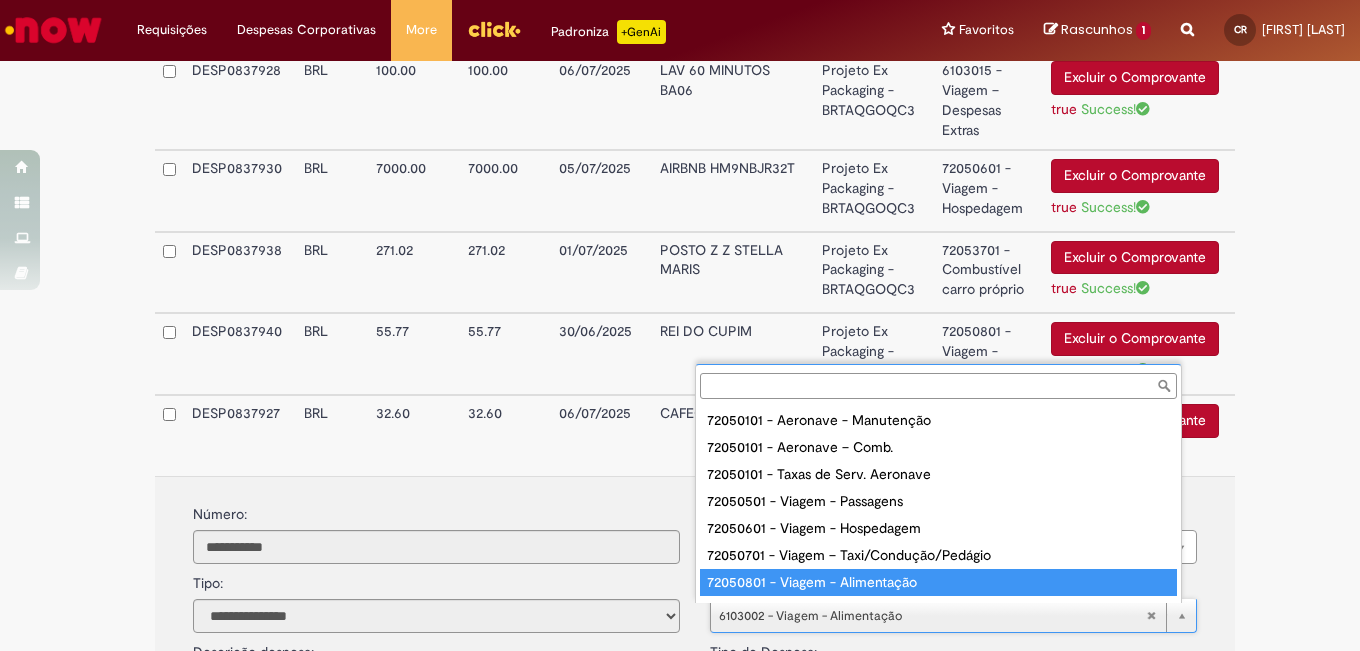 type on "**********" 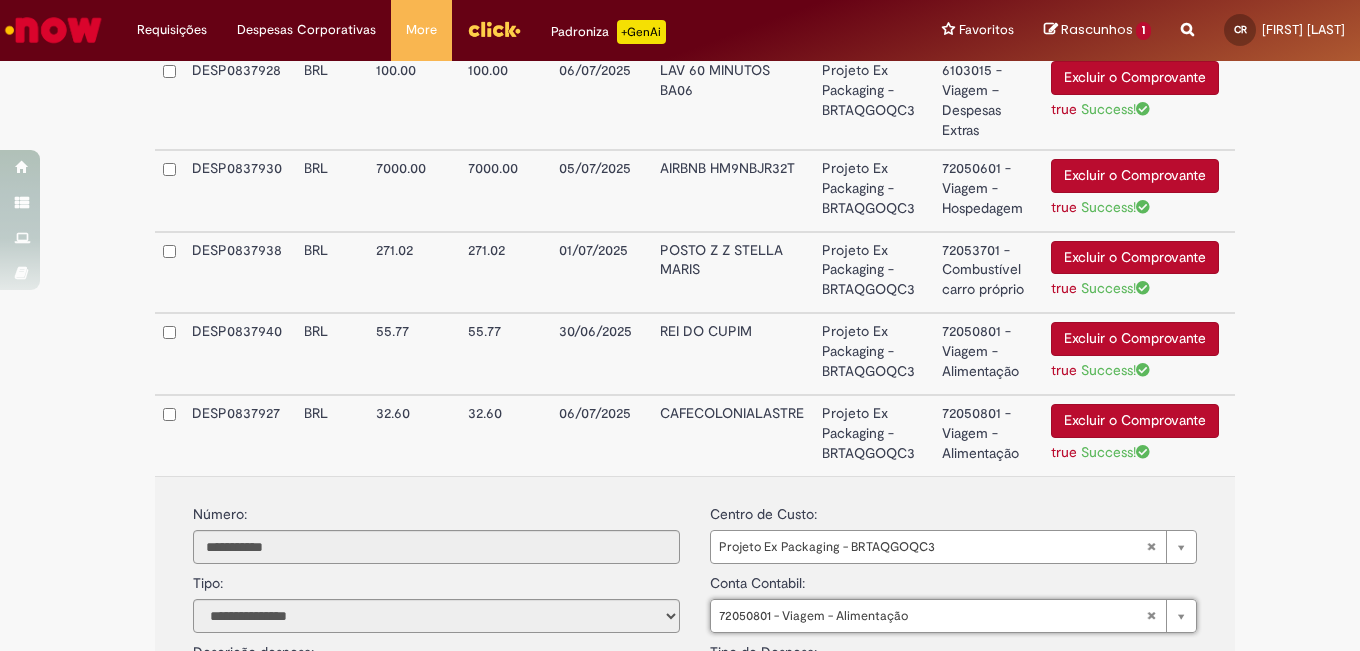 scroll, scrollTop: 2112, scrollLeft: 0, axis: vertical 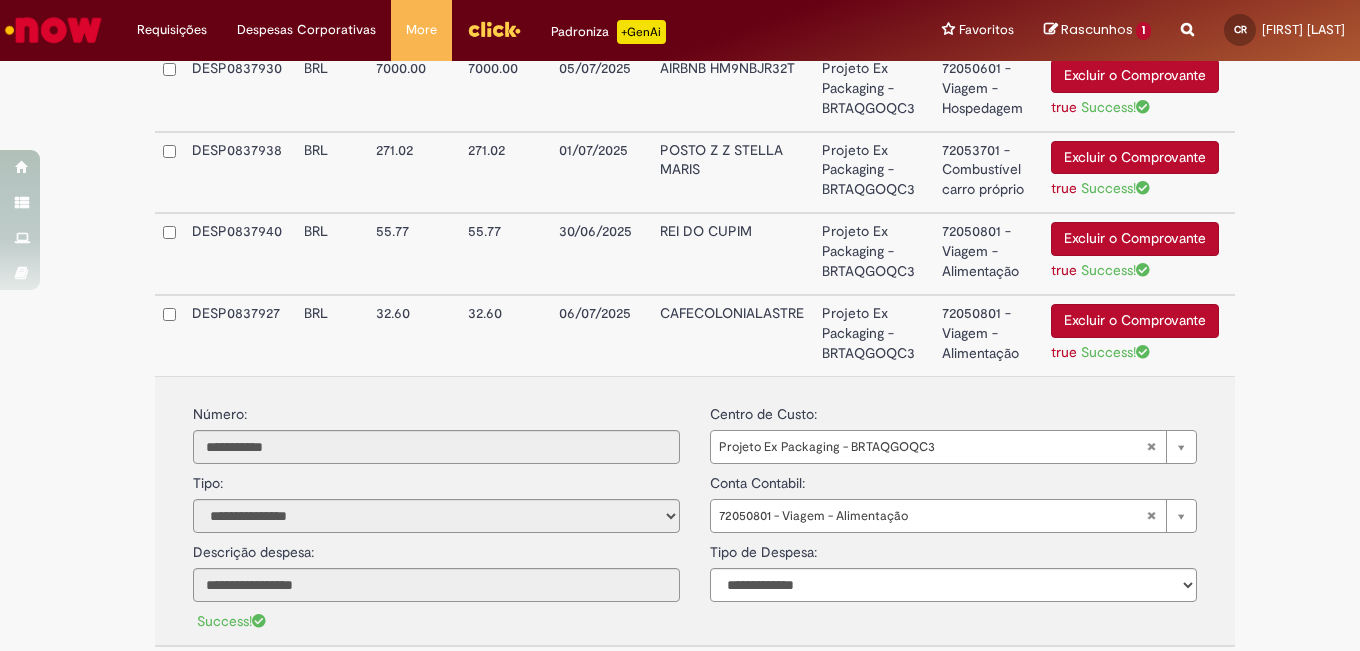 click on "72050801 -  Viagem  -  Alimentação" at bounding box center (988, 335) 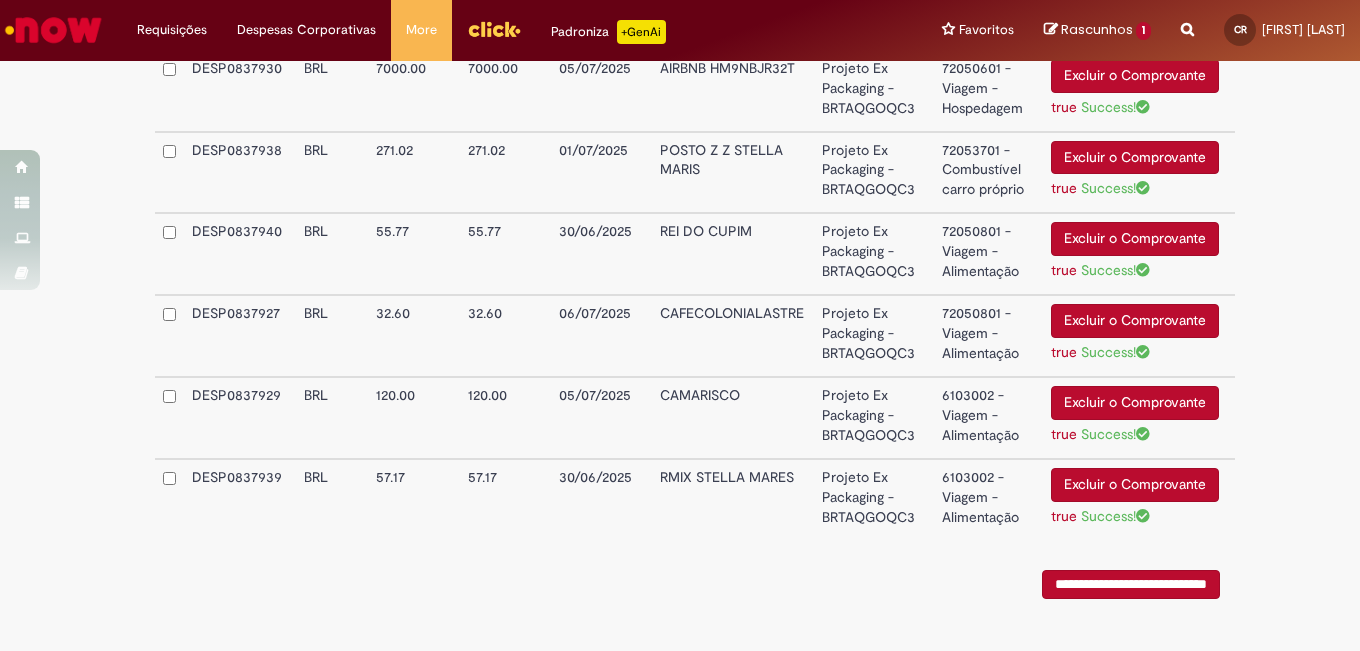 click on "72050801 -  Viagem  -  Alimentação" at bounding box center (988, 336) 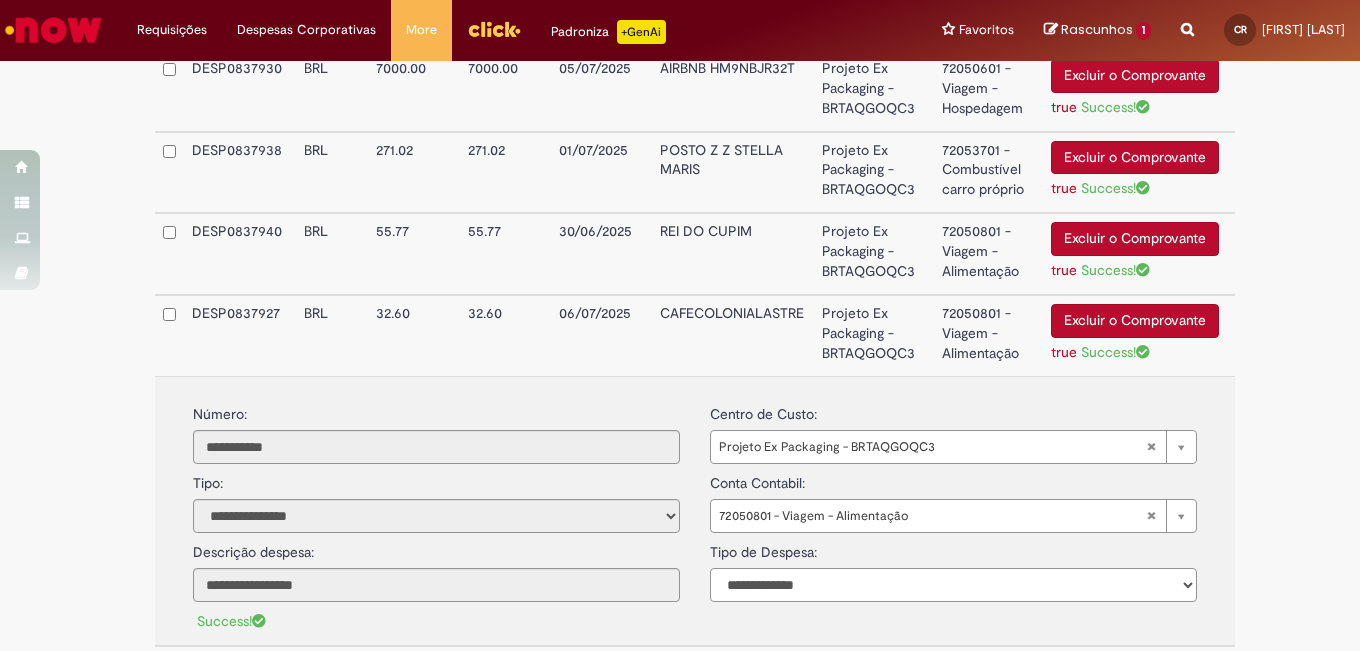 click on "**********" at bounding box center [953, 585] 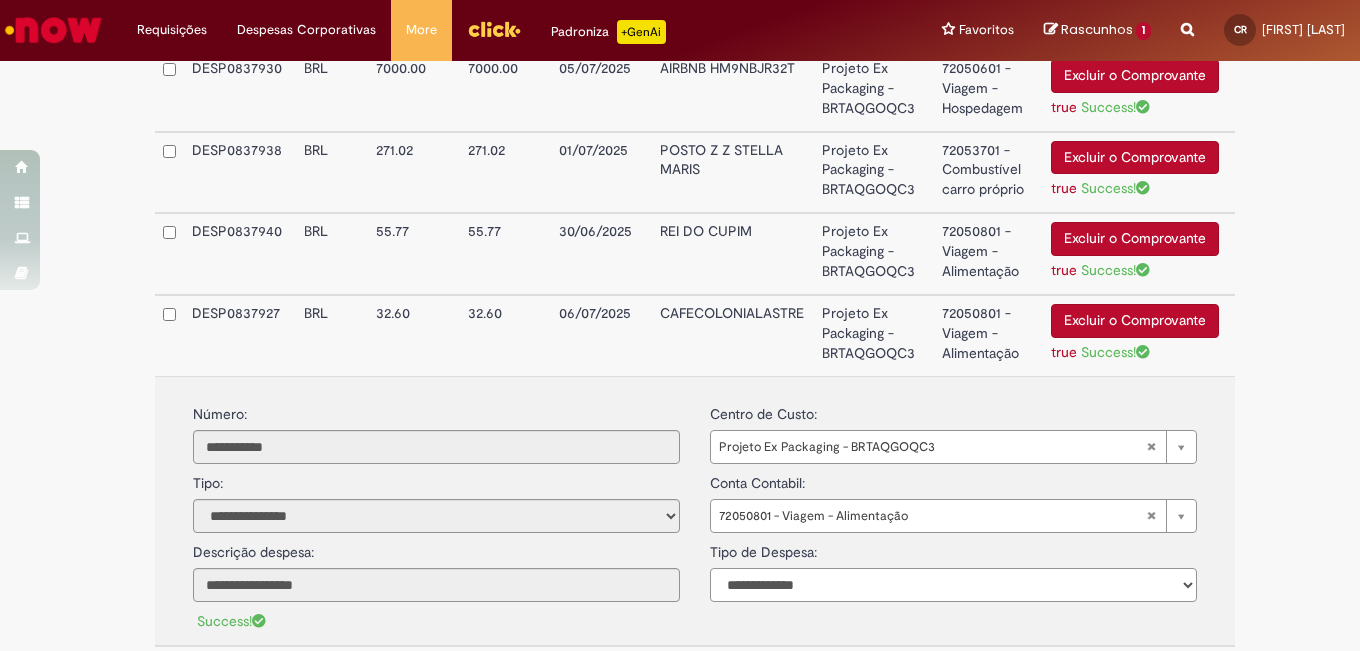 select on "*" 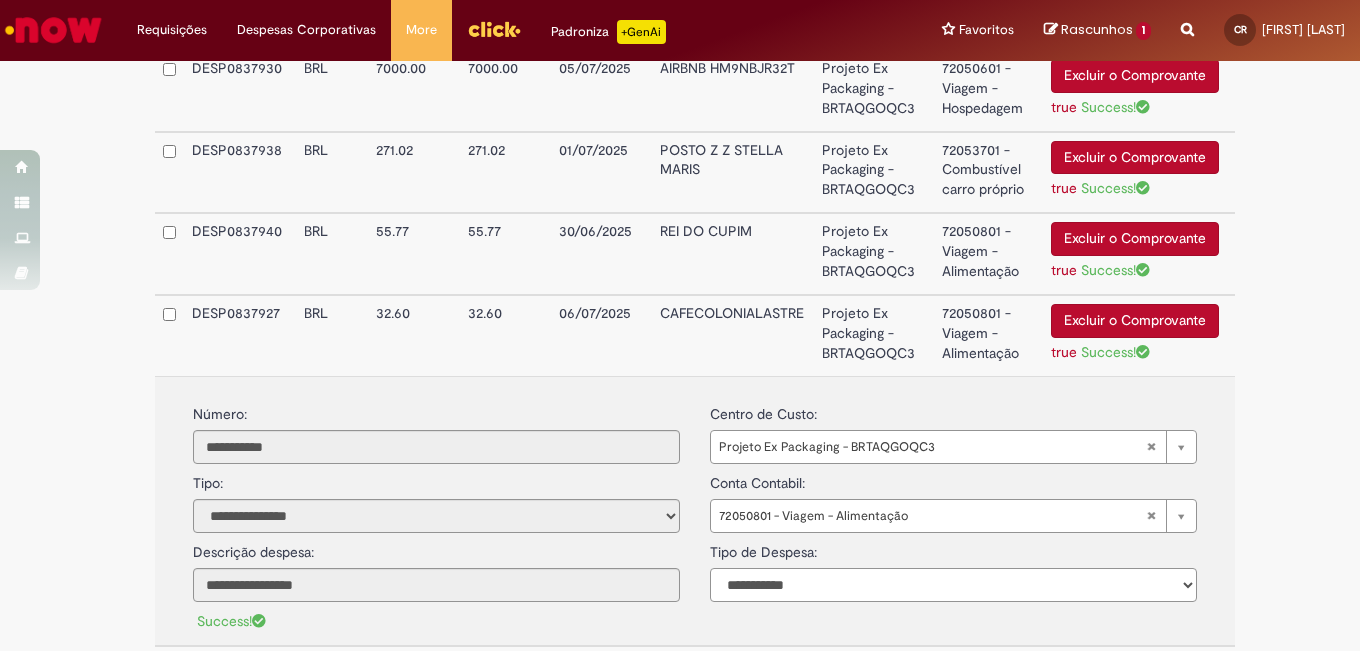 click on "**********" at bounding box center (953, 585) 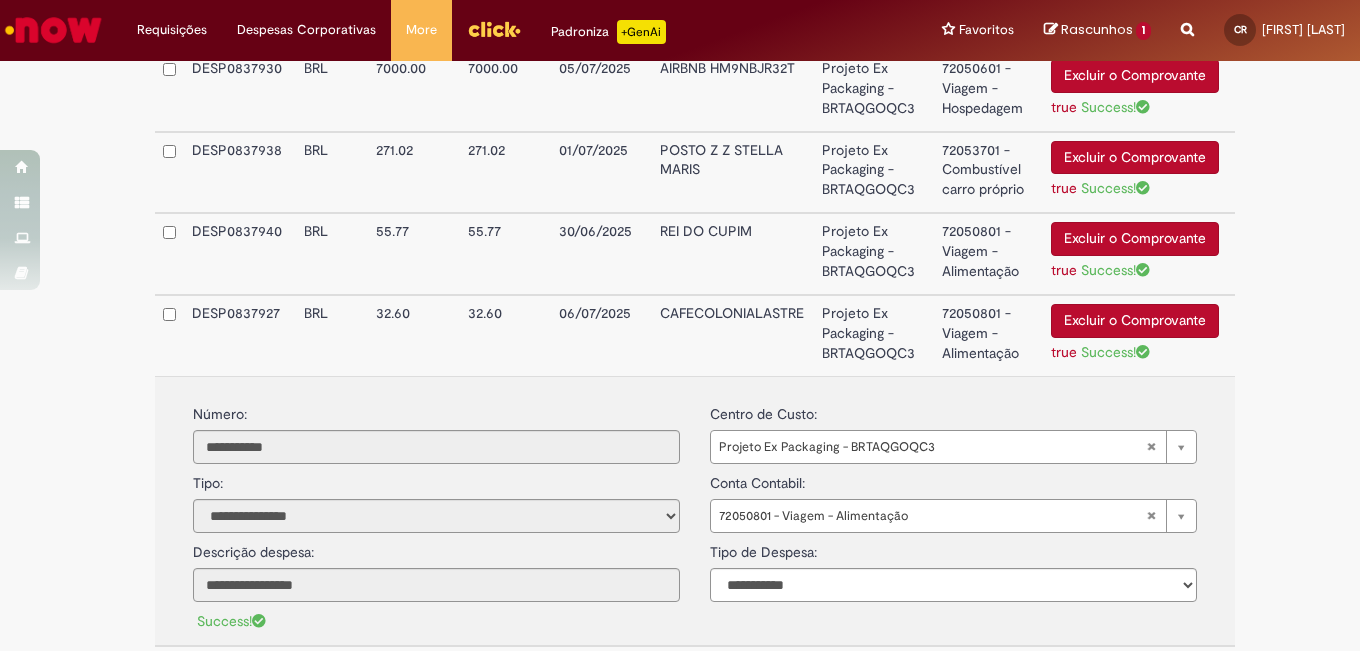 click on "Projeto Ex Packaging - BRTAQGOQC3" at bounding box center (874, 335) 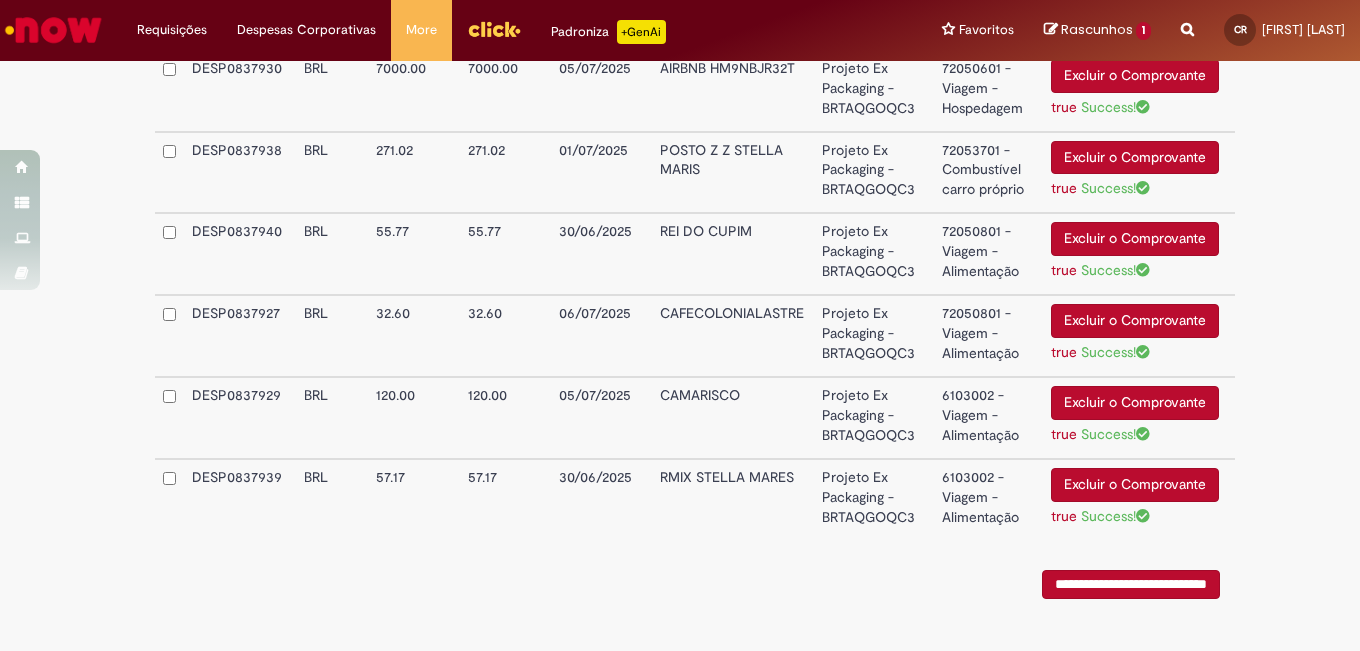 click on "6103002 - Viagem - Alimentação" at bounding box center [988, 418] 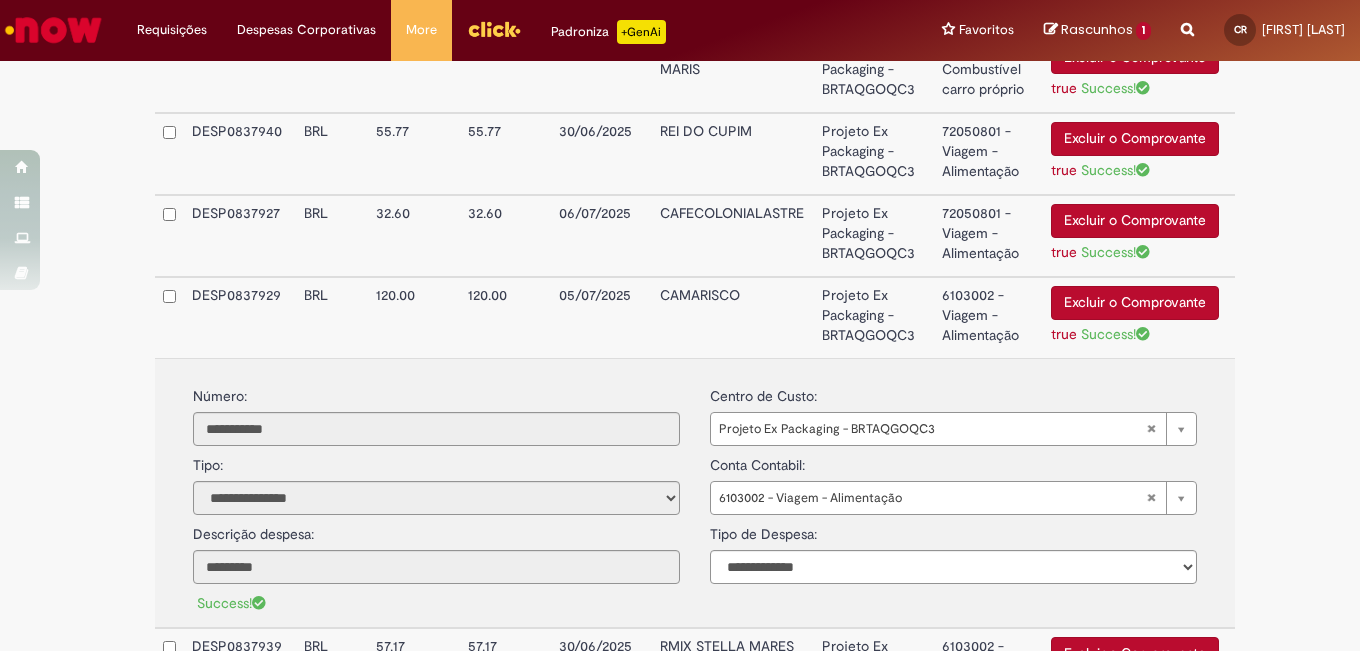 scroll, scrollTop: 2312, scrollLeft: 0, axis: vertical 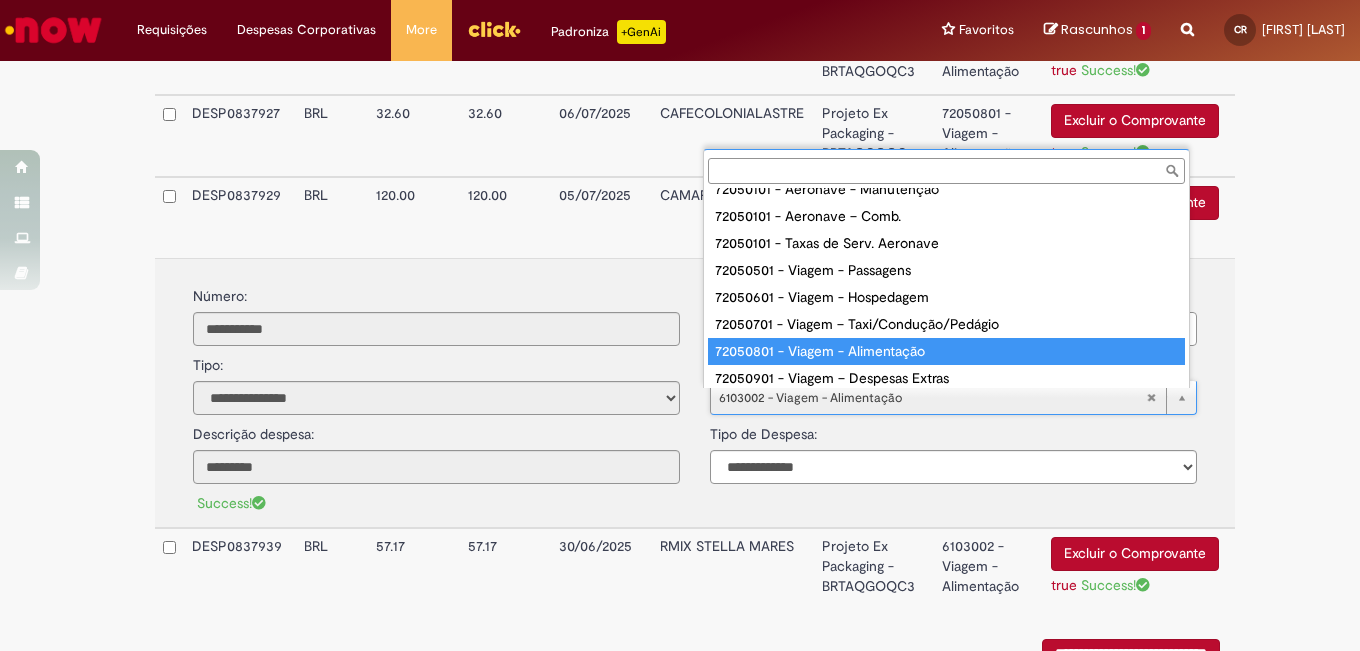 type on "**********" 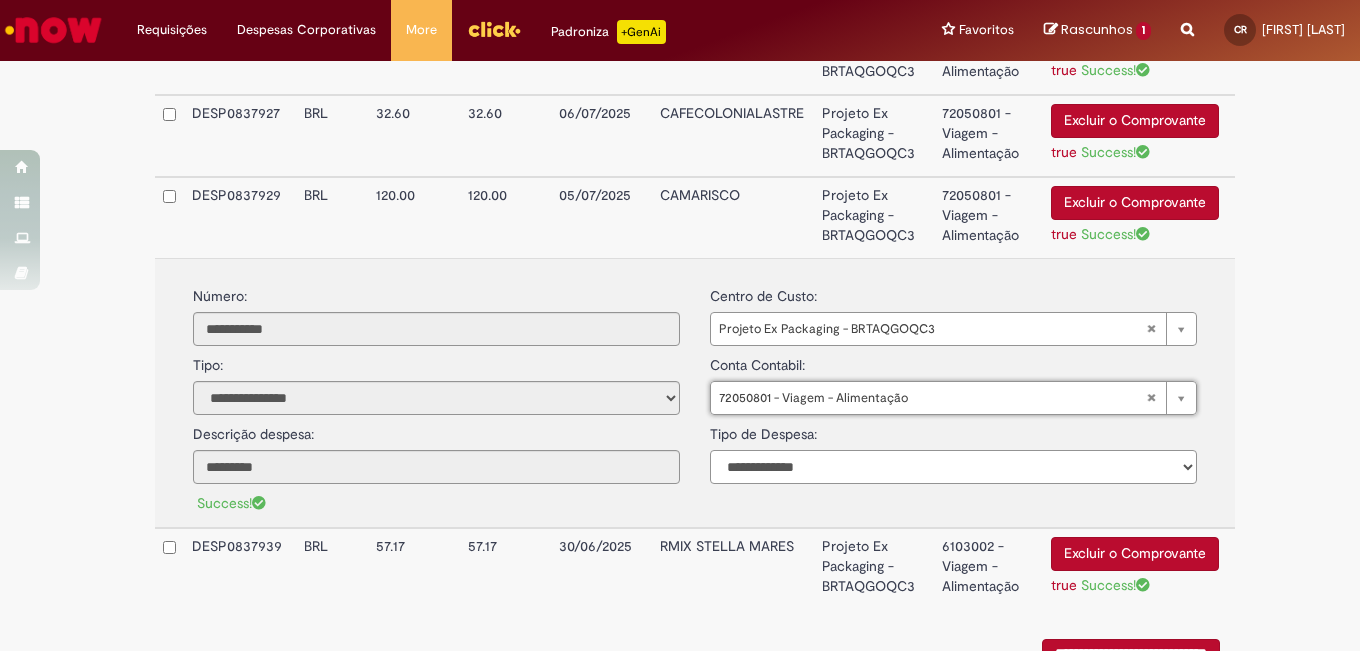 click on "**********" at bounding box center [953, 467] 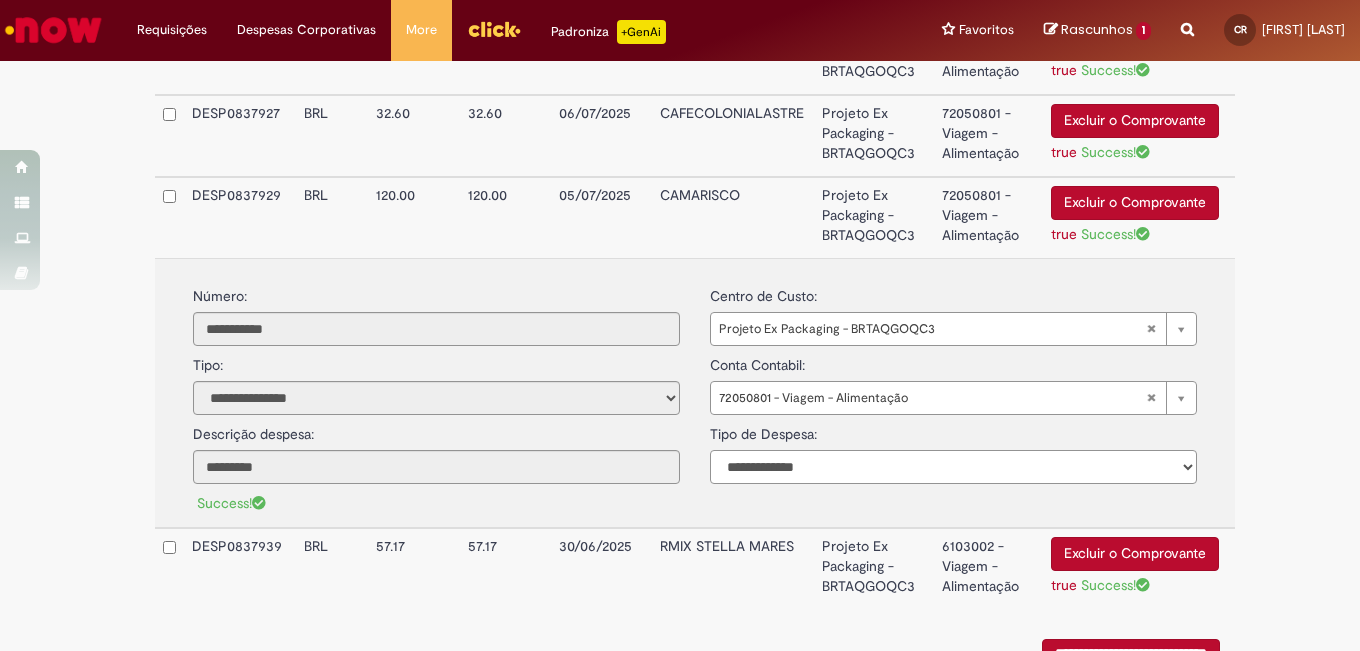 select on "*" 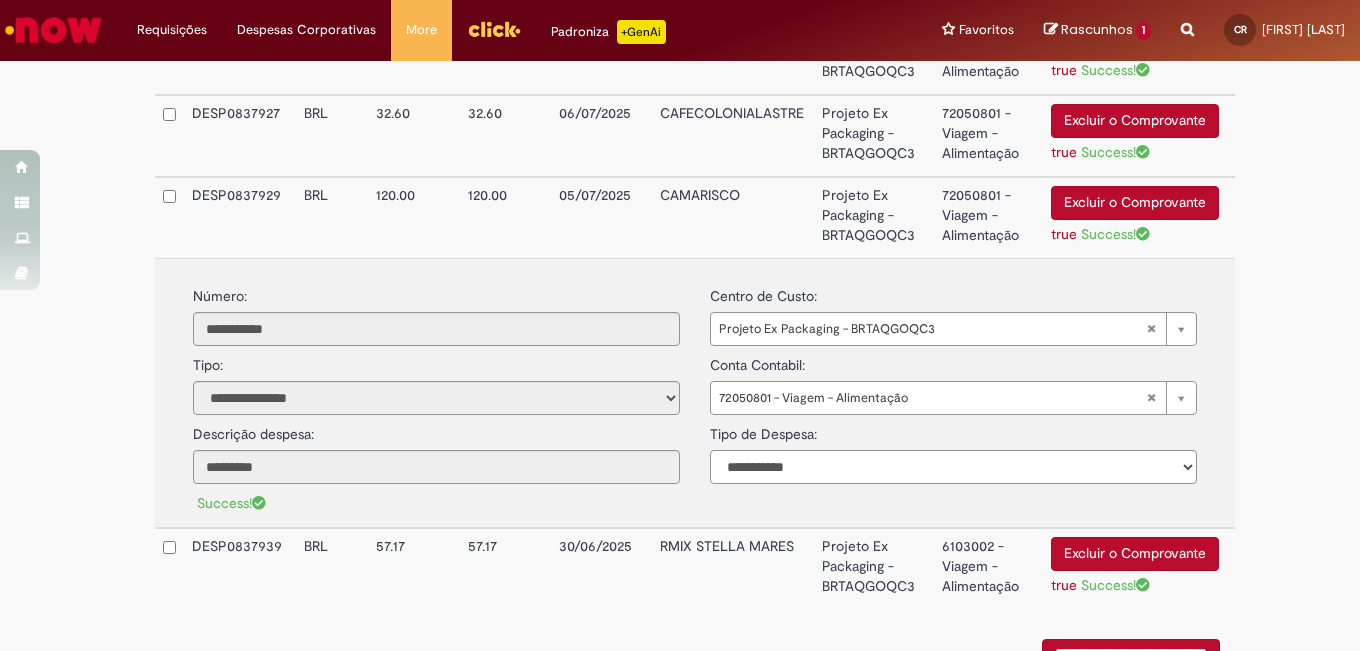 click on "**********" at bounding box center (953, 467) 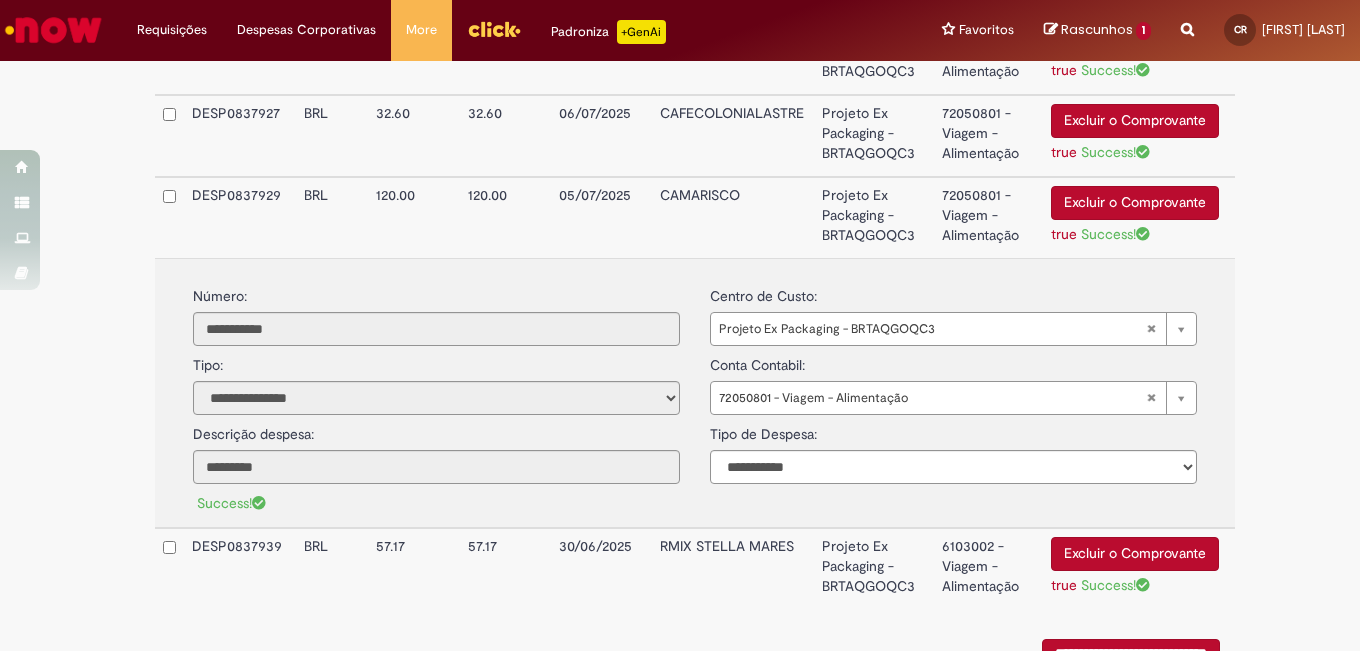 click on "72050801 -  Viagem  -  Alimentação" at bounding box center (988, 217) 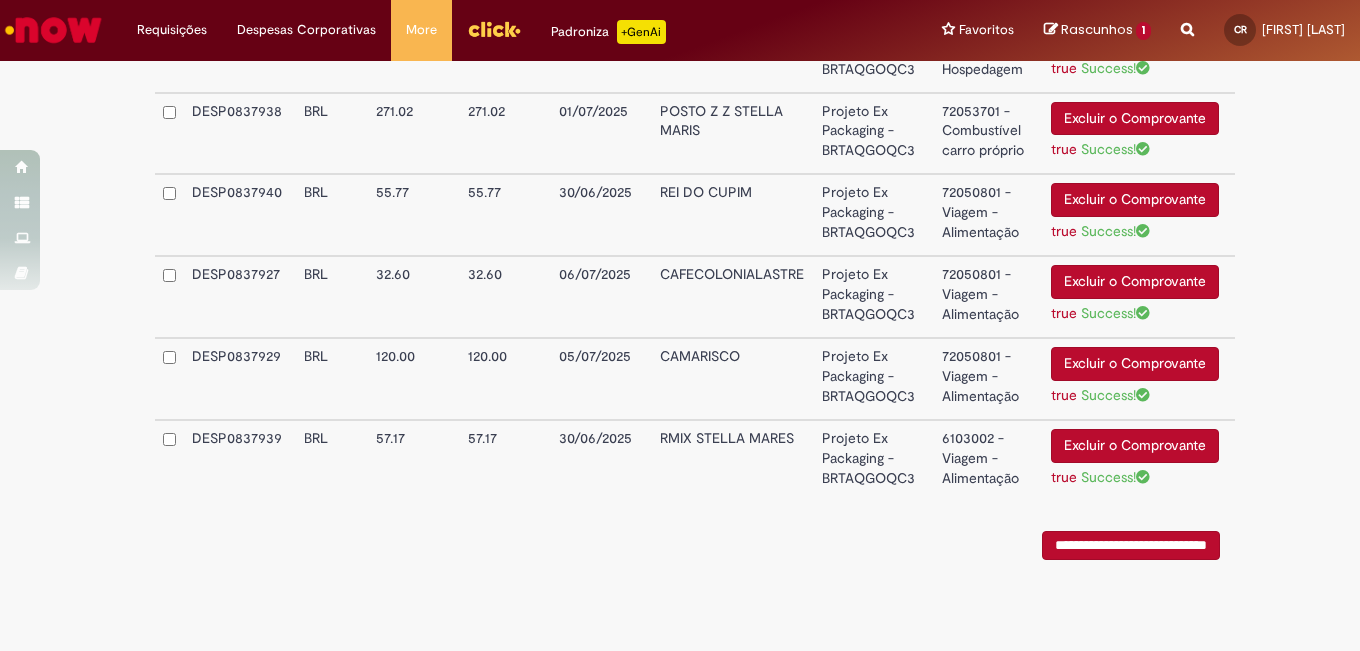 click on "72050801 -  Viagem  -  Alimentação" at bounding box center [988, 379] 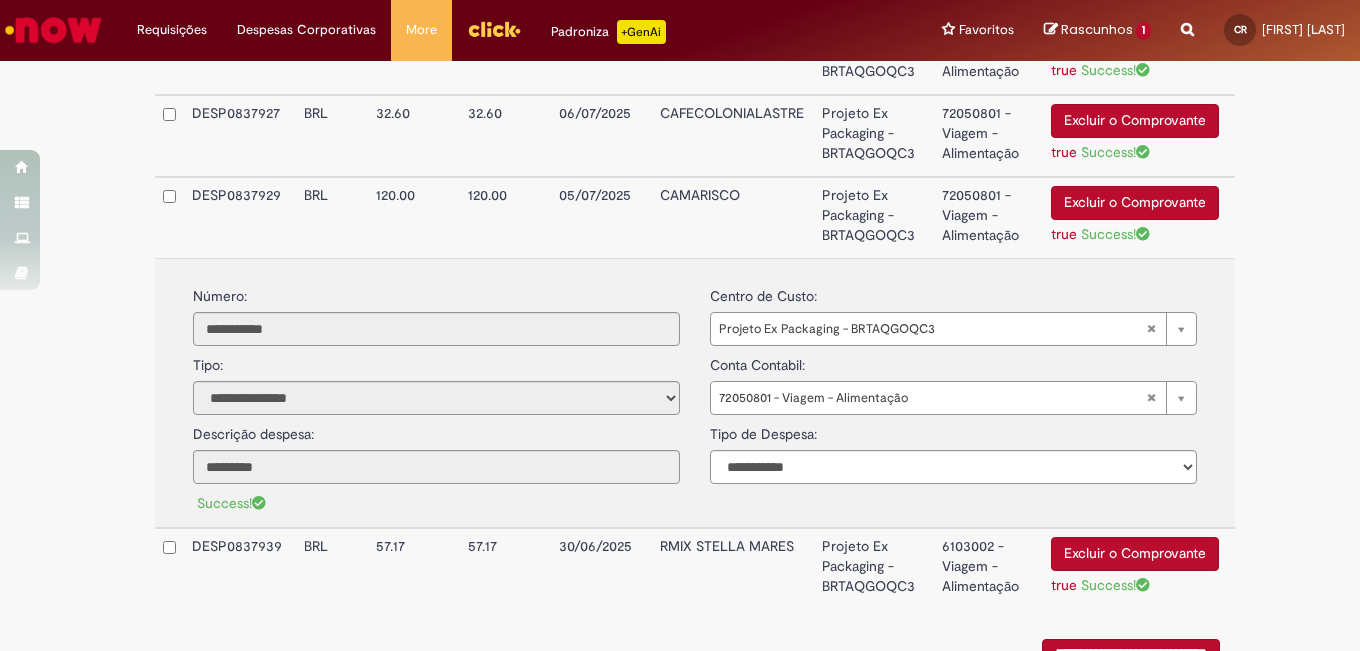 click on "Conta Contabil:       [ACCOUNT_CODE] -  Viagem  -  Alimentação     [ACCOUNT_DETAIL]" at bounding box center (953, 380) 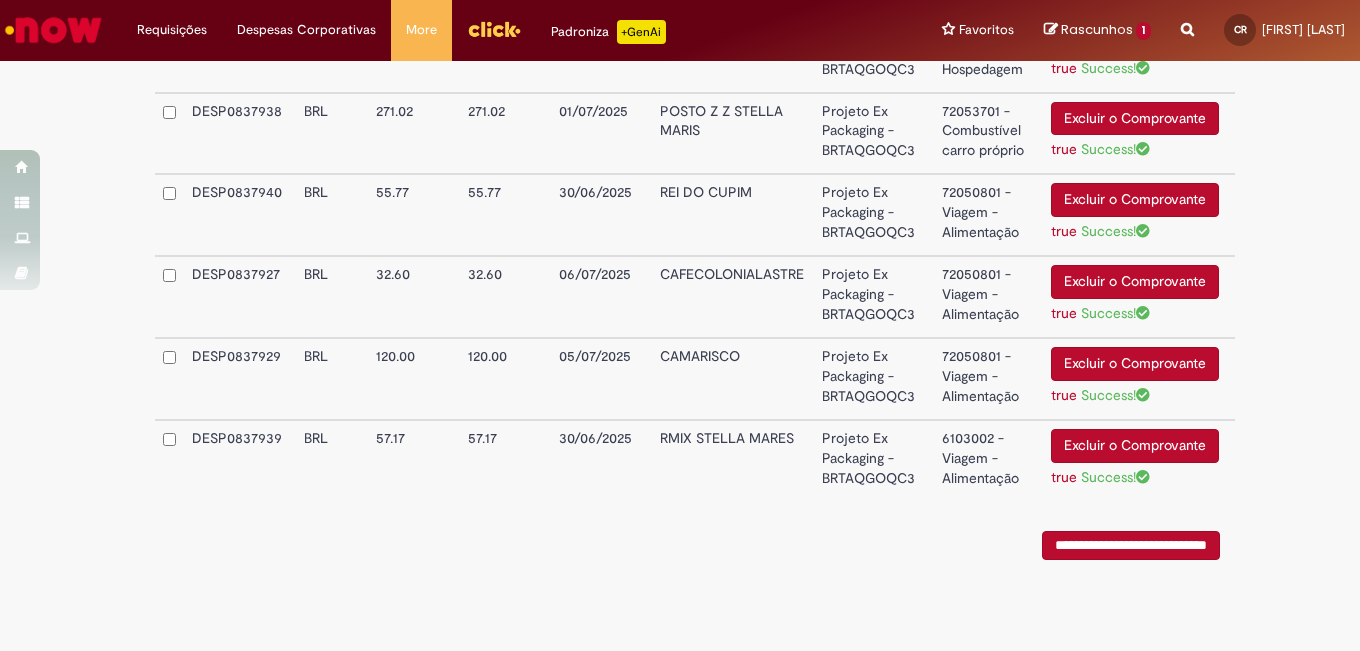 scroll, scrollTop: 2157, scrollLeft: 0, axis: vertical 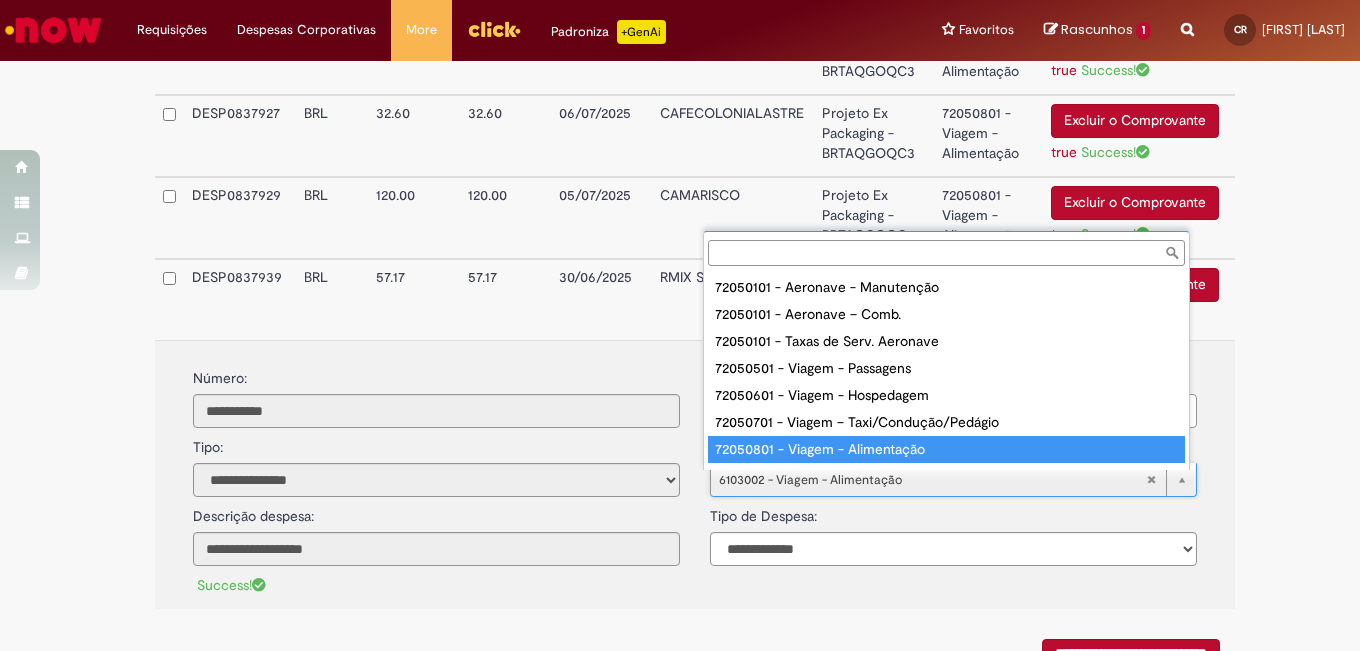 type on "**********" 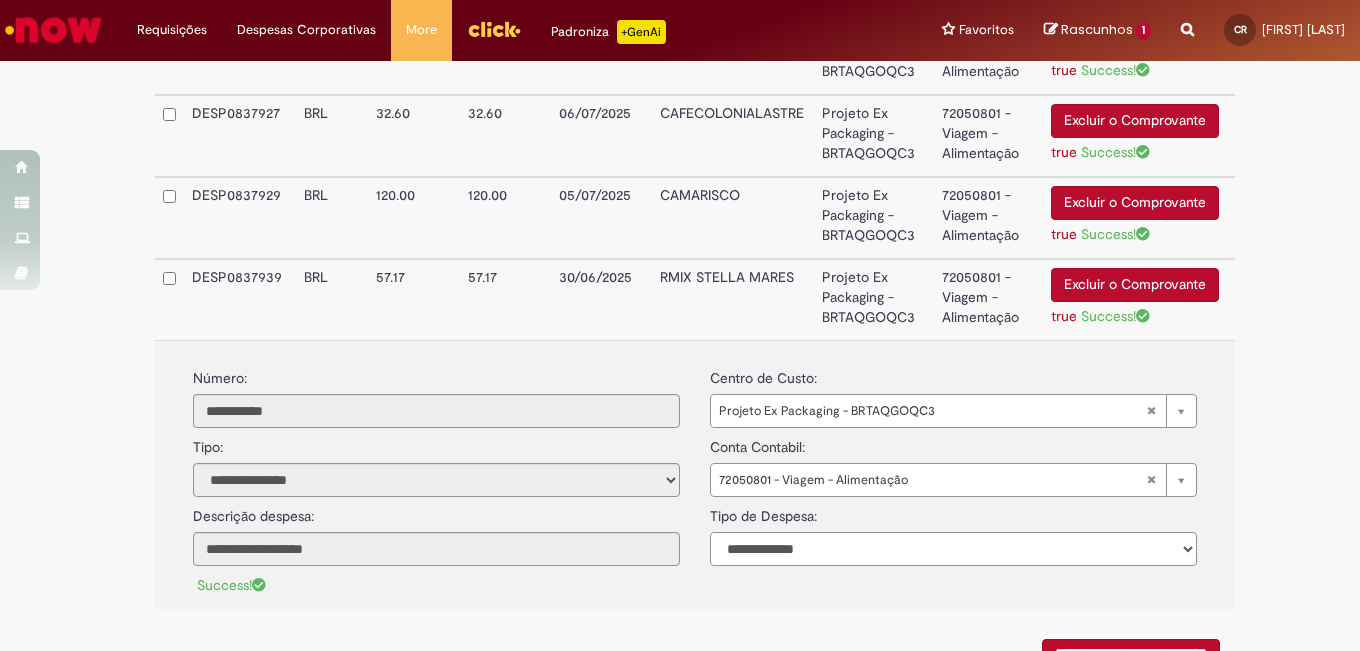 click on "**********" at bounding box center (953, 549) 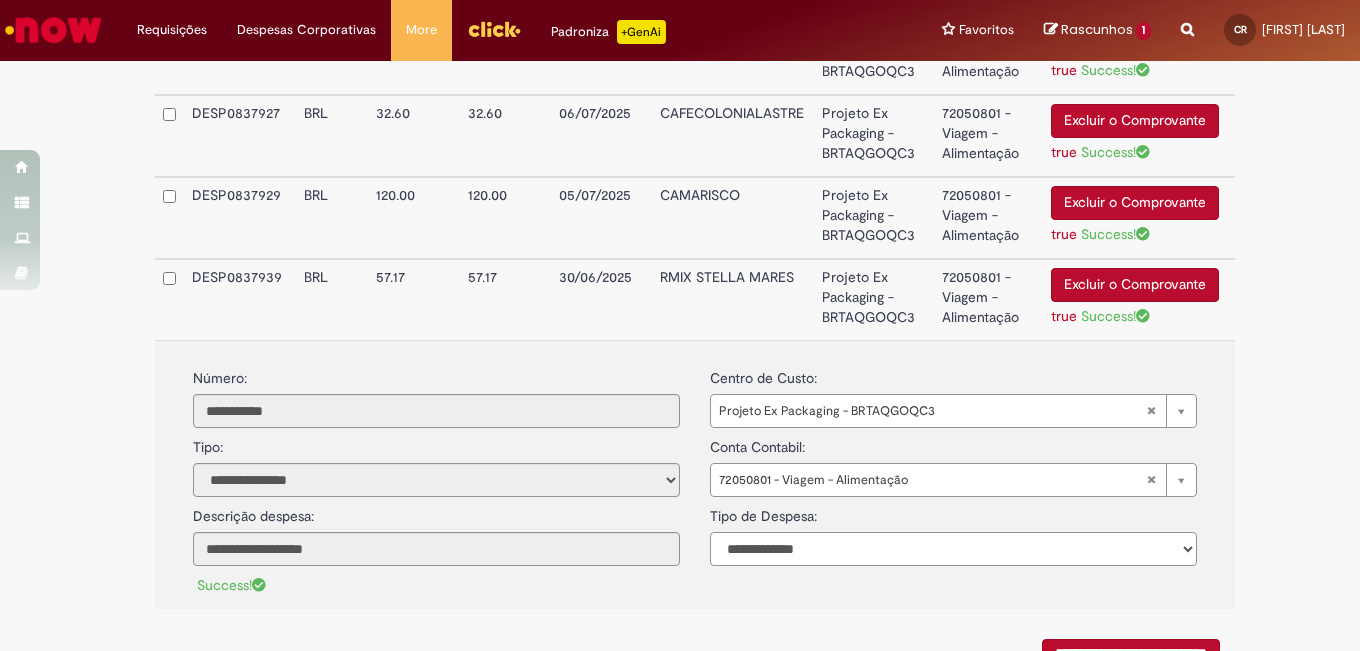 select on "*" 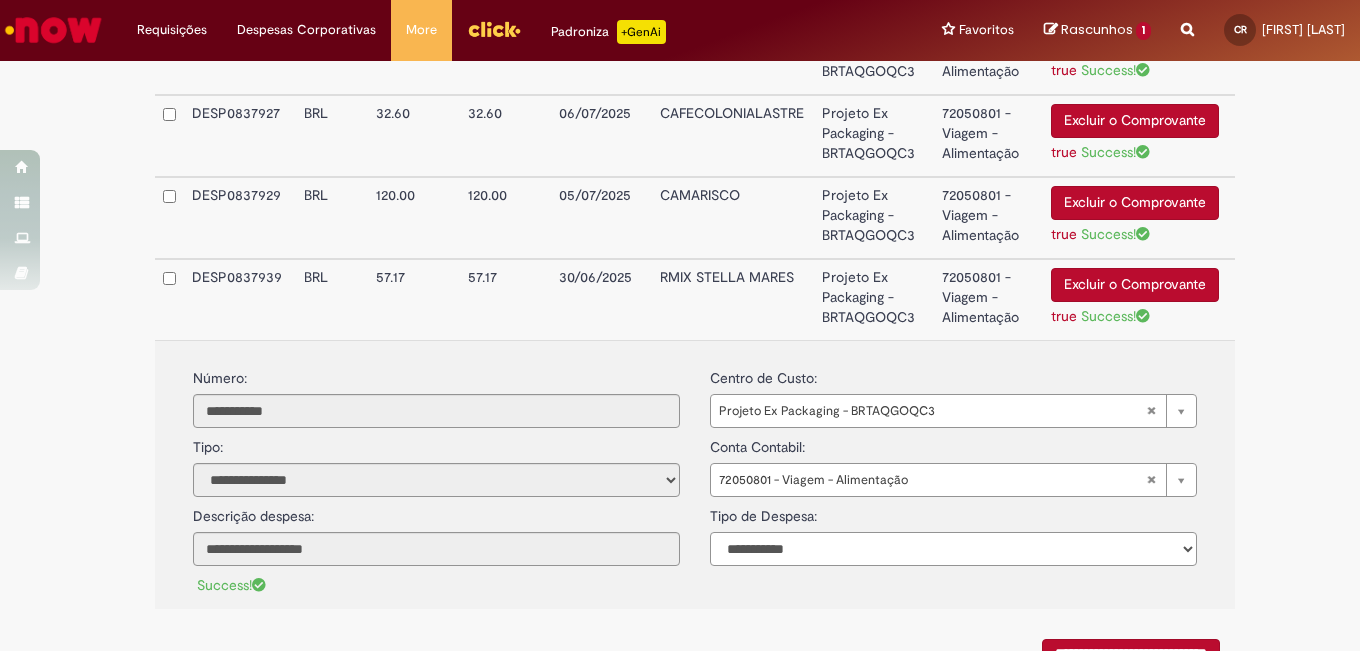 click on "**********" at bounding box center [953, 549] 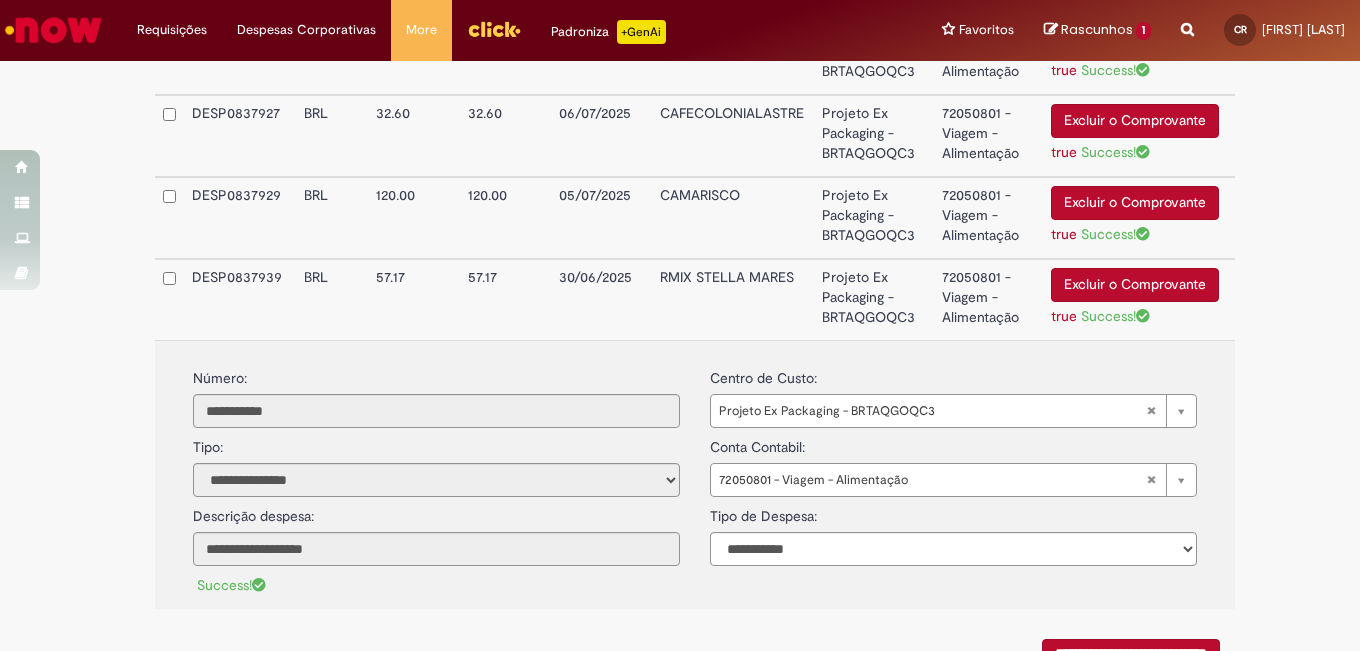 click on "72050801 -  Viagem  -  Alimentação" at bounding box center (988, 299) 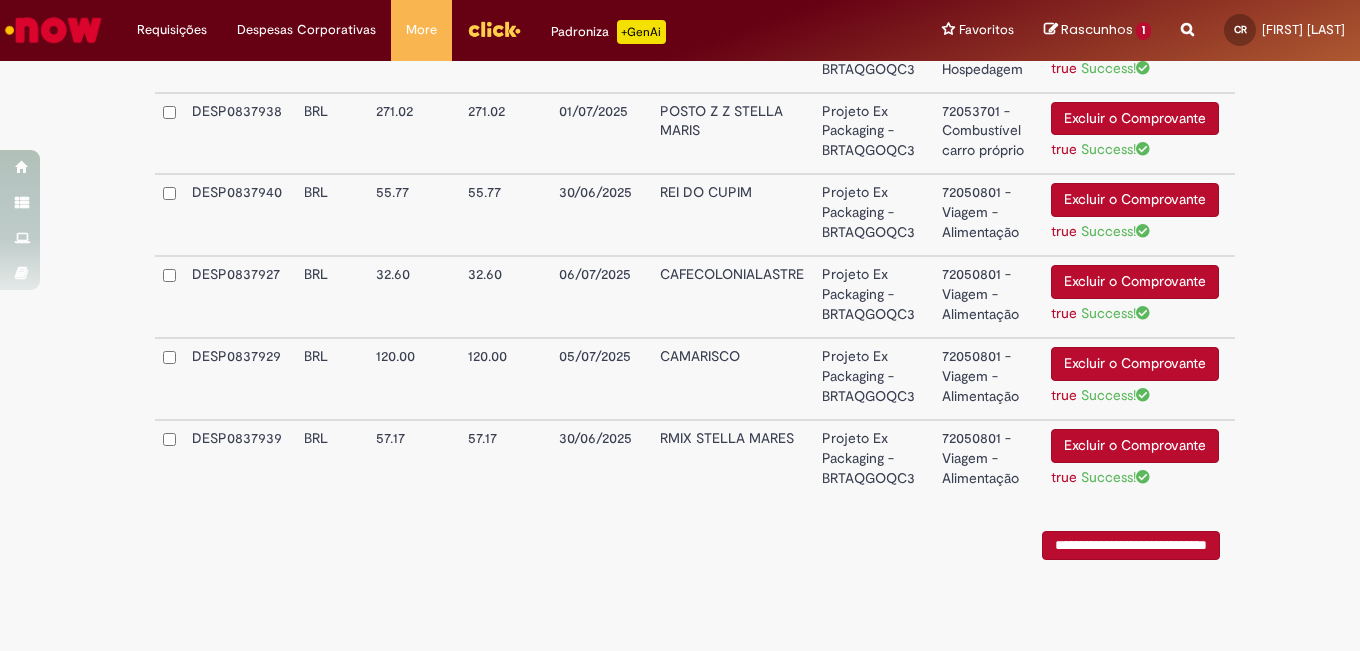 scroll, scrollTop: 1957, scrollLeft: 0, axis: vertical 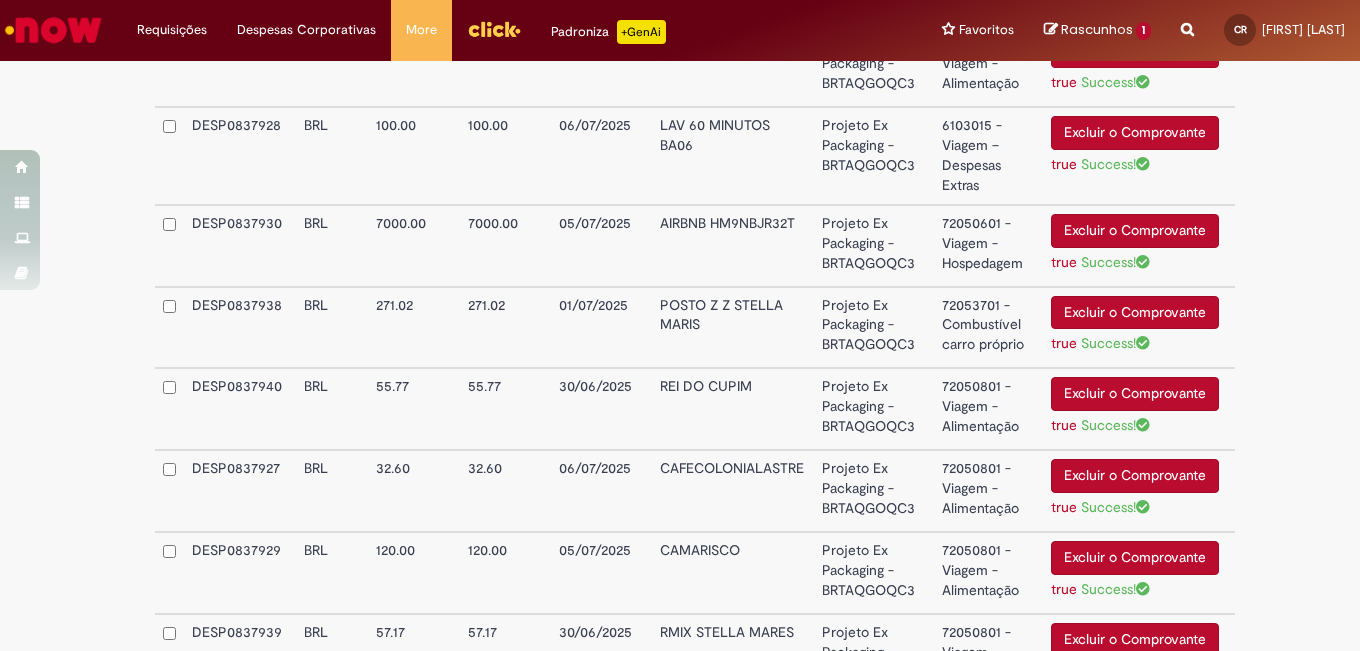 click on "72050601 -  Viagem  -  Hospedagem" at bounding box center [988, 246] 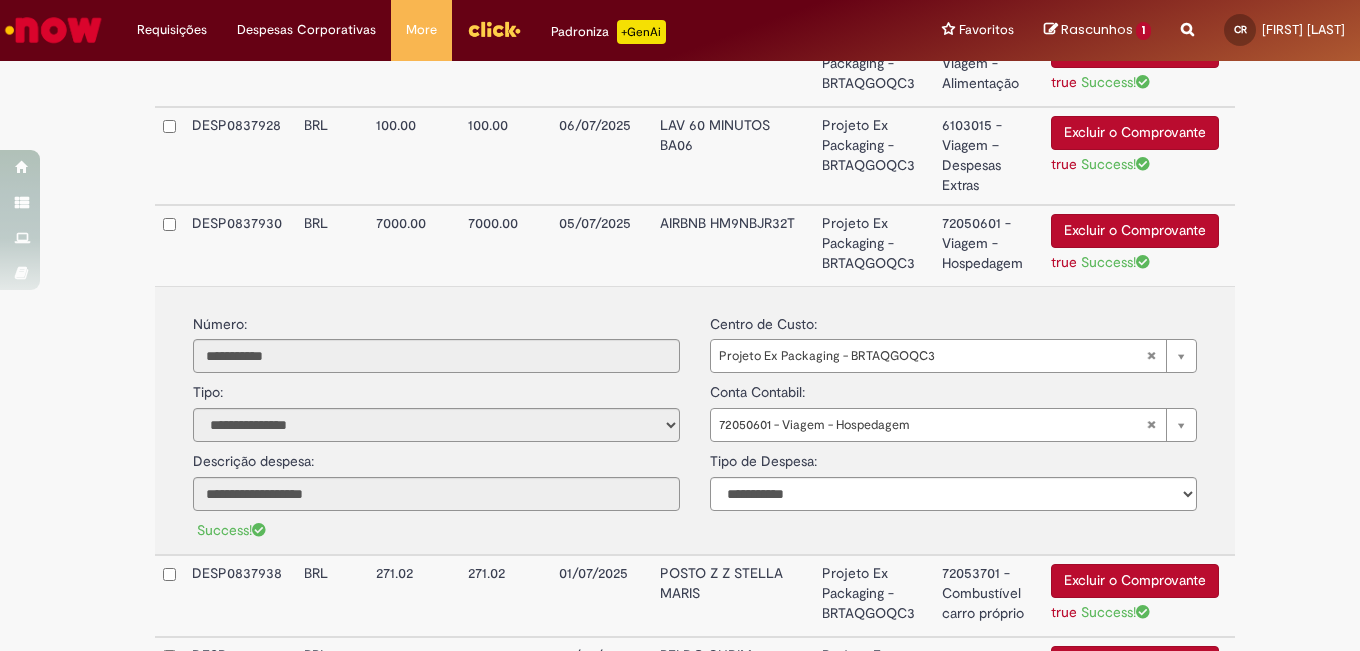 click on "Número:   [NUMBER]   Tipo:       [TYPE]
Centro de Custo:       [COST_CENTER]                                     [COST_CENTER_DETAIL]
Conta Contabil:       [ACCOUNT_CODE] -  Viagem  -  Hospedagem     [ACCOUNT_DETAIL]
Descrição despesa:   [DESCRIPTION]
Tipo de Despesa:       [EXPENSE_TYPE]   [EXPENSE_TYPE]   [EXPENSE_TYPE]   [EXPENSE_TYPE]
Success!
Comprovante:
Excluir o Comprovante" at bounding box center (695, 421) 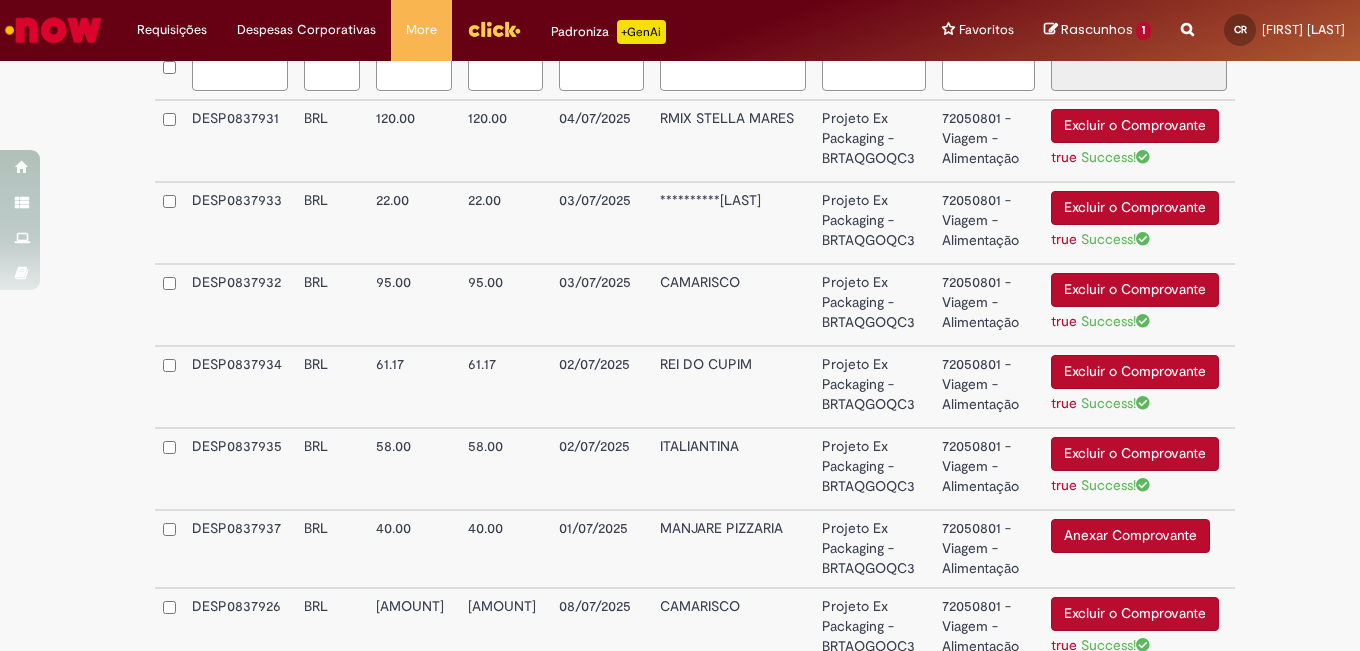 scroll, scrollTop: 356, scrollLeft: 0, axis: vertical 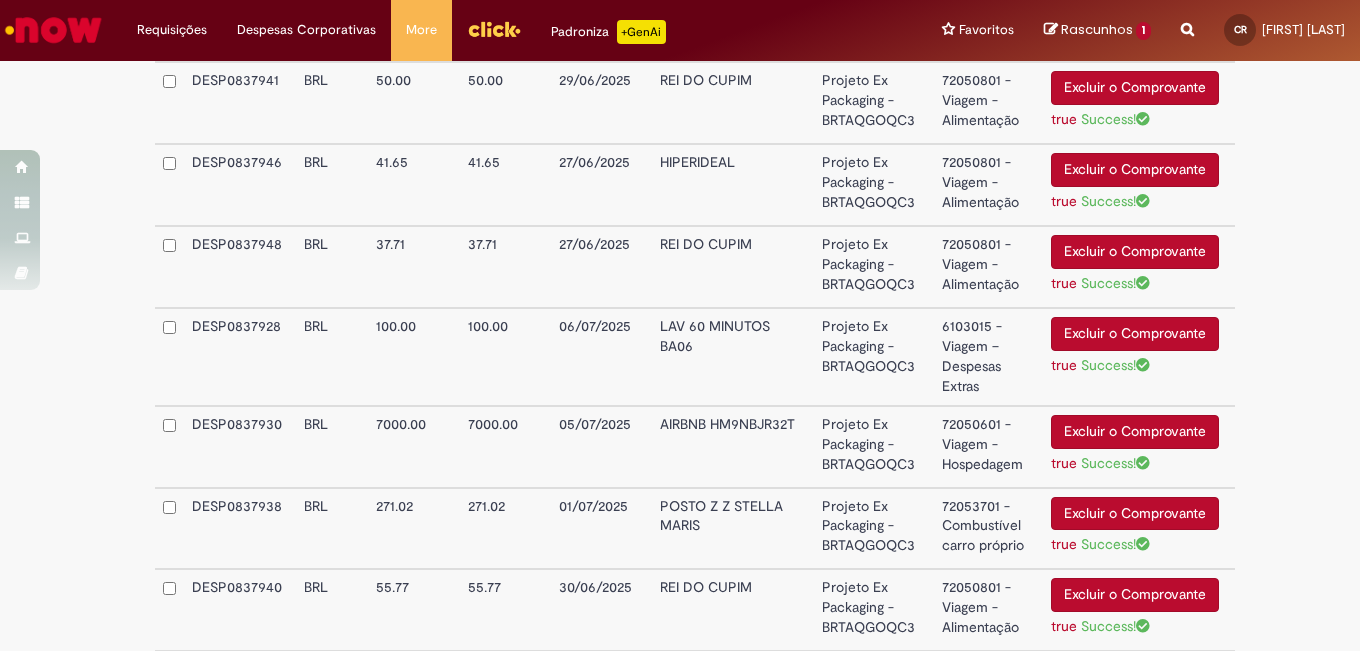 click on "6103015 - Viagem – Despesas Extras" at bounding box center [988, 357] 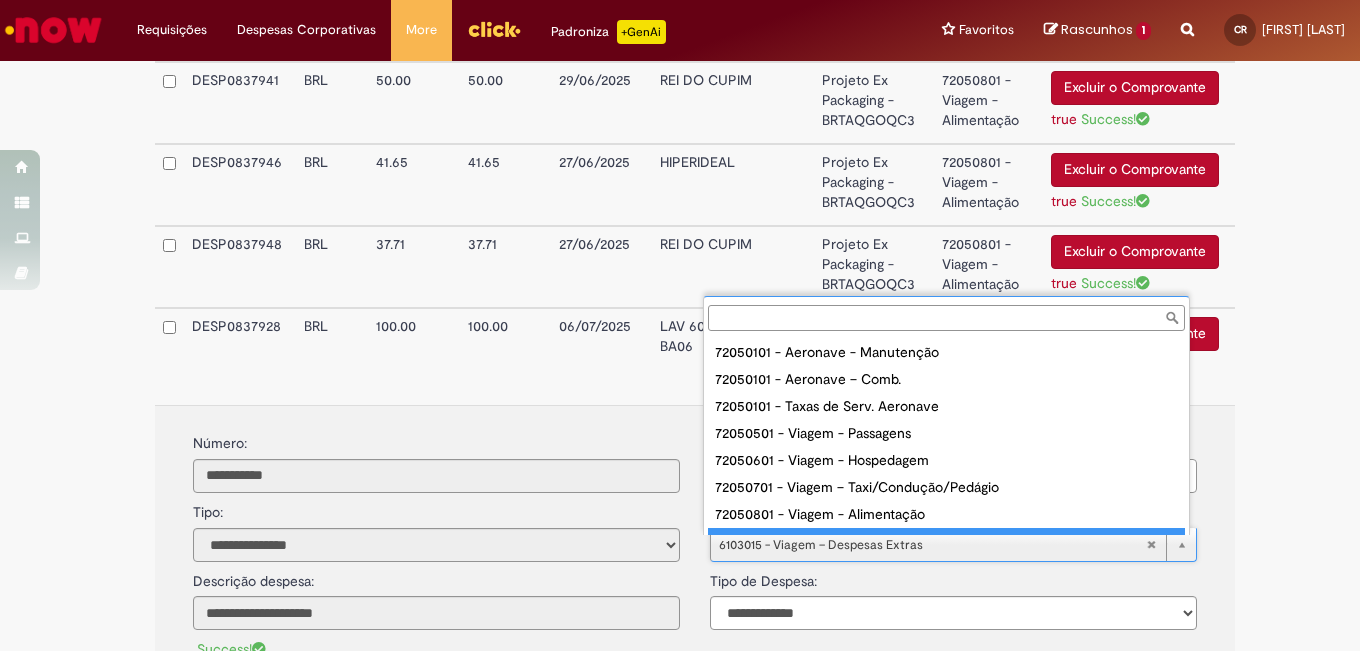 scroll, scrollTop: 16, scrollLeft: 0, axis: vertical 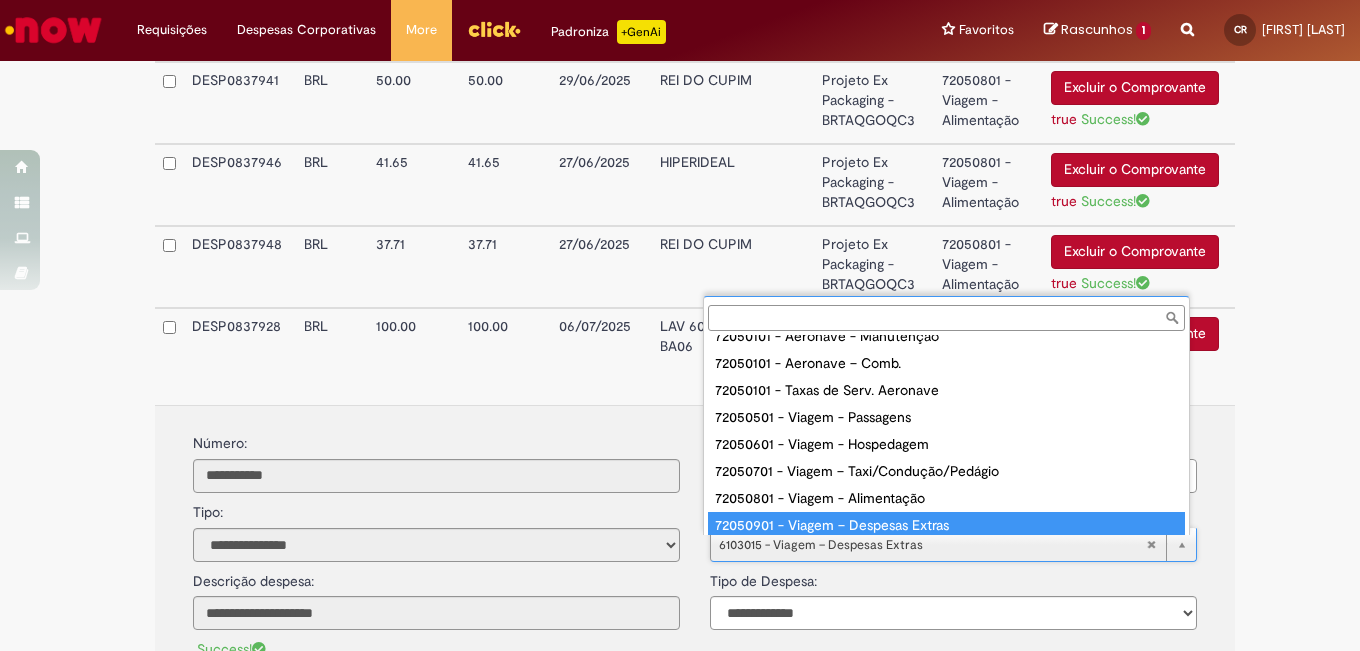 type on "**********" 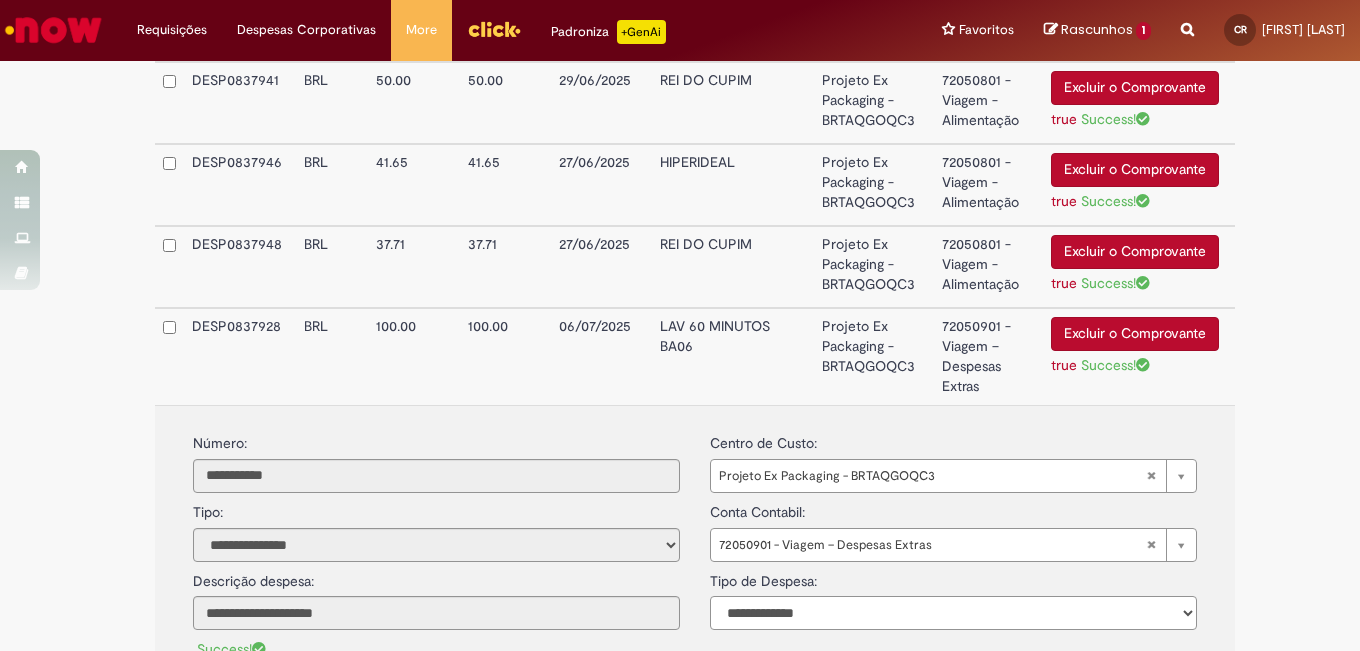 click on "**********" at bounding box center [953, 613] 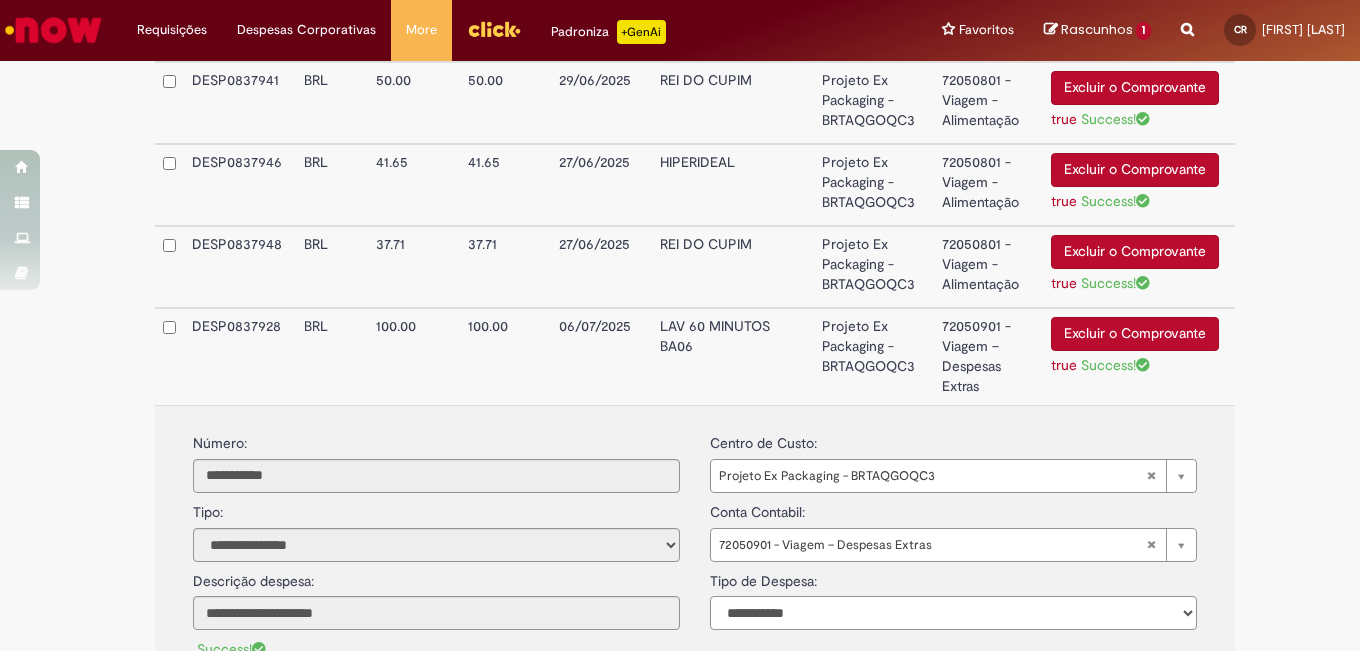 click on "**********" at bounding box center (953, 613) 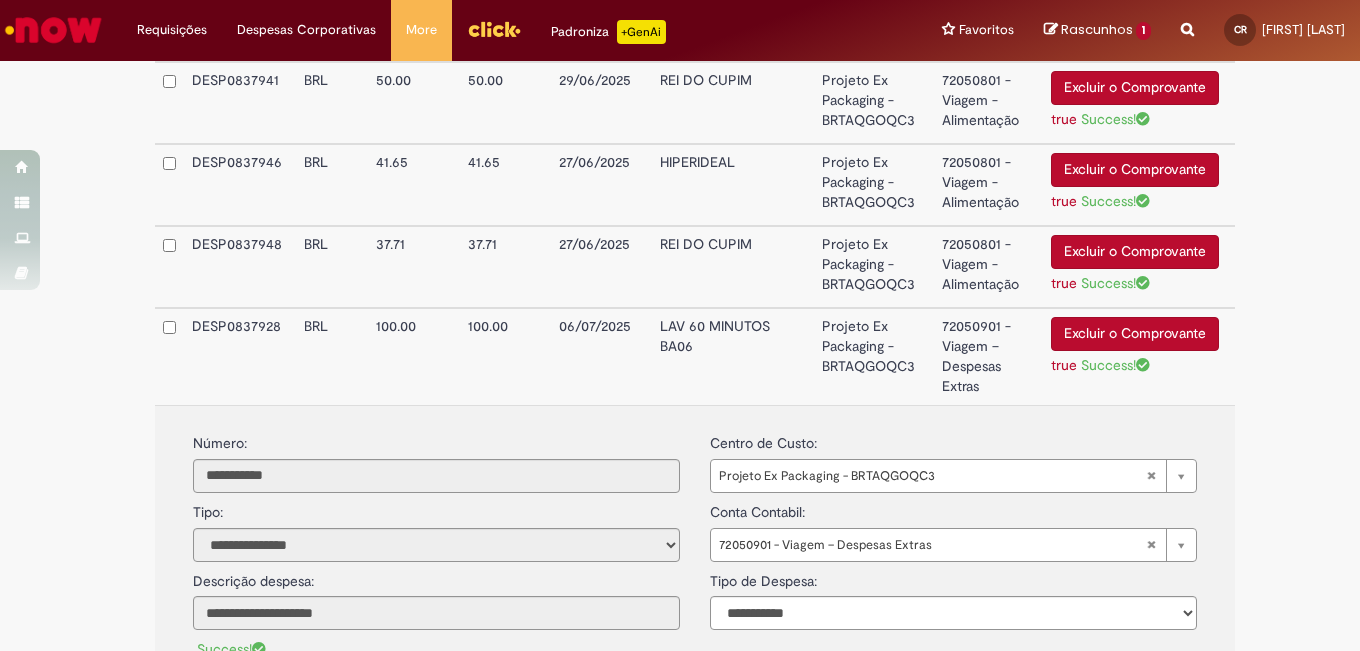 click on "Projeto Ex Packaging - BRTAQGOQC3" at bounding box center [874, 356] 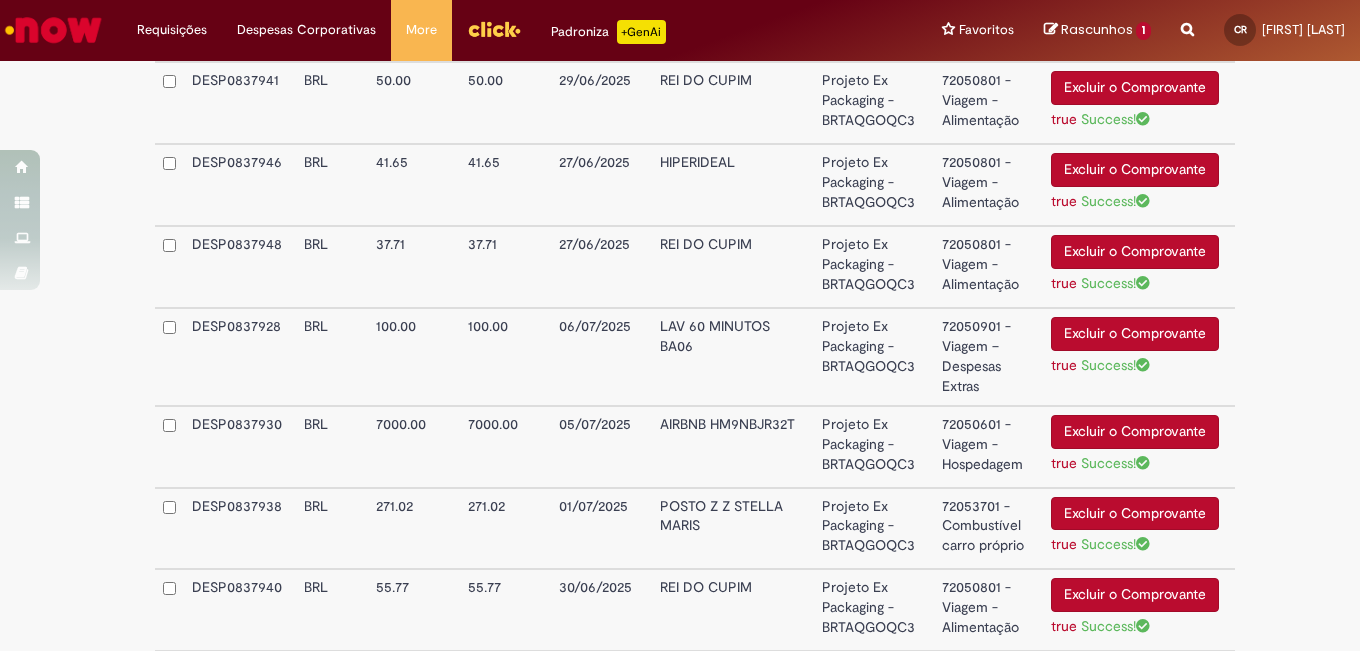 click on "72050901 -  Viagem – Despesas Extras" at bounding box center (988, 357) 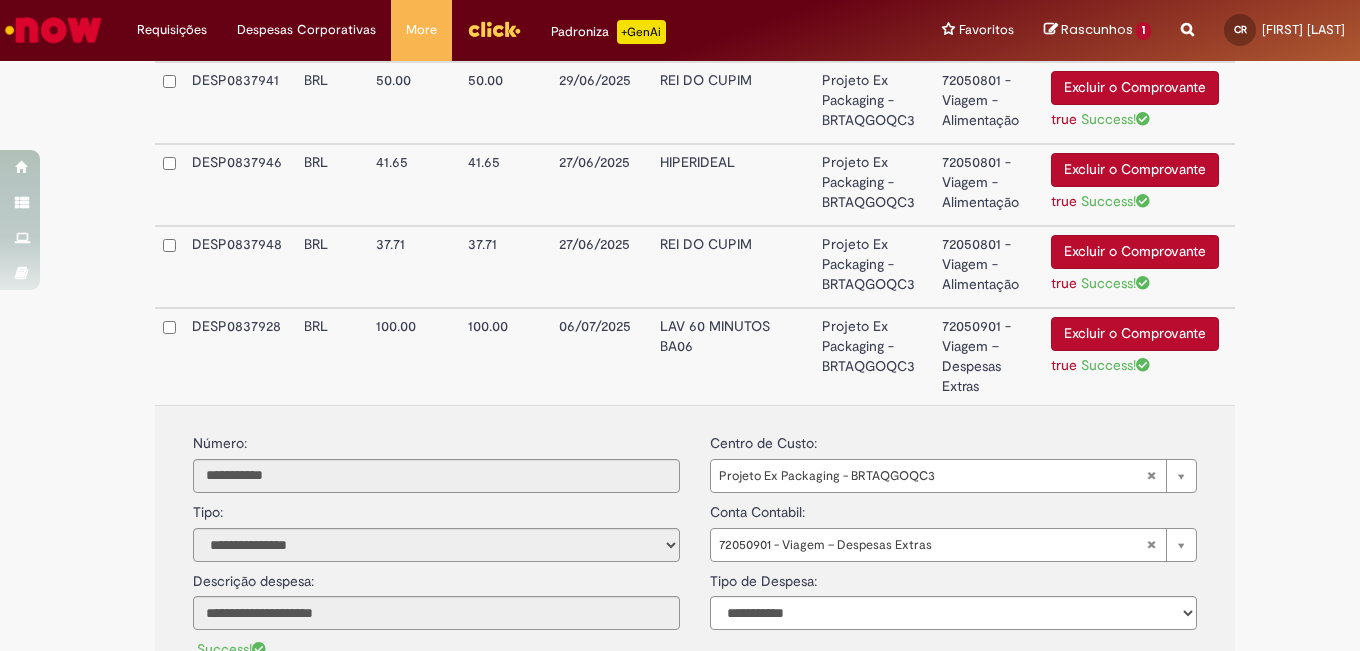 click on "Projeto Ex Packaging - BRTAQGOQC3" at bounding box center (874, 356) 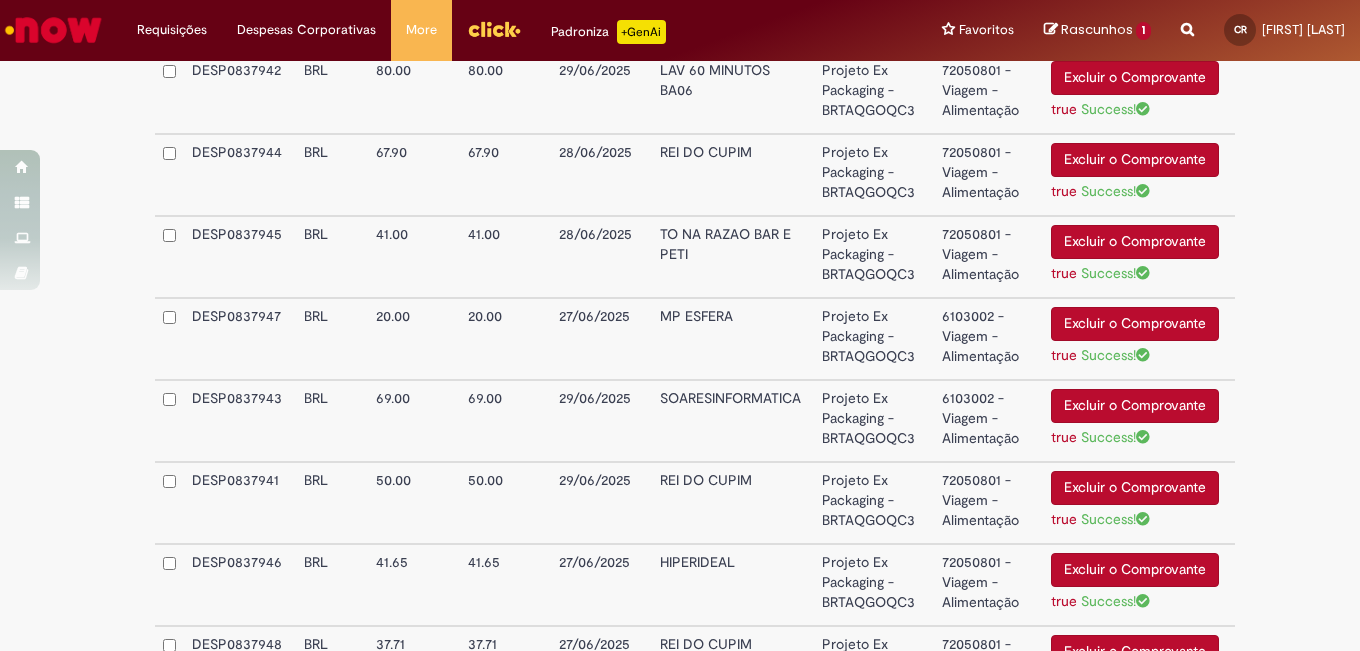 scroll, scrollTop: 1056, scrollLeft: 0, axis: vertical 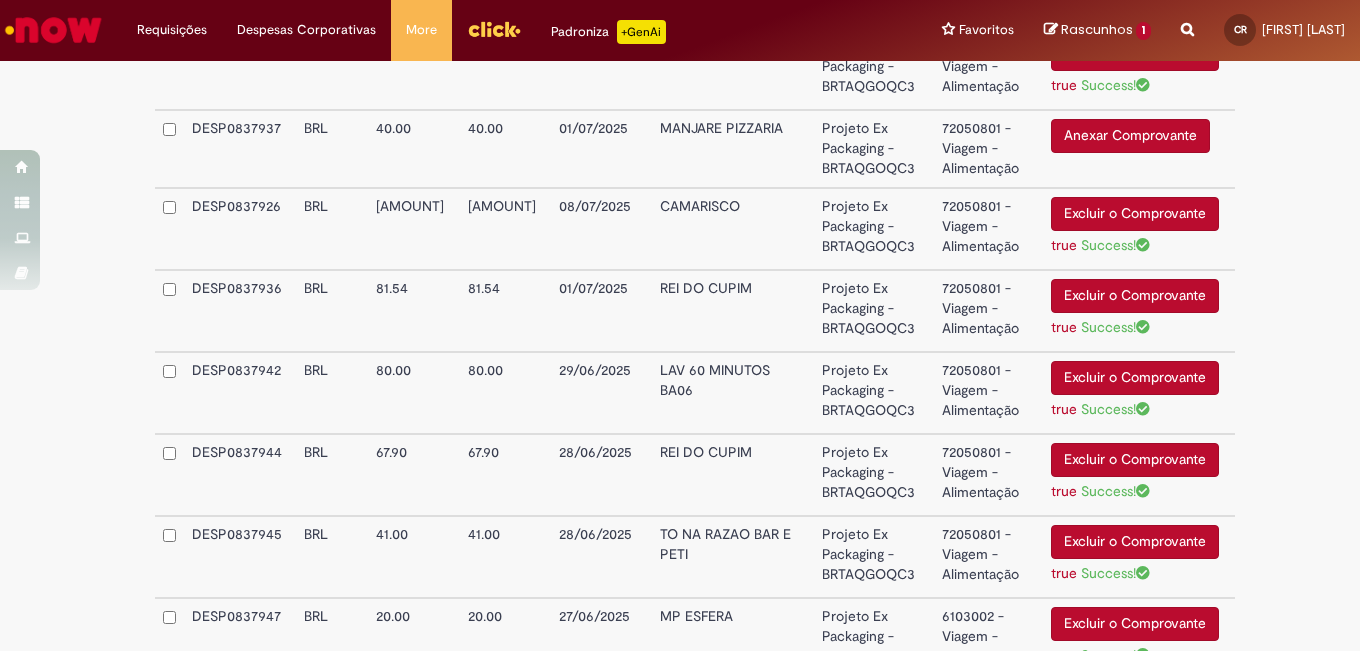 click on "72050801 -  Viagem  -  Alimentação" at bounding box center [988, 149] 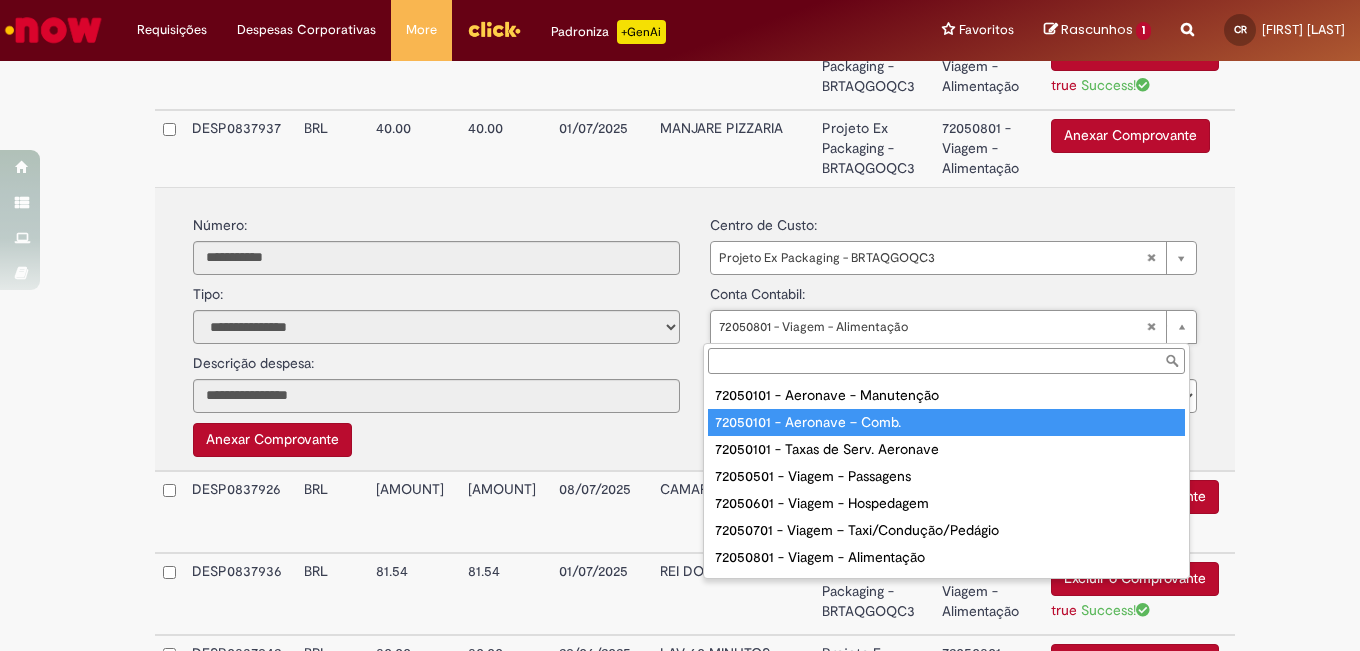 scroll, scrollTop: 100, scrollLeft: 0, axis: vertical 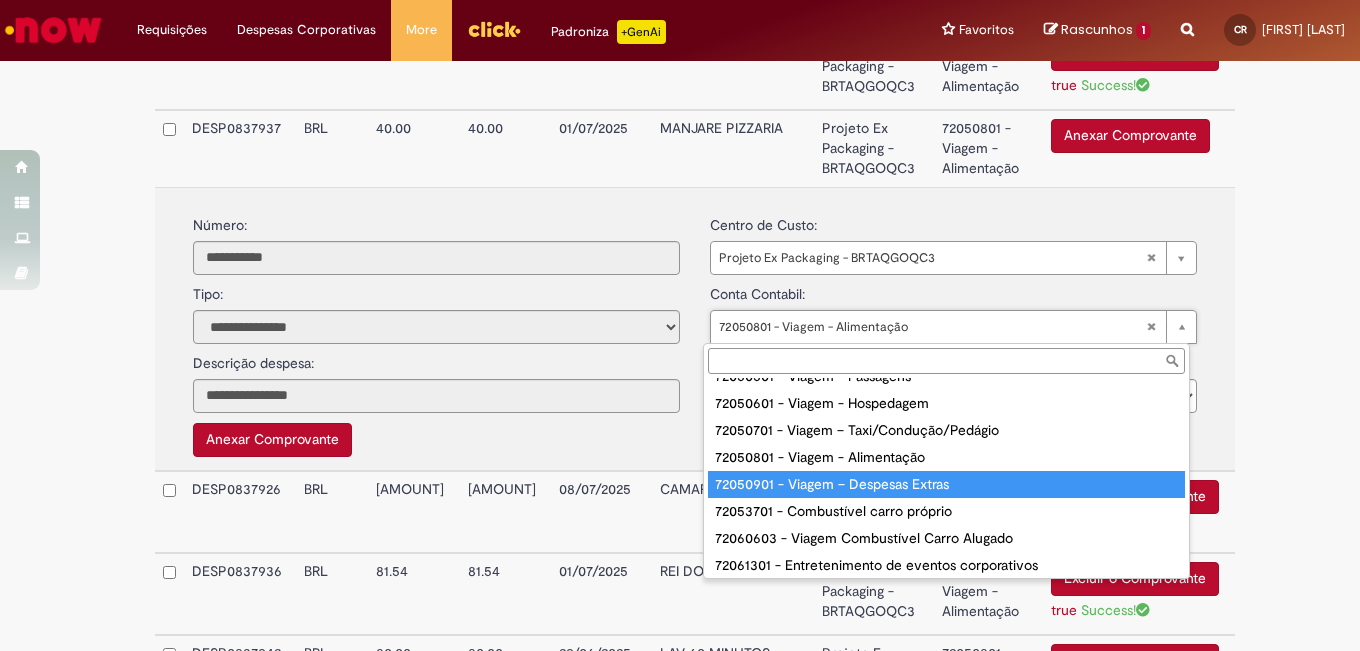 type on "**********" 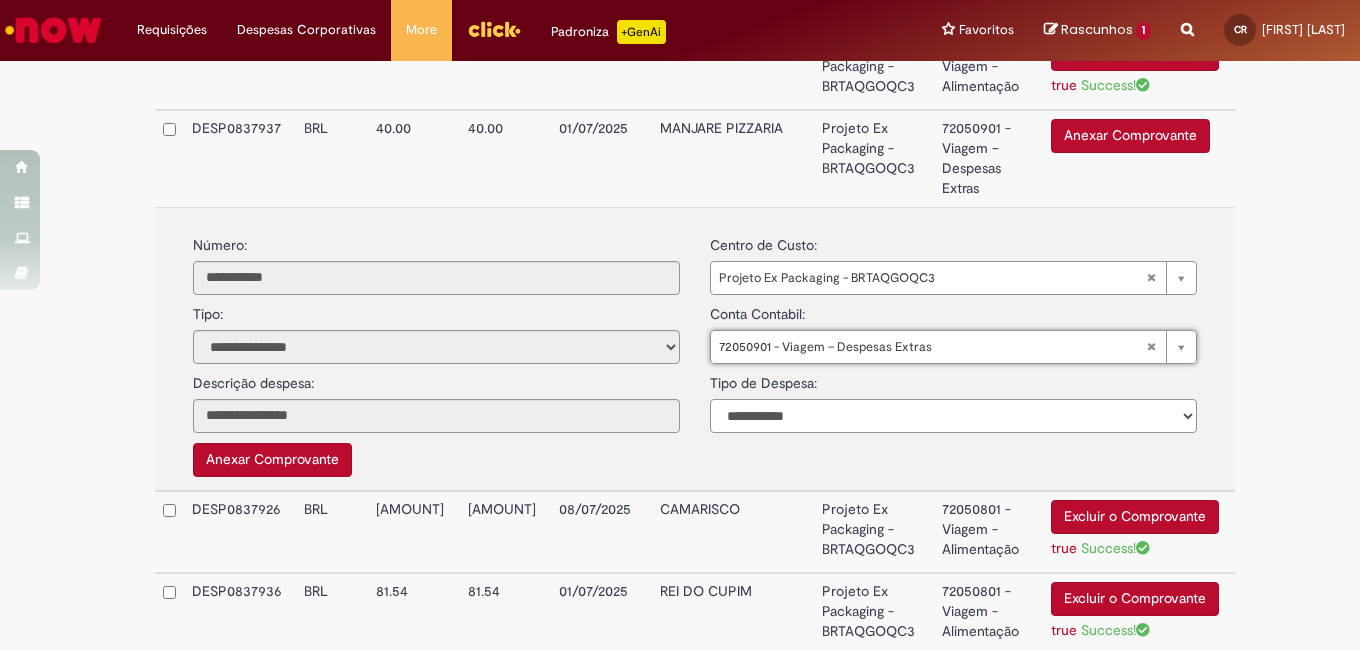 click on "**********" at bounding box center (953, 416) 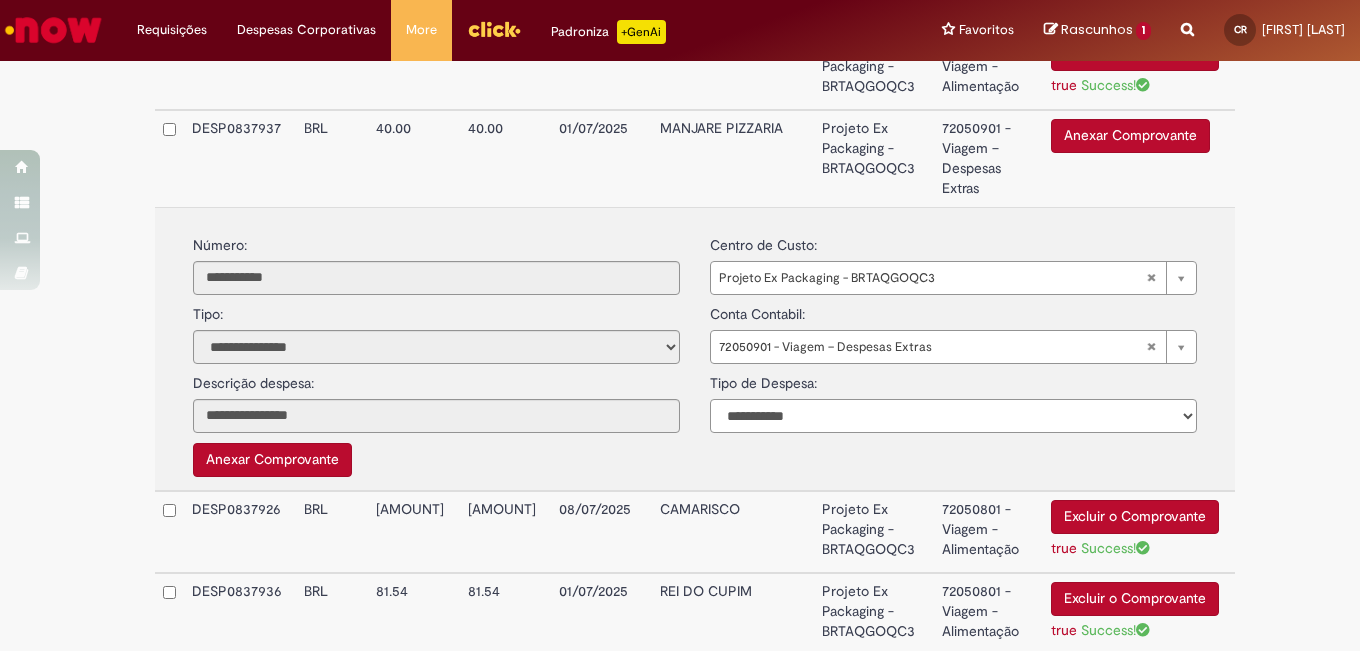 select on "*" 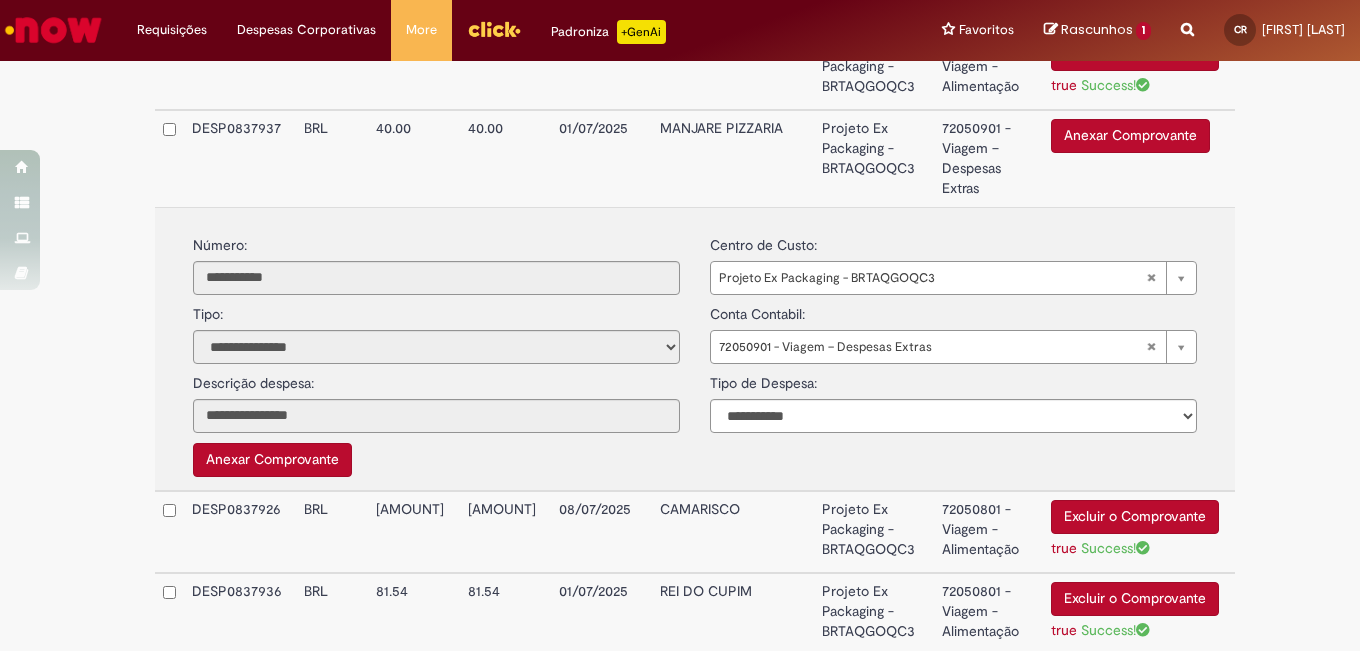 click on "Projeto Ex Packaging - BRTAQGOQC3" at bounding box center (874, 158) 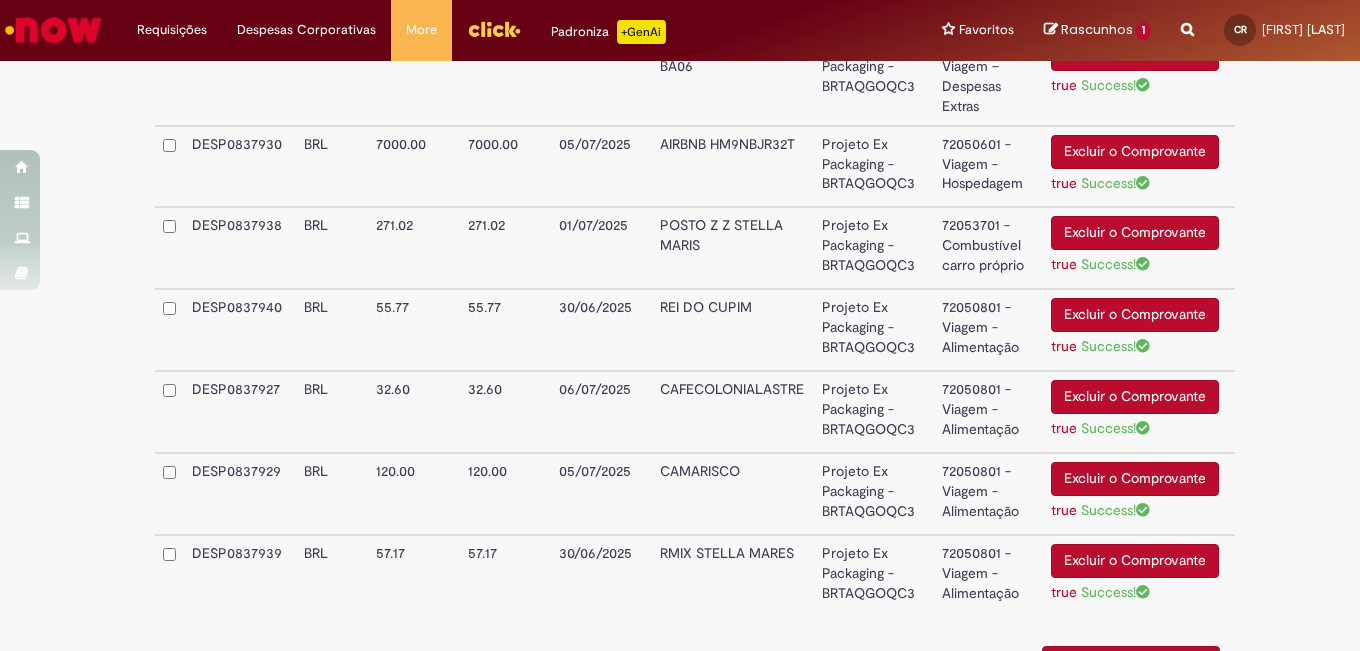 scroll, scrollTop: 2176, scrollLeft: 0, axis: vertical 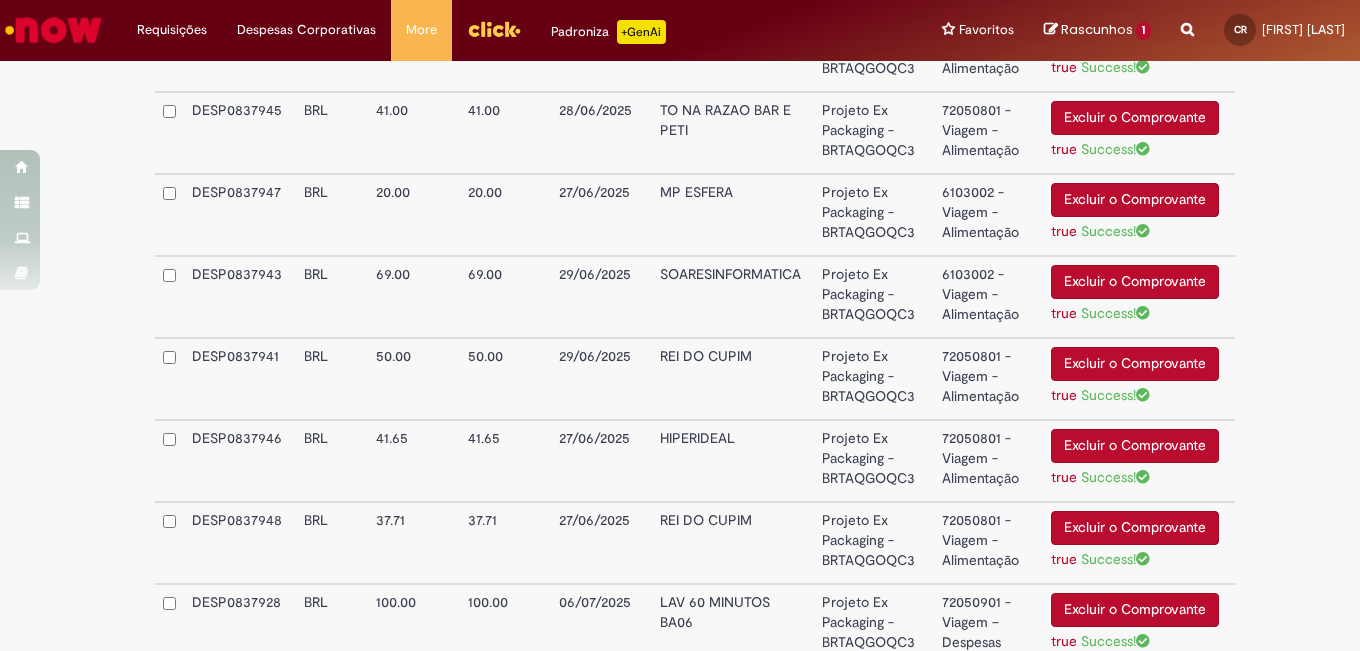 click on "72050801 -  Viagem  -  Alimentação" at bounding box center [988, 379] 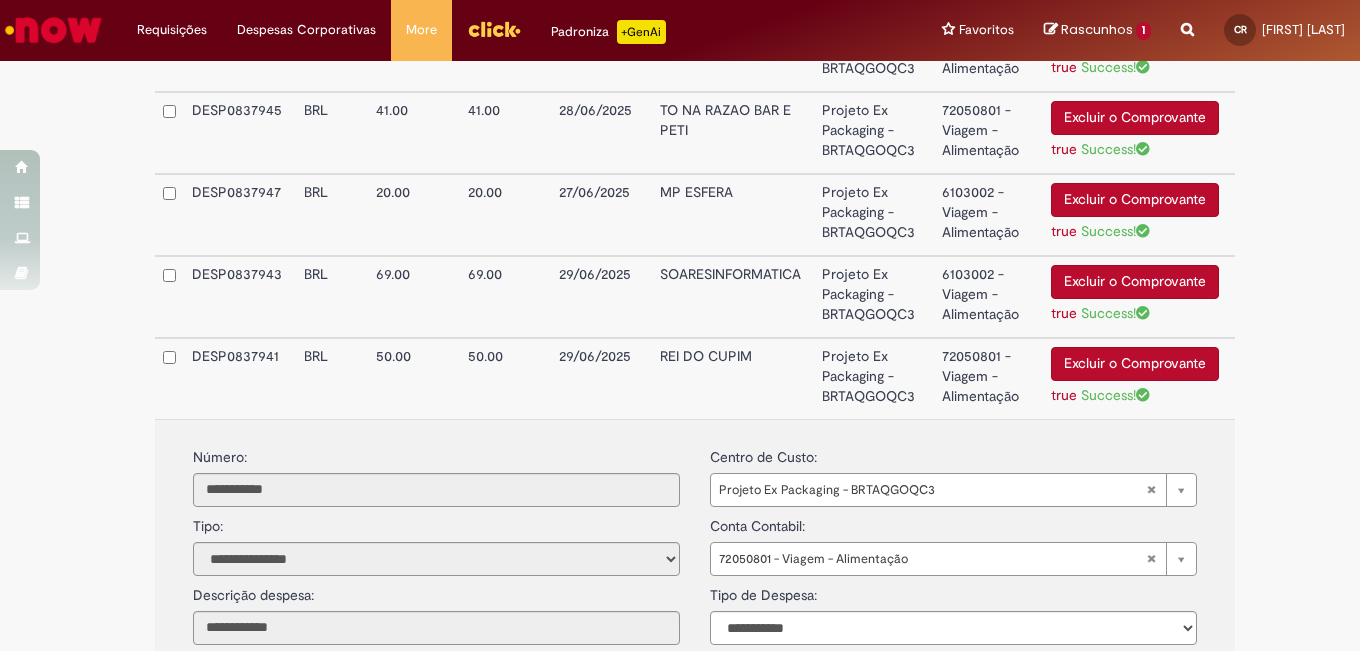 click on "72050801 -  Viagem  -  Alimentação" at bounding box center (988, 378) 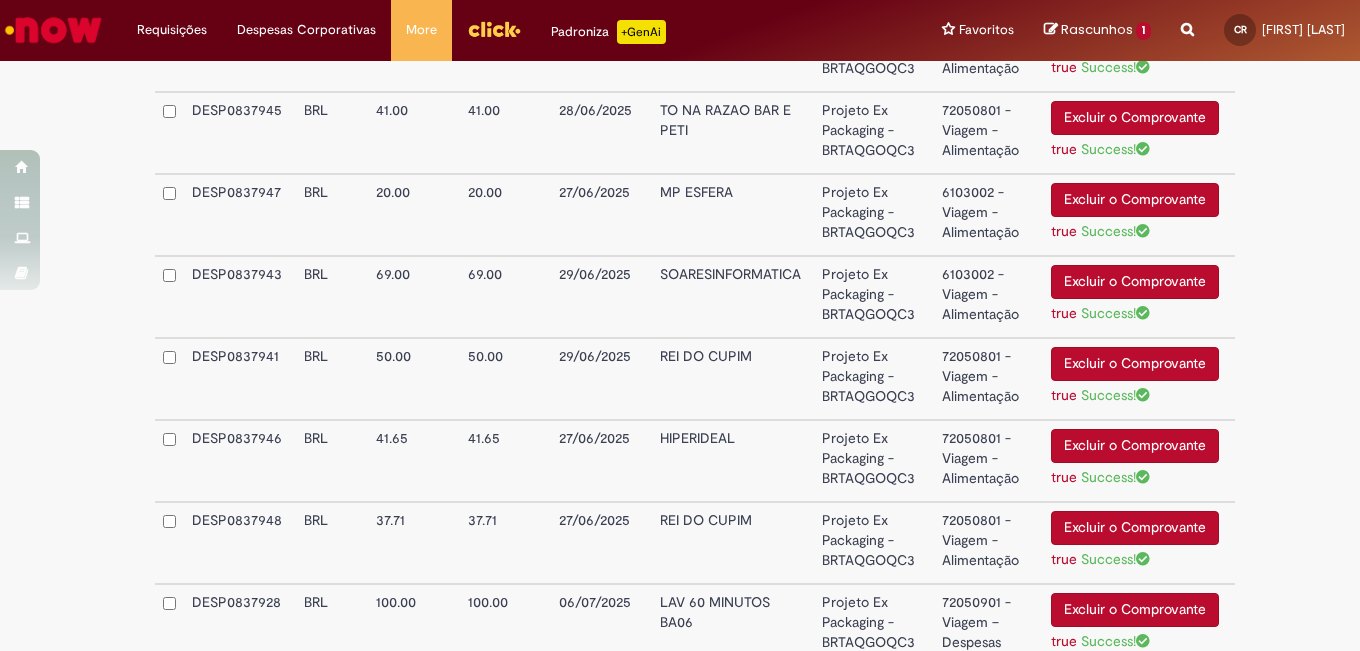 click on "6103002 - Viagem - Alimentação" at bounding box center (988, 297) 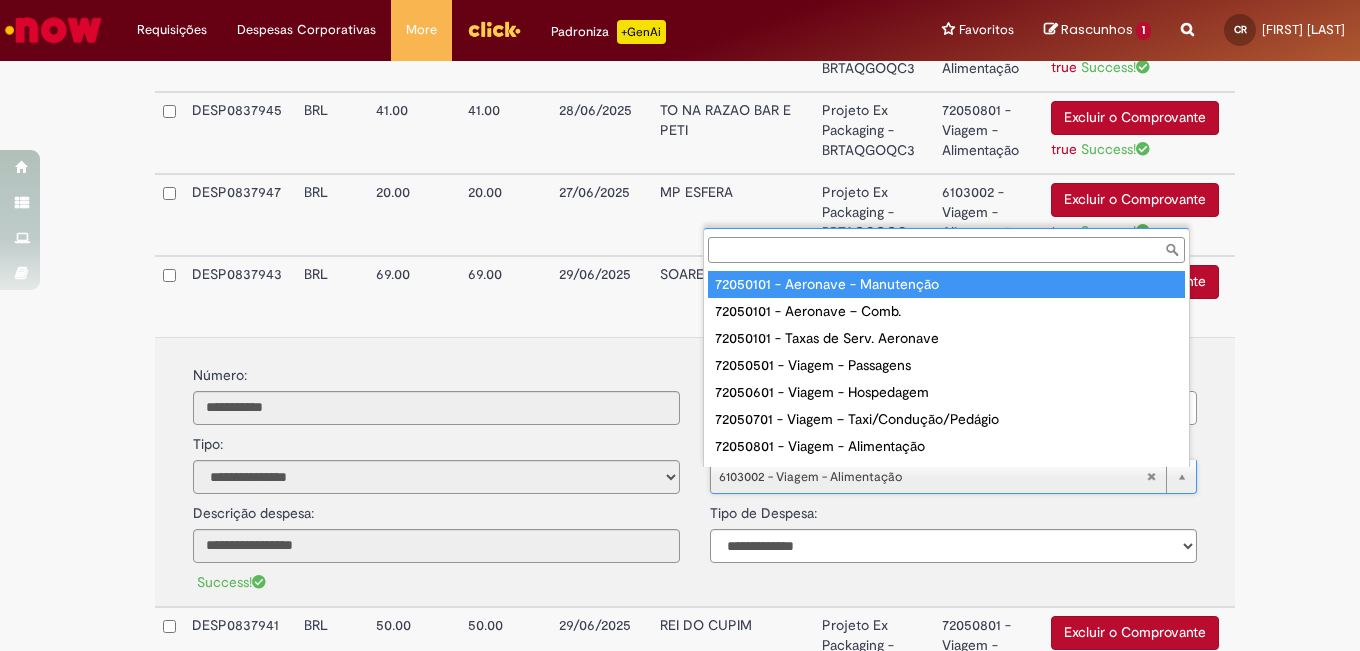scroll, scrollTop: 16, scrollLeft: 0, axis: vertical 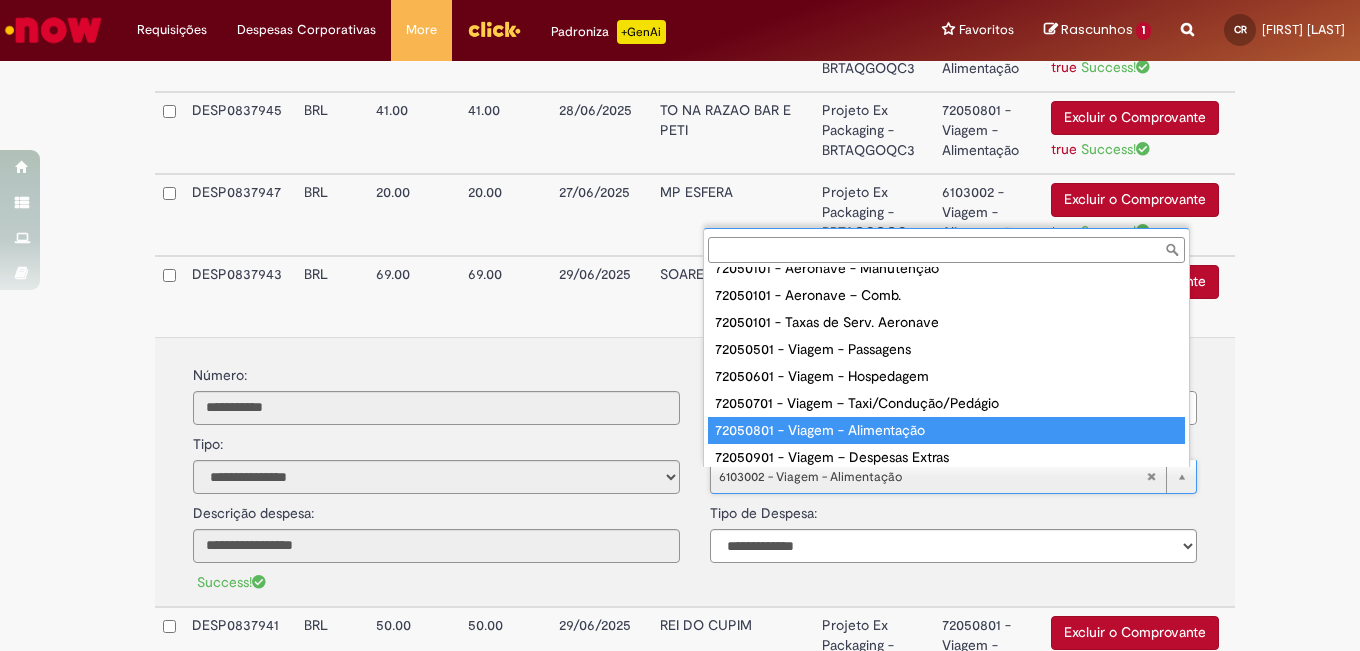 type on "**********" 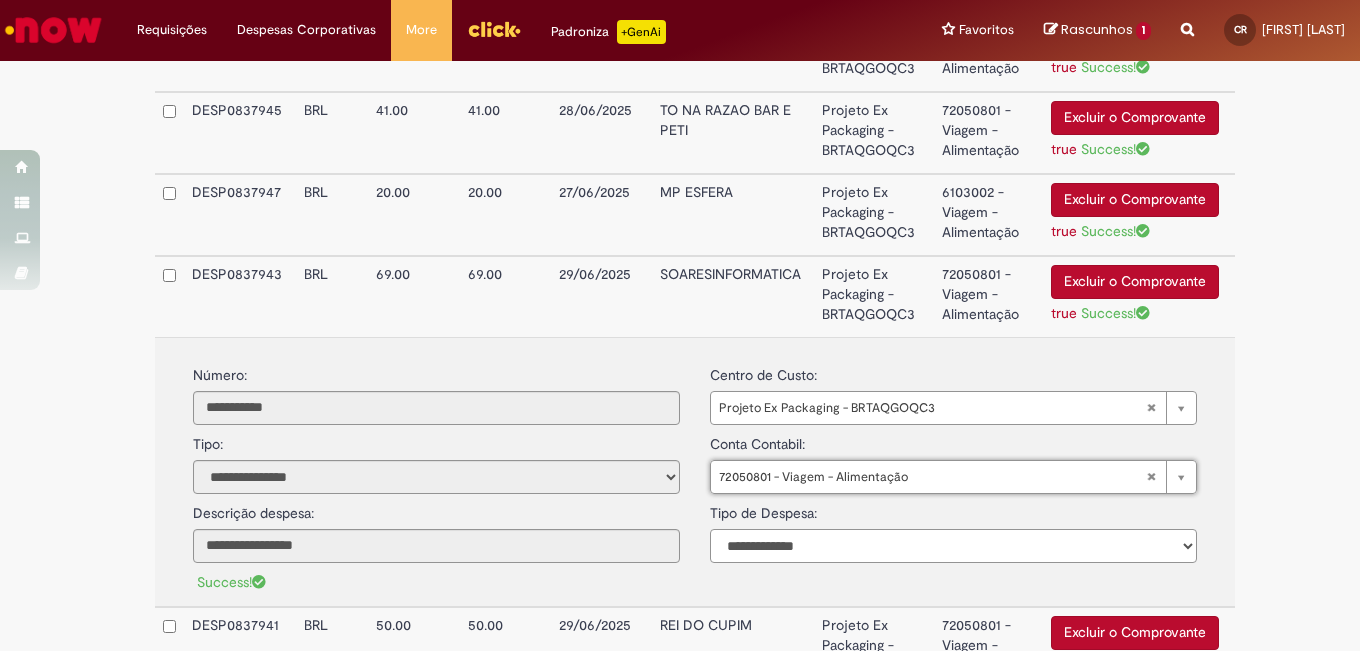 click on "**********" at bounding box center (953, 546) 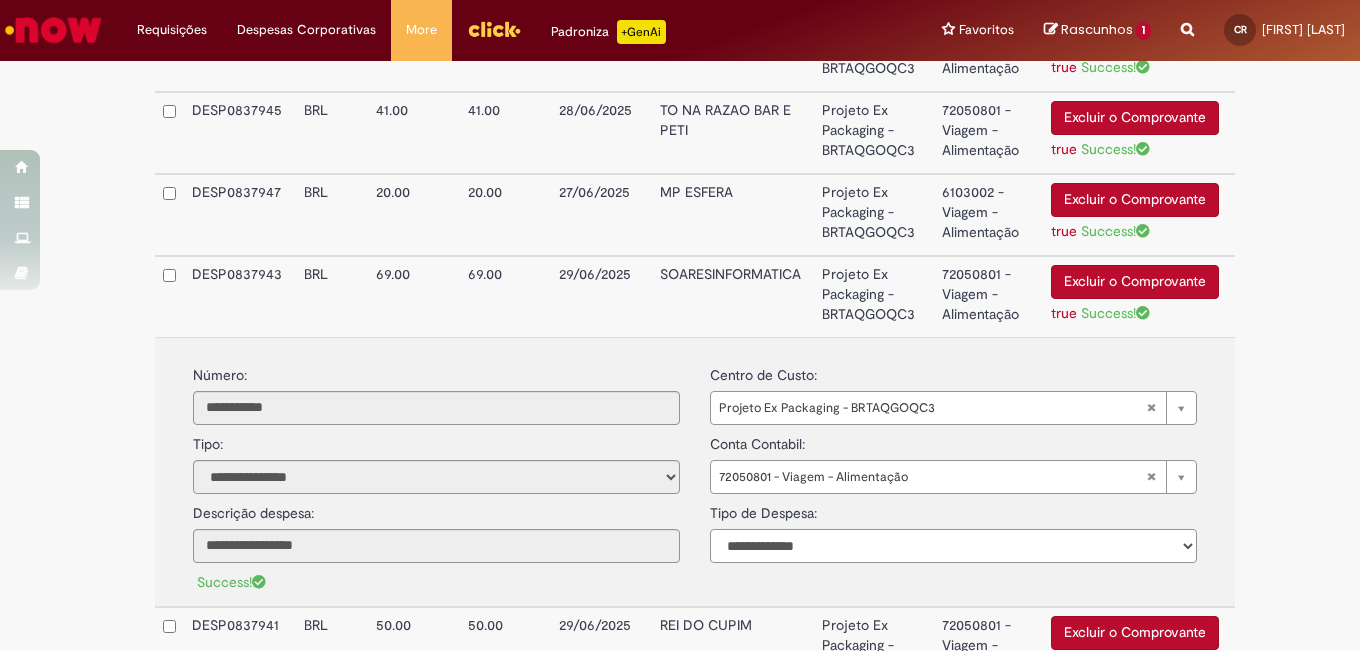 select on "*" 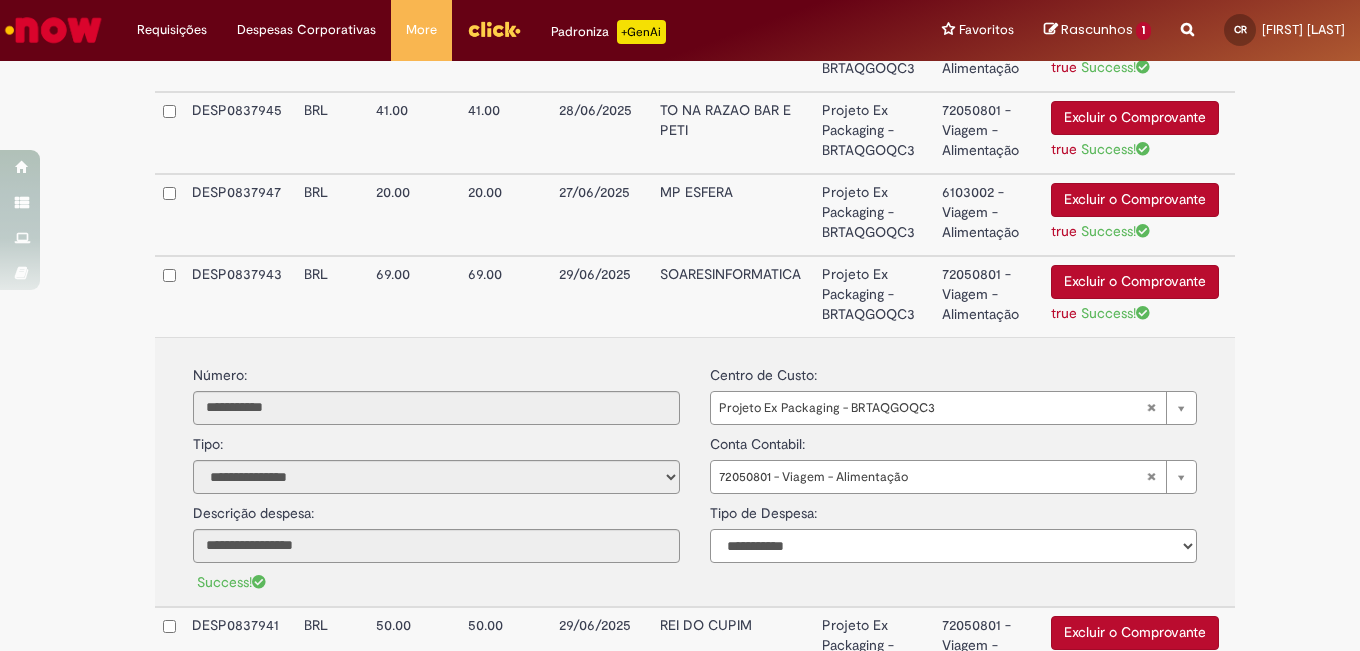 click on "**********" at bounding box center [953, 546] 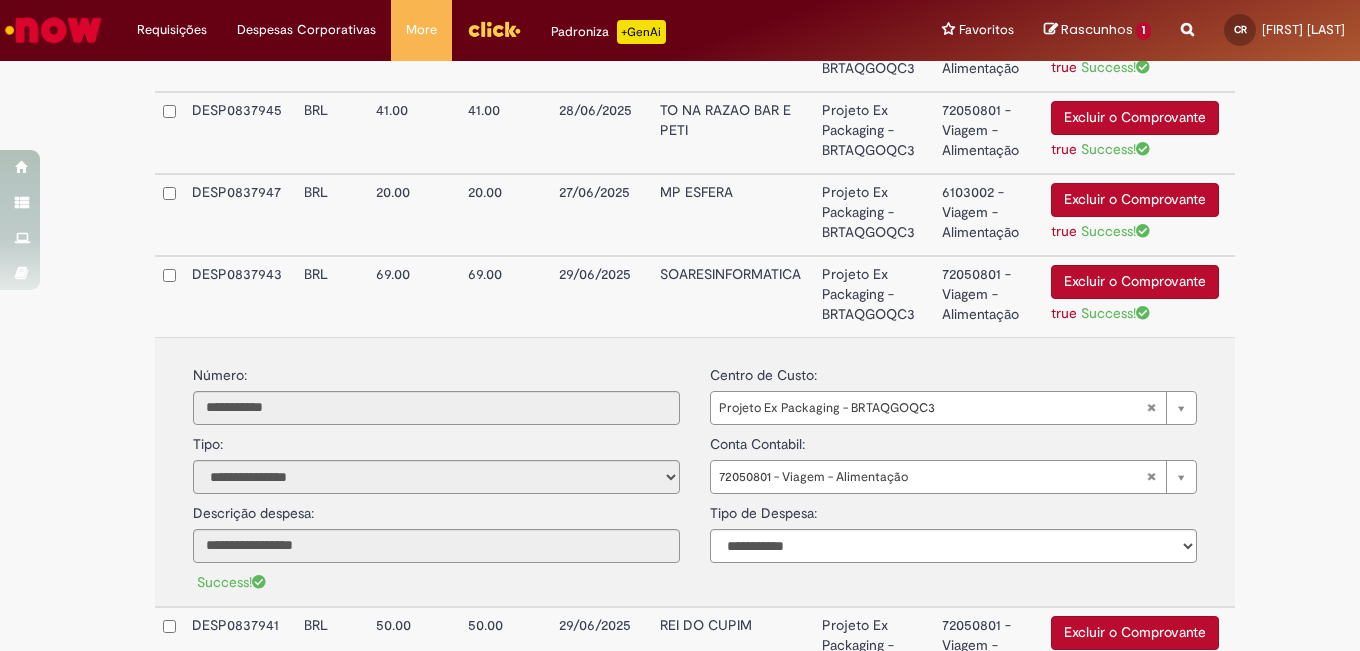 click on "**********" at bounding box center [953, 390] 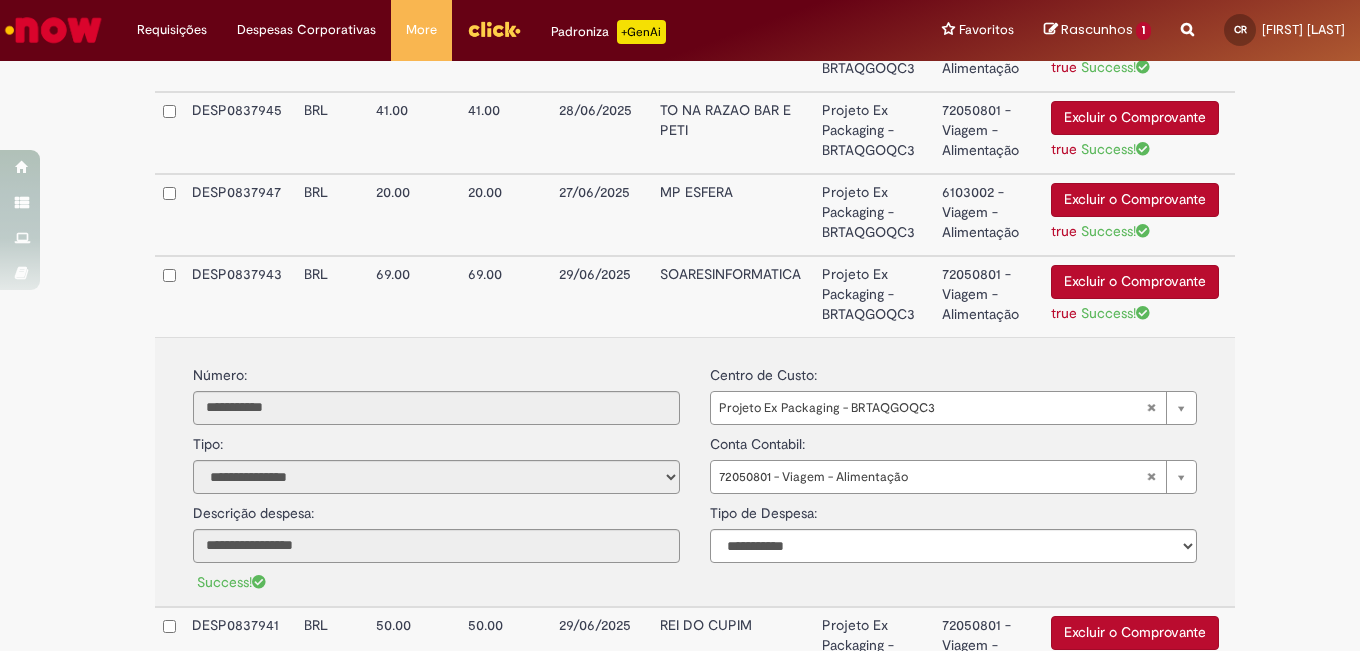 click on "Projeto Ex Packaging - BRTAQGOQC3" at bounding box center (874, 296) 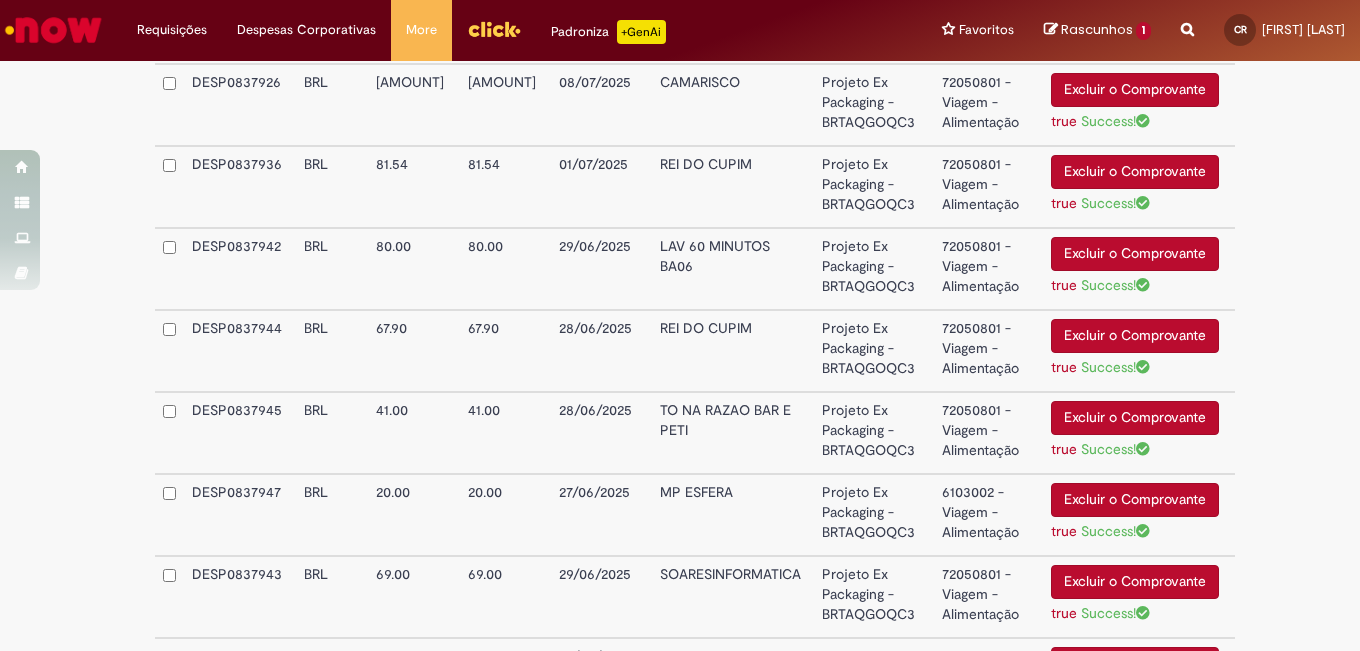 scroll, scrollTop: 1300, scrollLeft: 0, axis: vertical 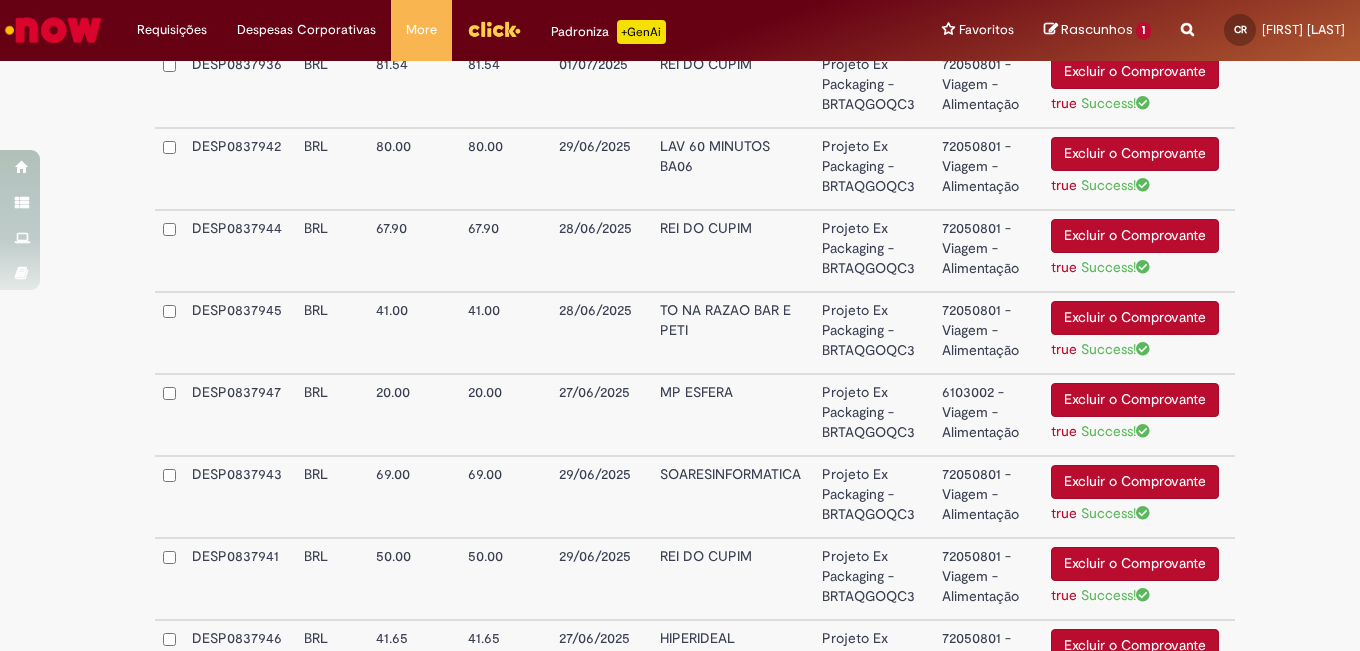 click on "6103002 - Viagem - Alimentação" at bounding box center (988, 415) 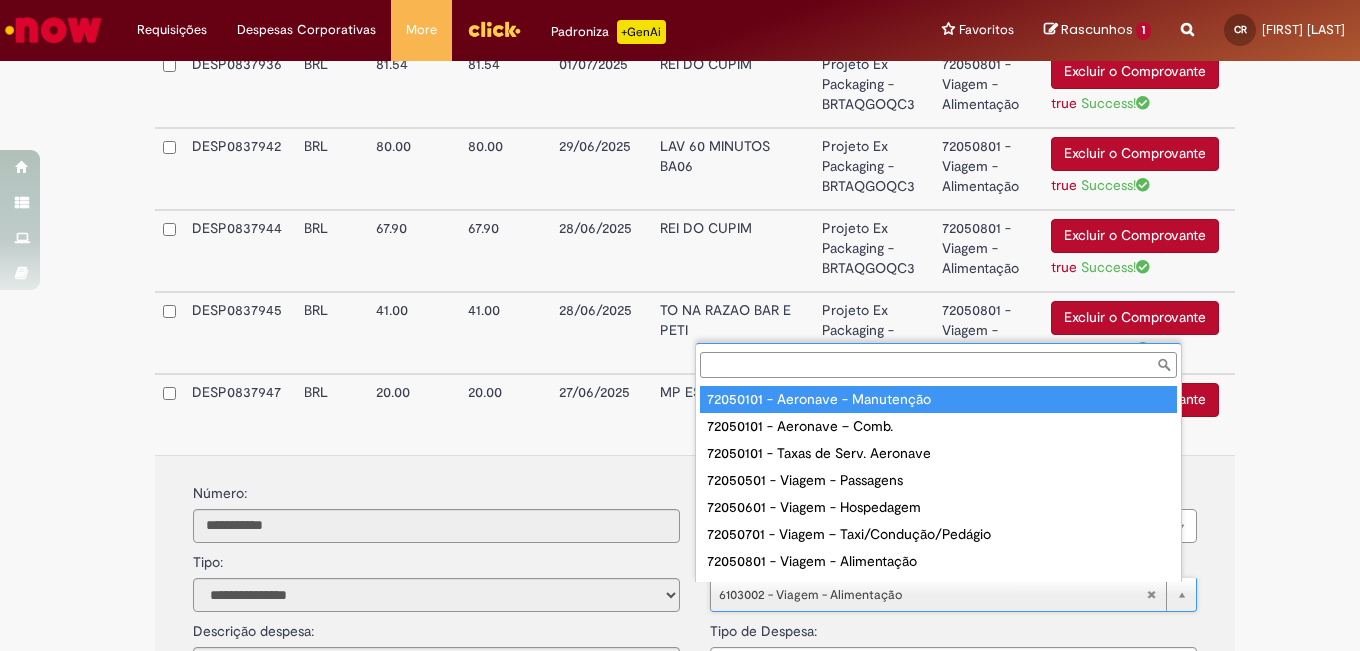 scroll, scrollTop: 16, scrollLeft: 0, axis: vertical 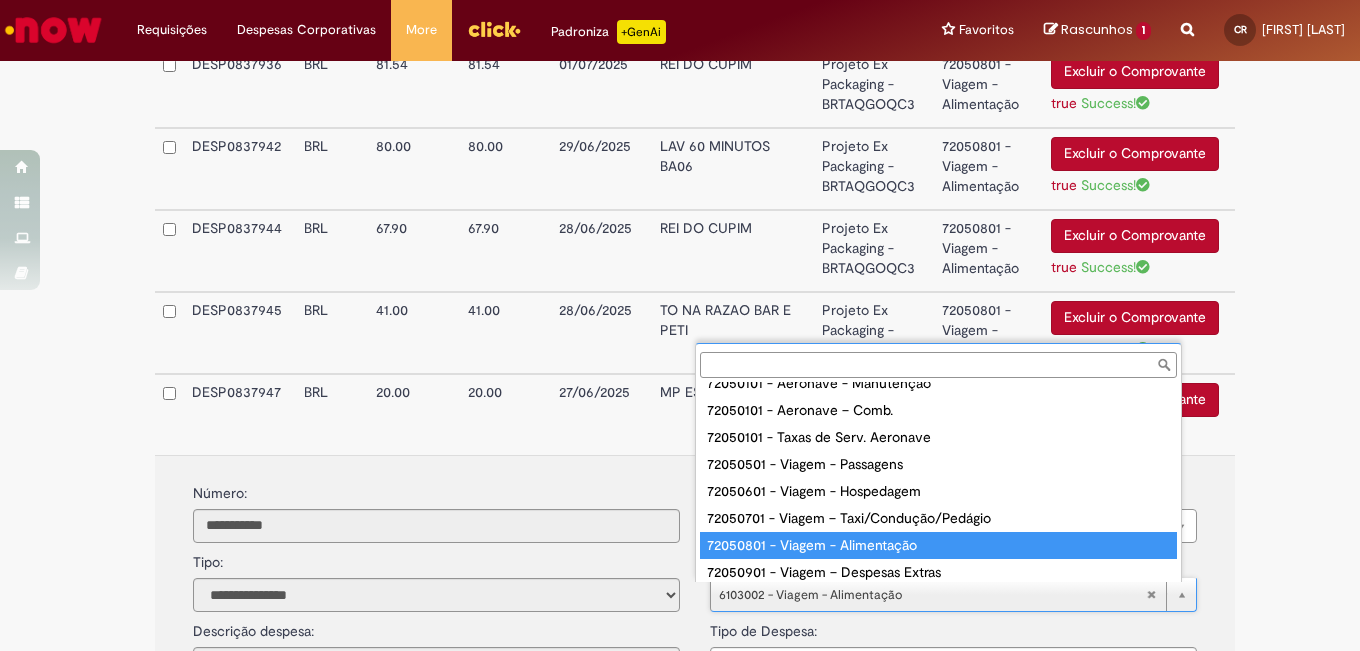 type on "**********" 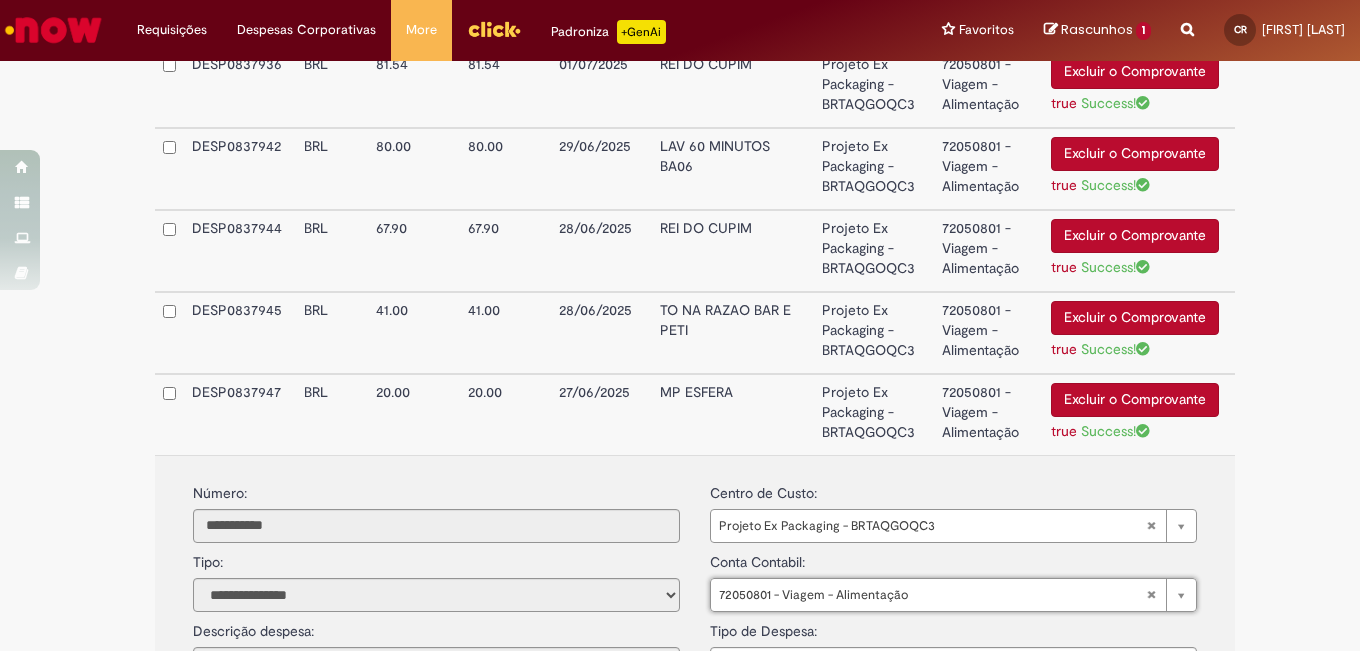 scroll, scrollTop: 1400, scrollLeft: 0, axis: vertical 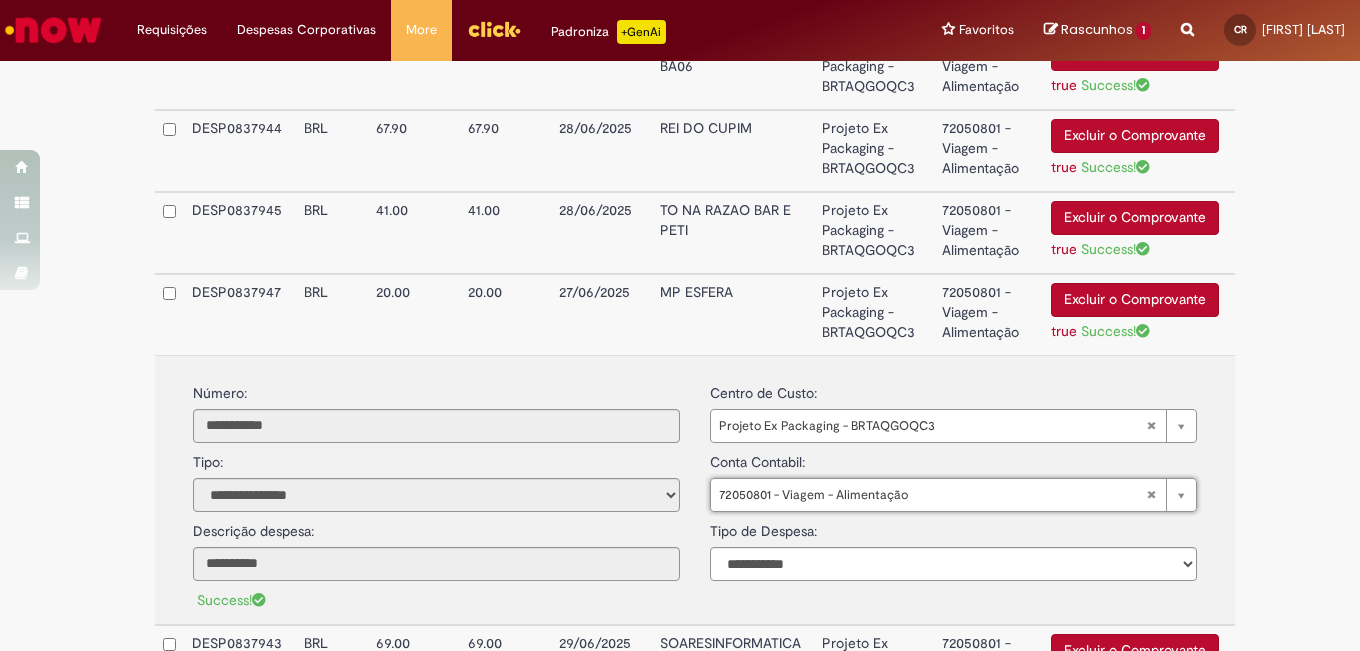 click on "Projeto Ex Packaging - BRTAQGOQC3" at bounding box center (874, 314) 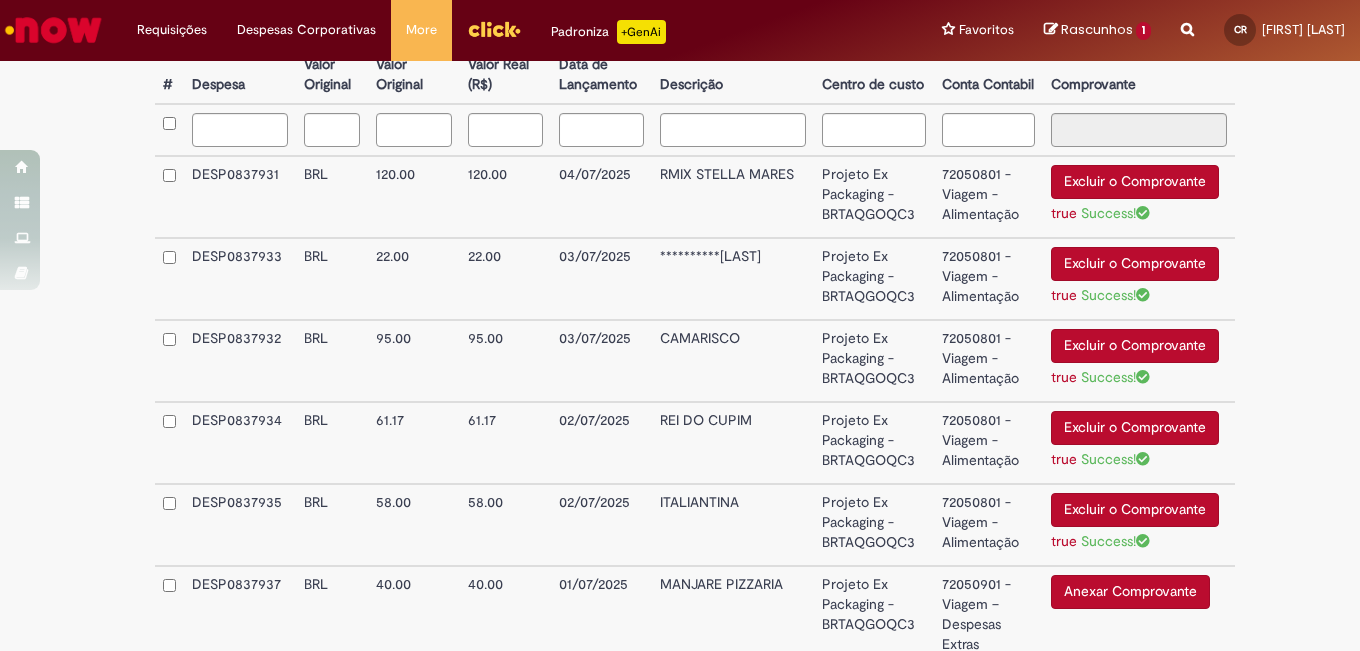 scroll, scrollTop: 0, scrollLeft: 0, axis: both 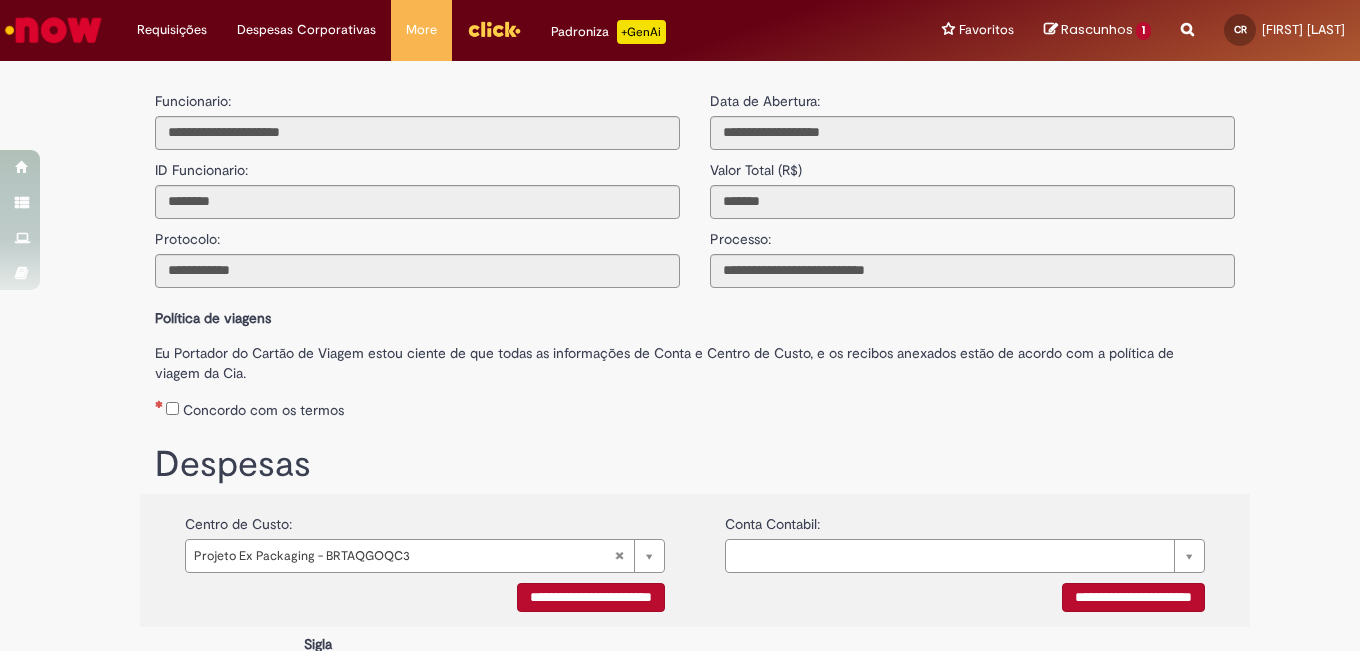 click on "Funcionario:   [NAME]   ID Funcionario:   [ID]   Protocolo:   [PROTOCOL]   Aprovadores:" at bounding box center (417, 184) 